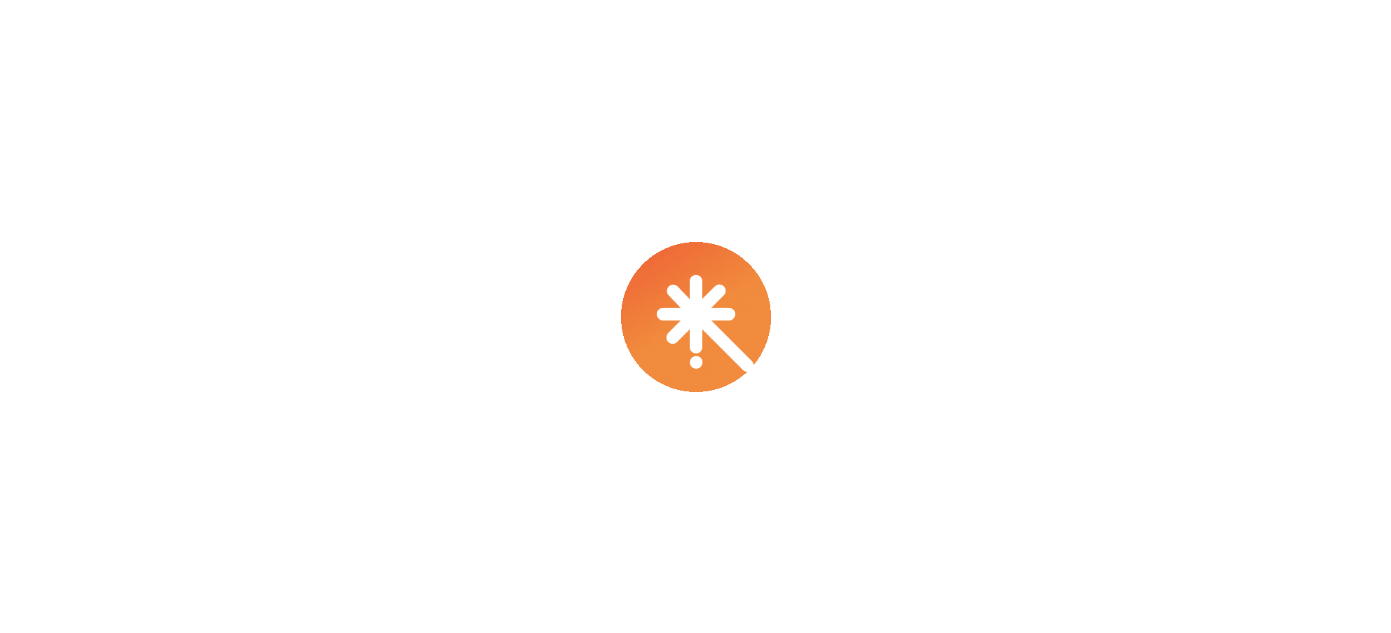 scroll, scrollTop: 0, scrollLeft: 0, axis: both 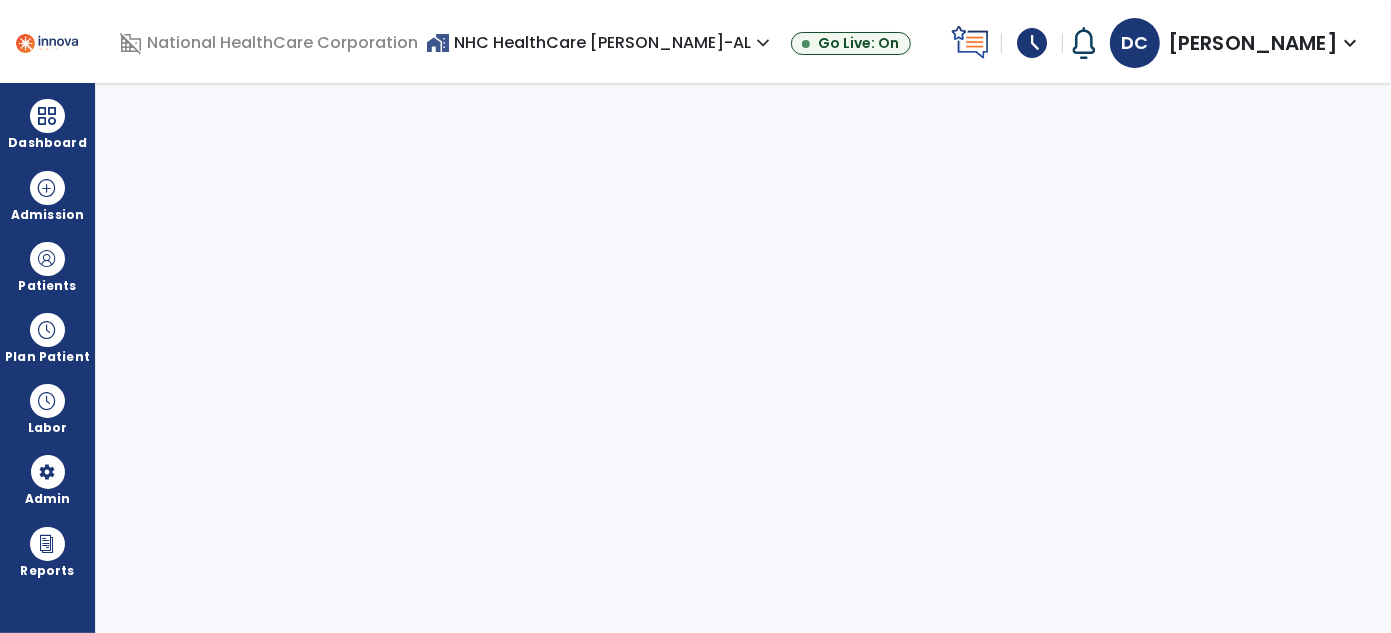 select on "***" 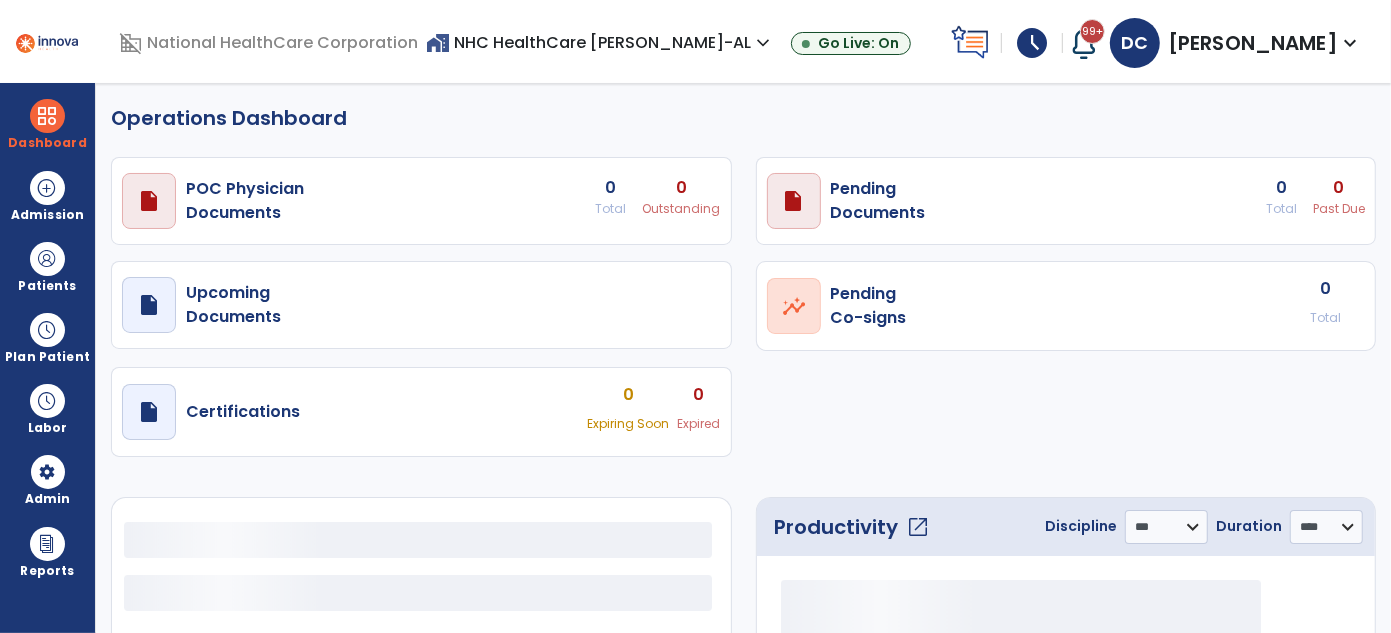 select on "***" 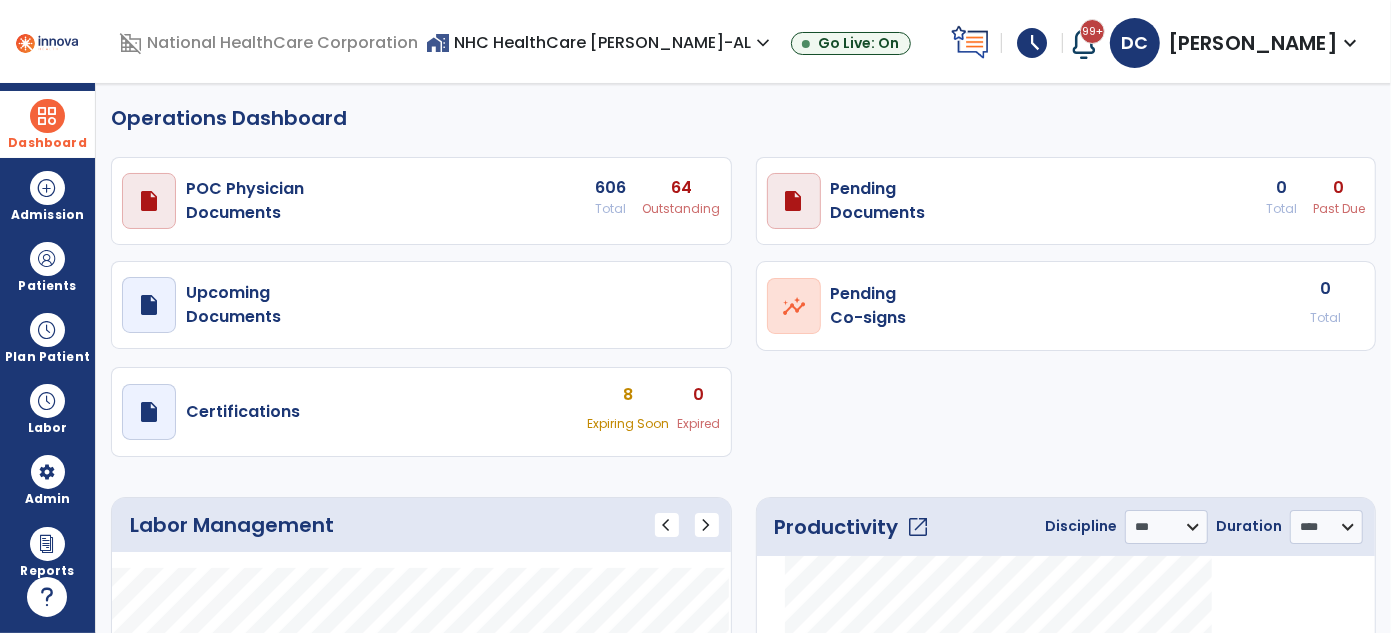 click at bounding box center (47, 116) 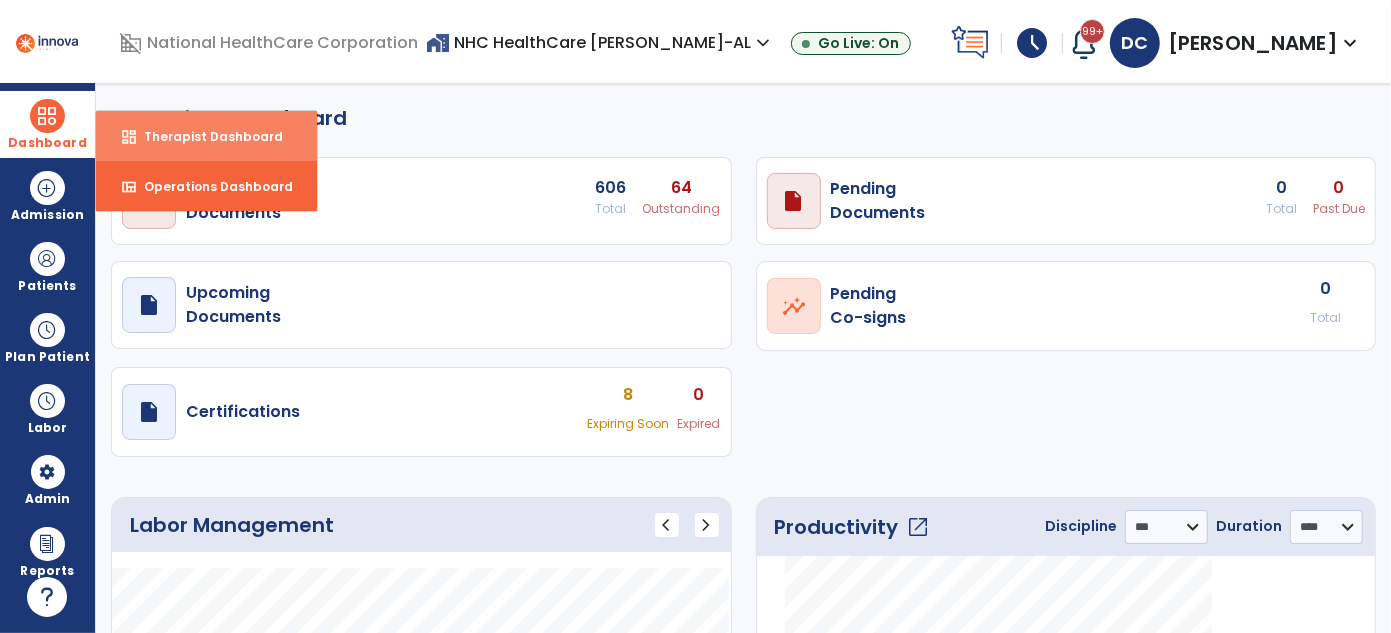 click on "dashboard  Therapist Dashboard" at bounding box center (206, 136) 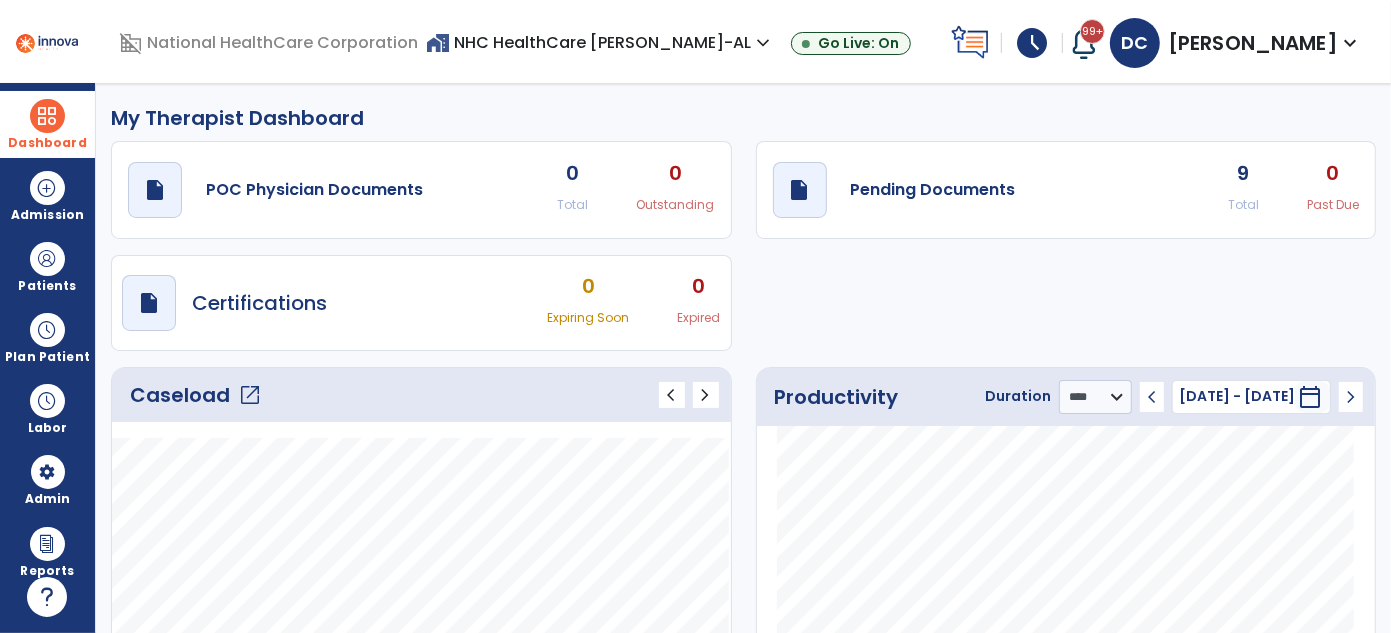 click on "open_in_new" 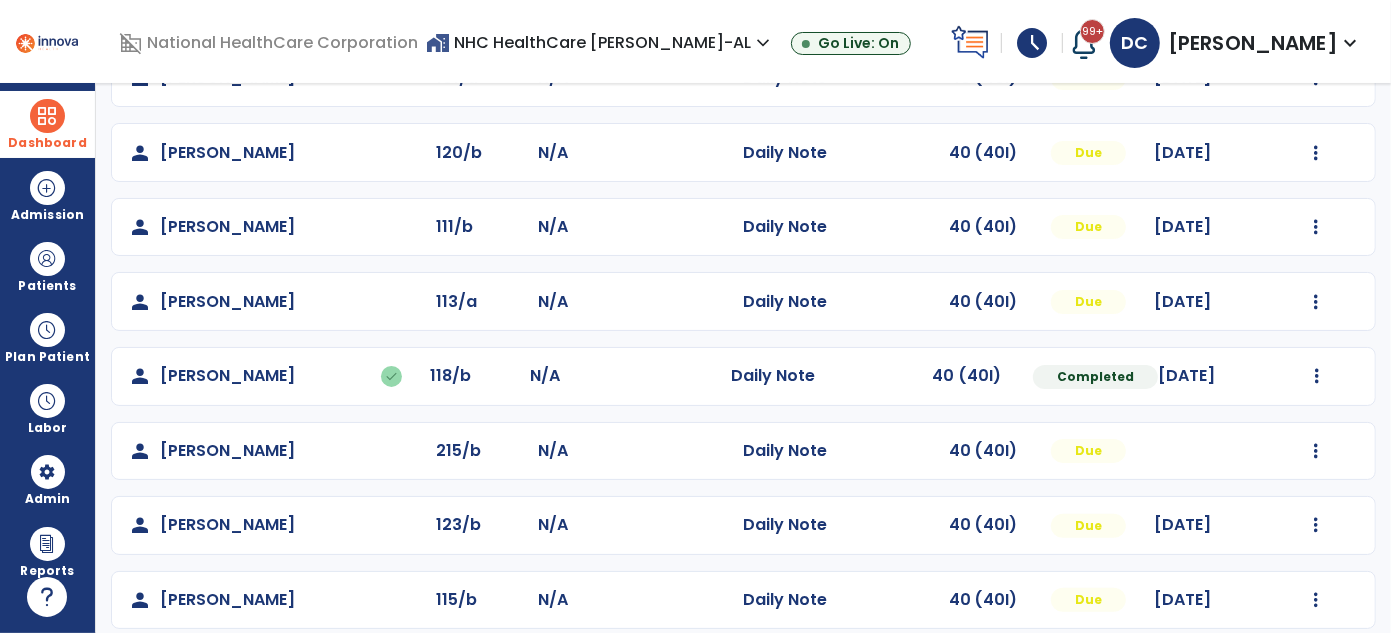 scroll, scrollTop: 211, scrollLeft: 0, axis: vertical 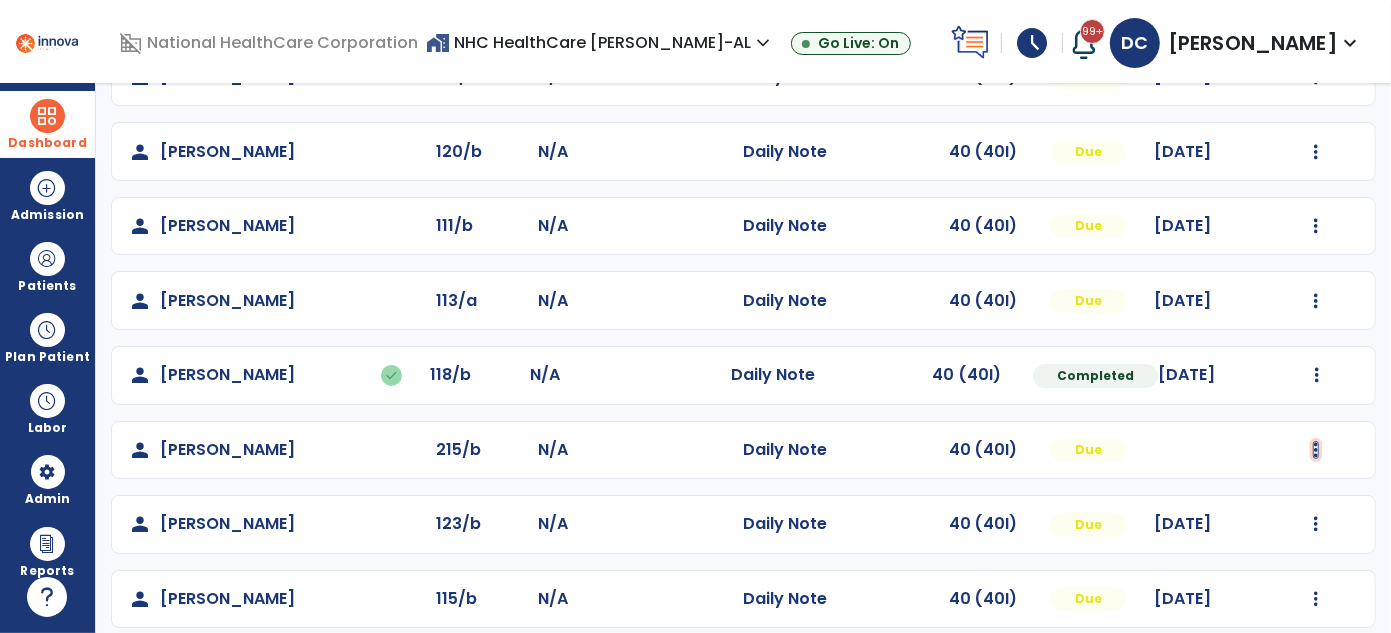 click at bounding box center [1316, 77] 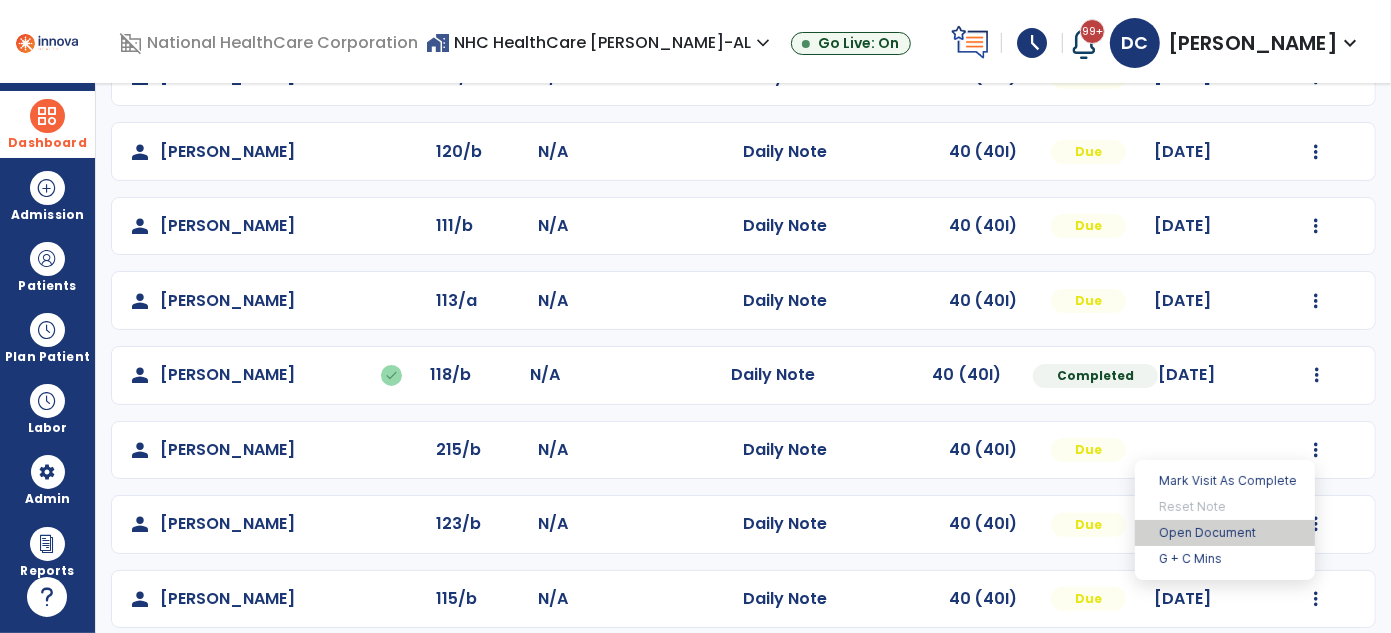 click on "Open Document" at bounding box center (1225, 533) 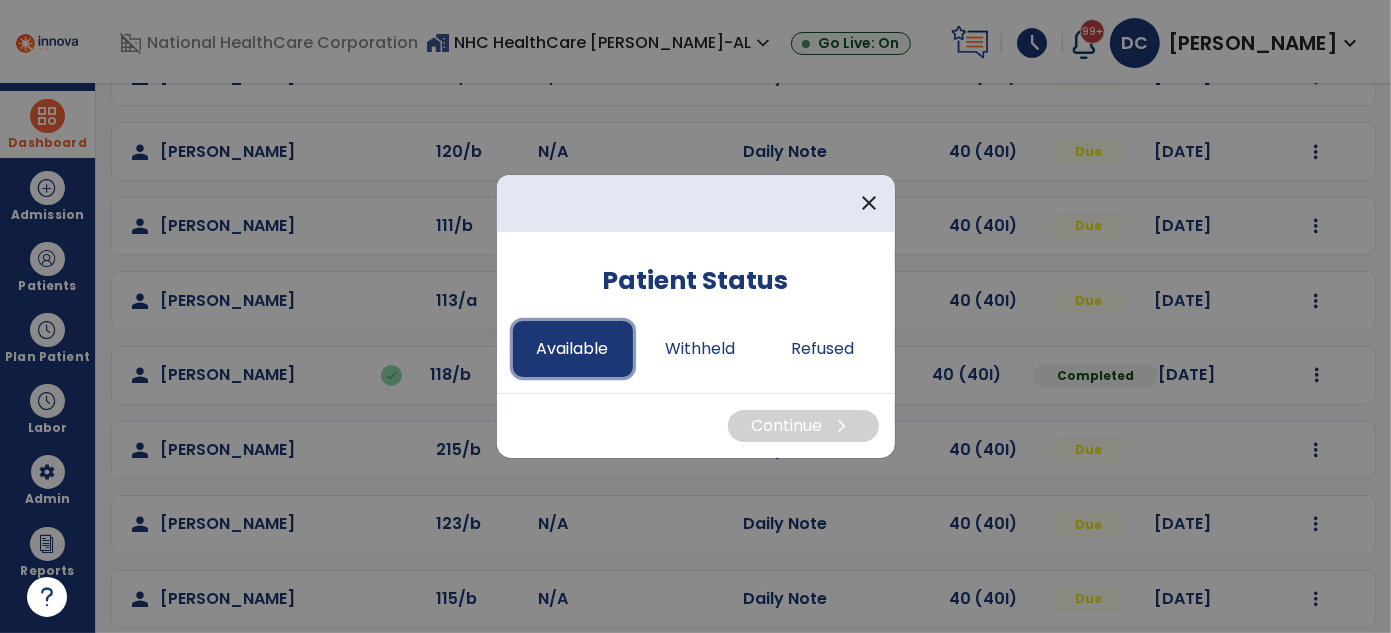 click on "Available" at bounding box center (573, 349) 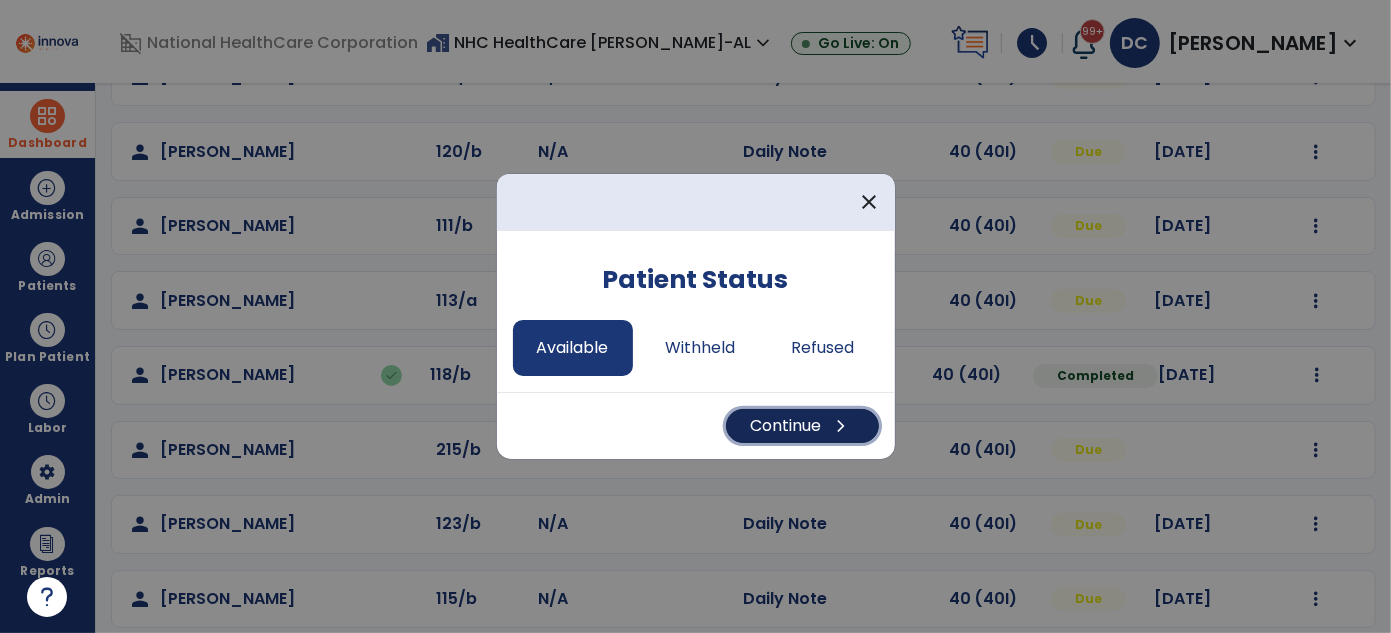 click on "Continue   chevron_right" at bounding box center [802, 426] 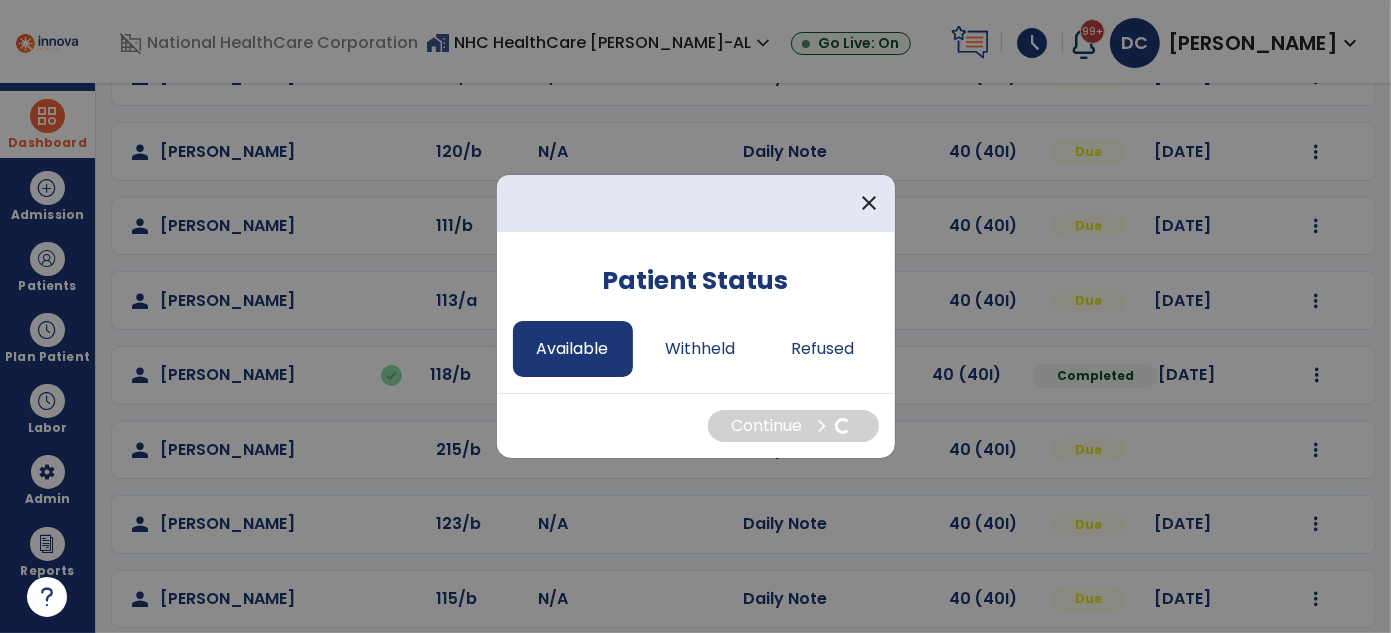 select on "*" 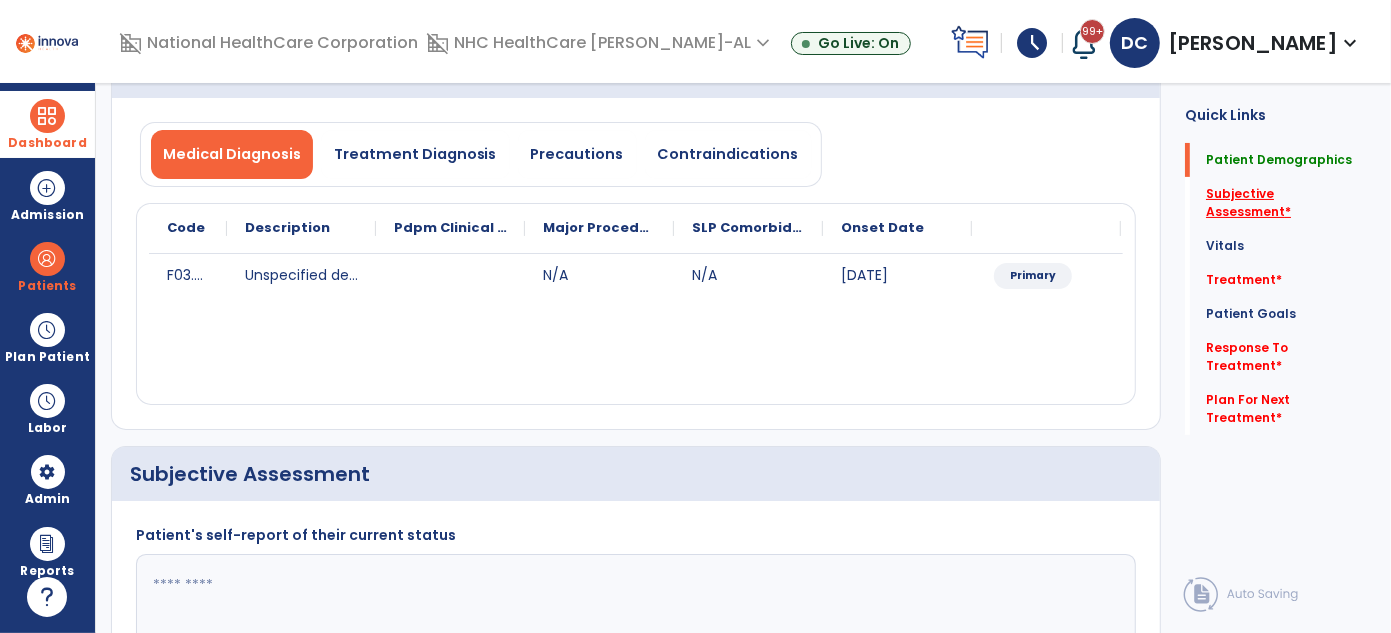 click on "Subjective Assessment   *" 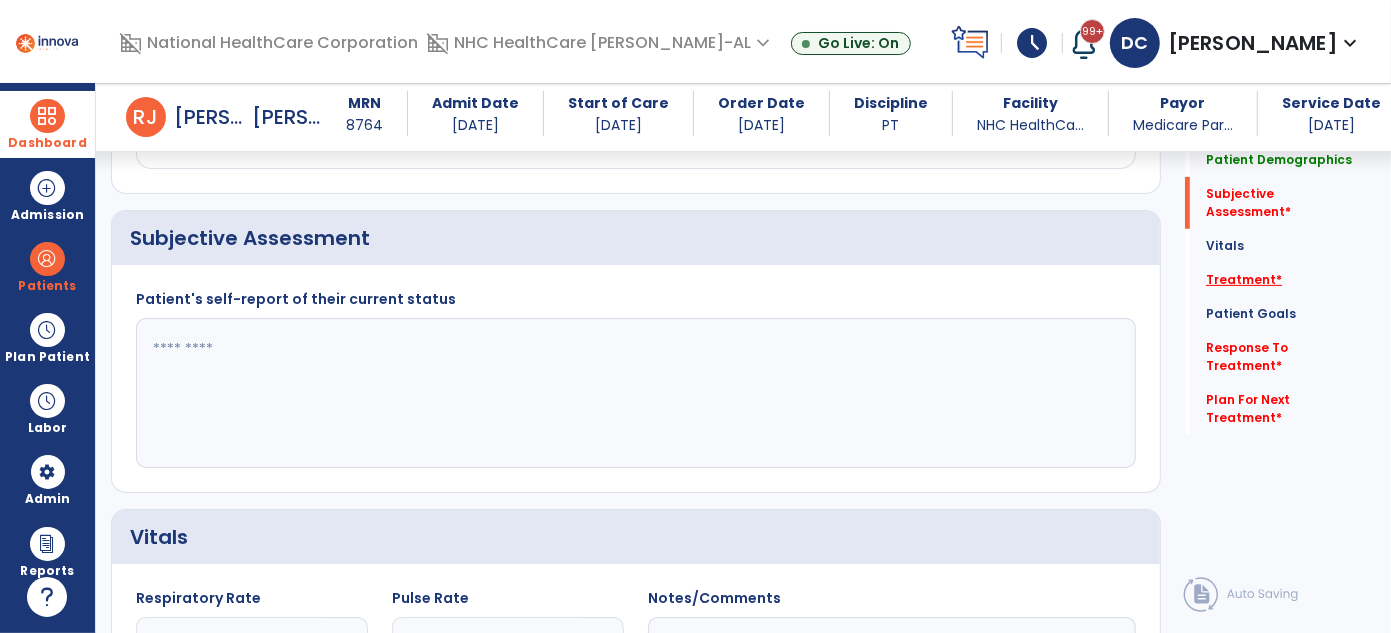 scroll, scrollTop: 438, scrollLeft: 0, axis: vertical 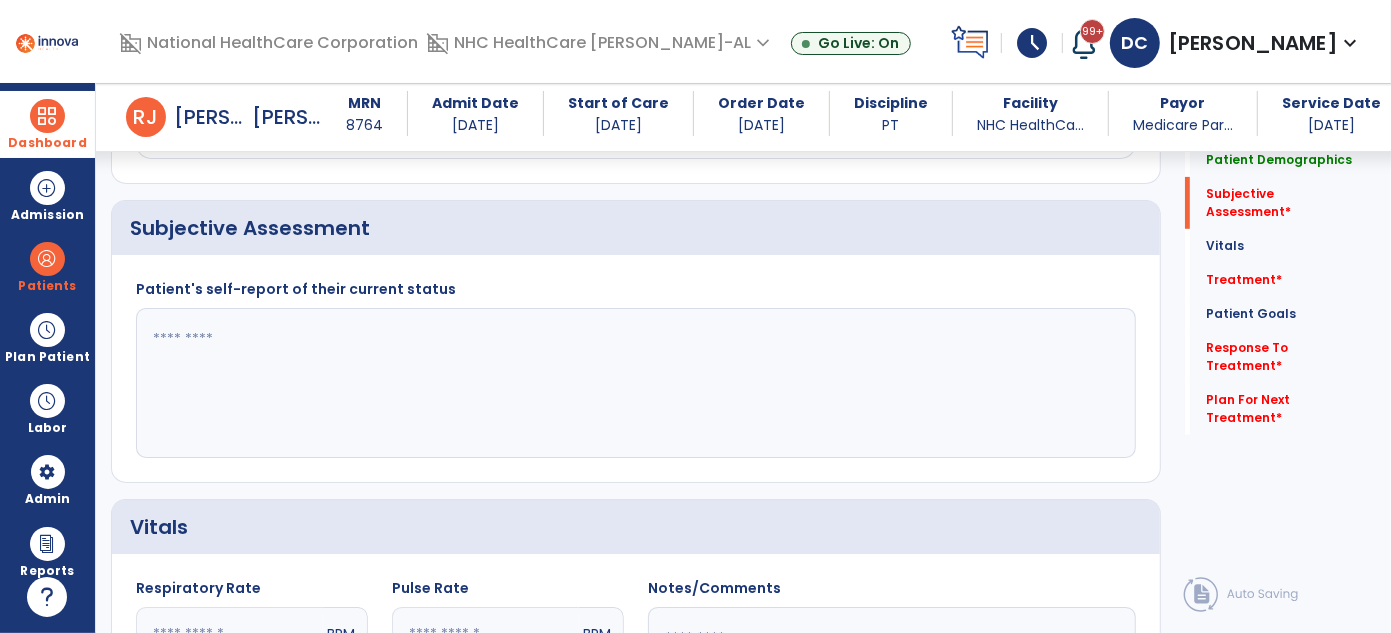 click on "Patient's self-report of their current status" 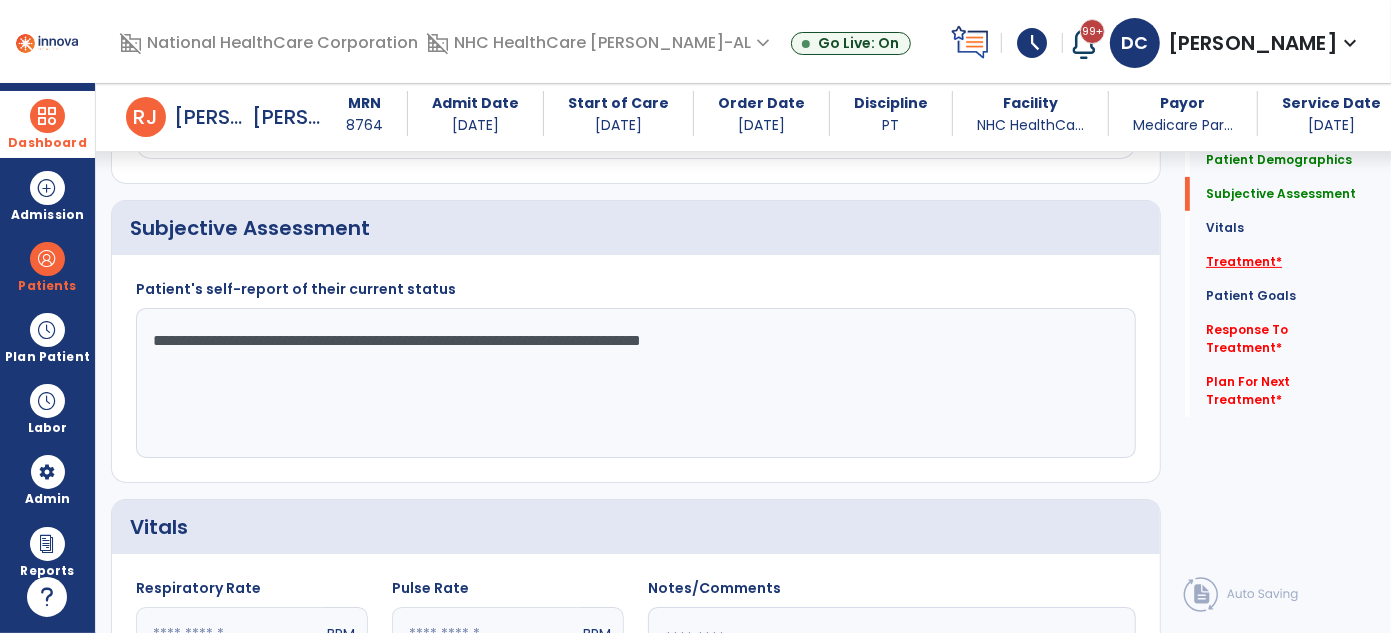 type on "**********" 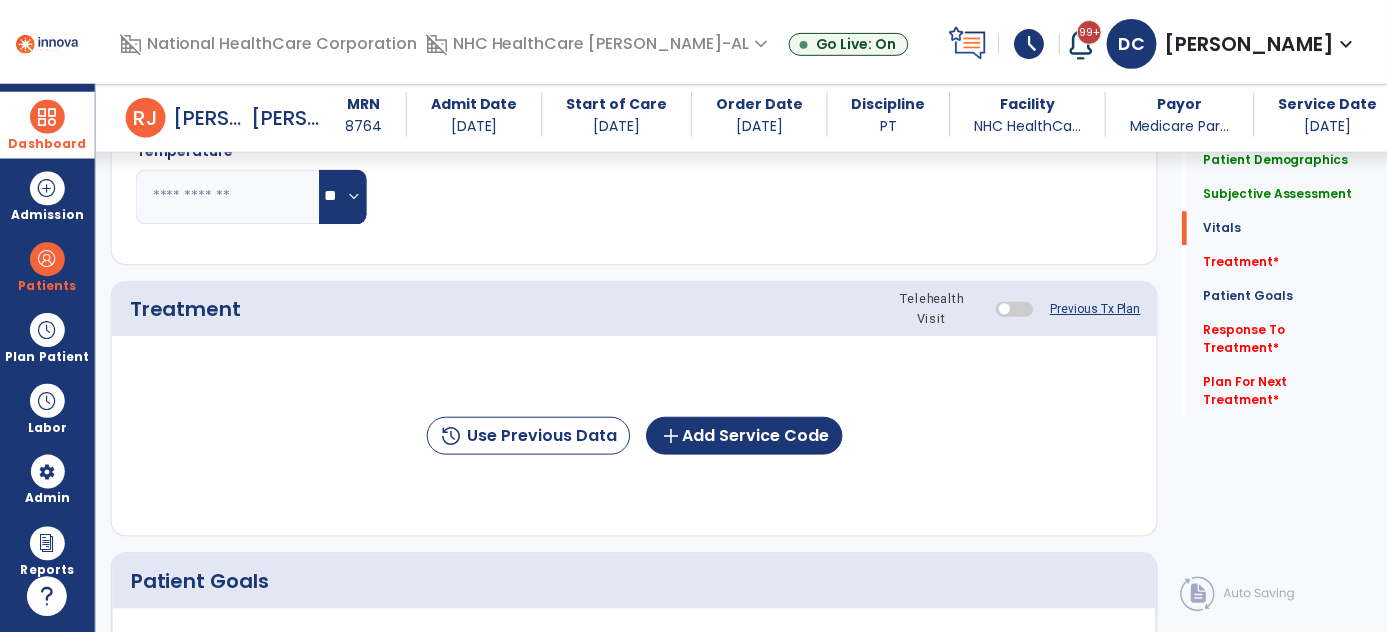 scroll, scrollTop: 1128, scrollLeft: 0, axis: vertical 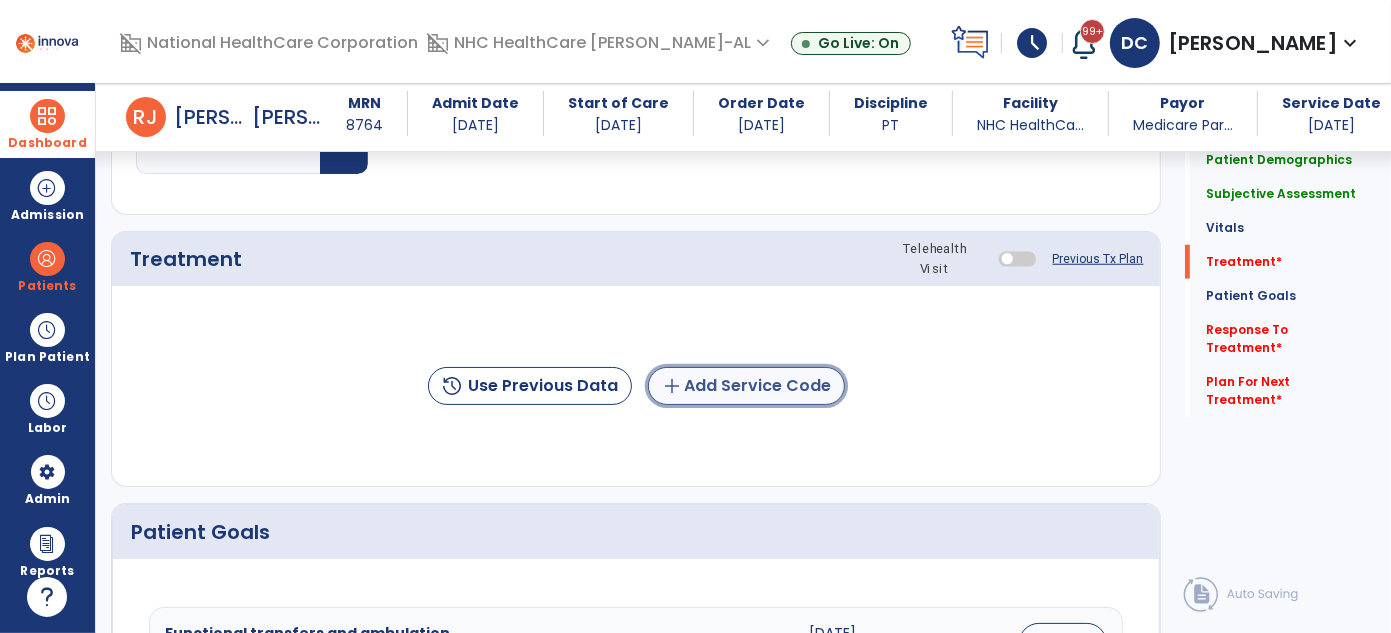 click on "add  Add Service Code" 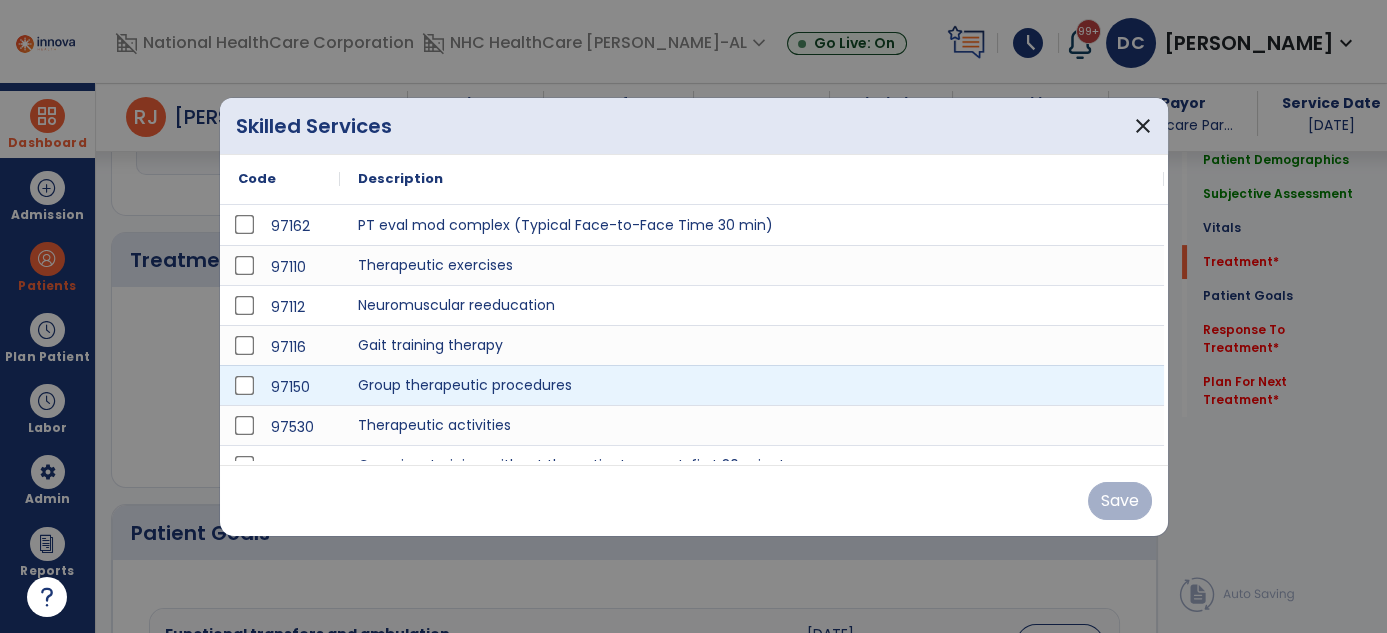 scroll, scrollTop: 1128, scrollLeft: 0, axis: vertical 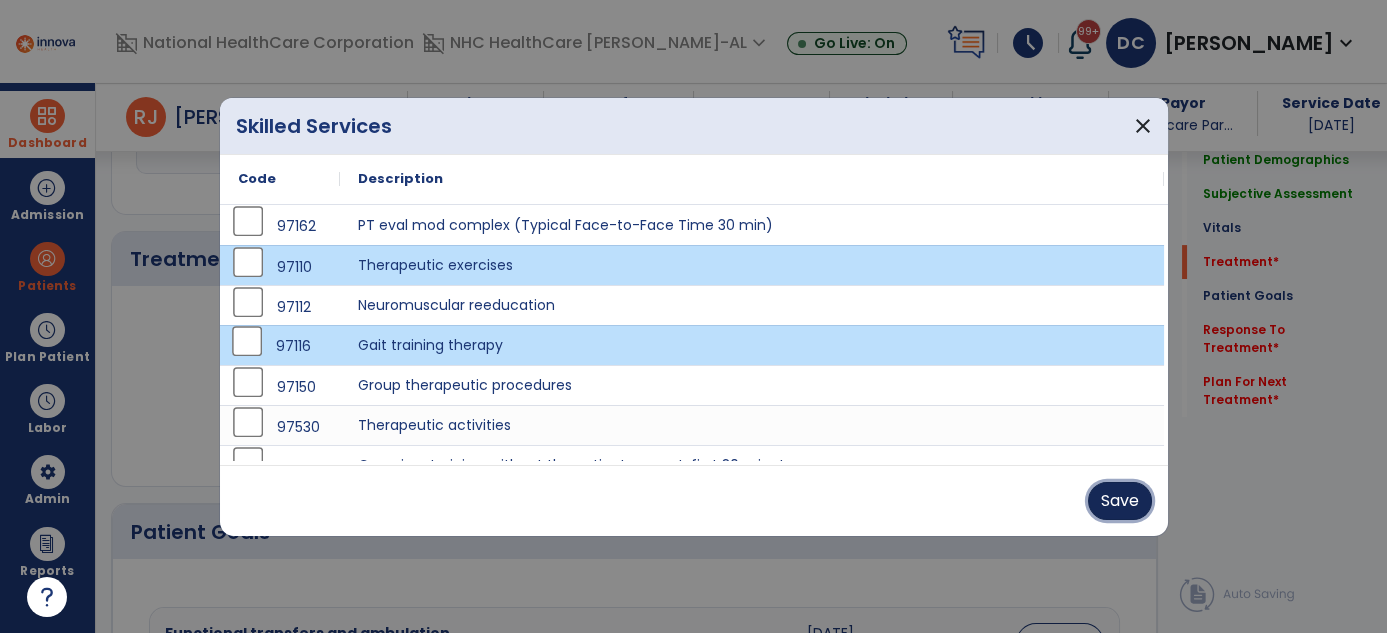 click on "Save" at bounding box center (1120, 501) 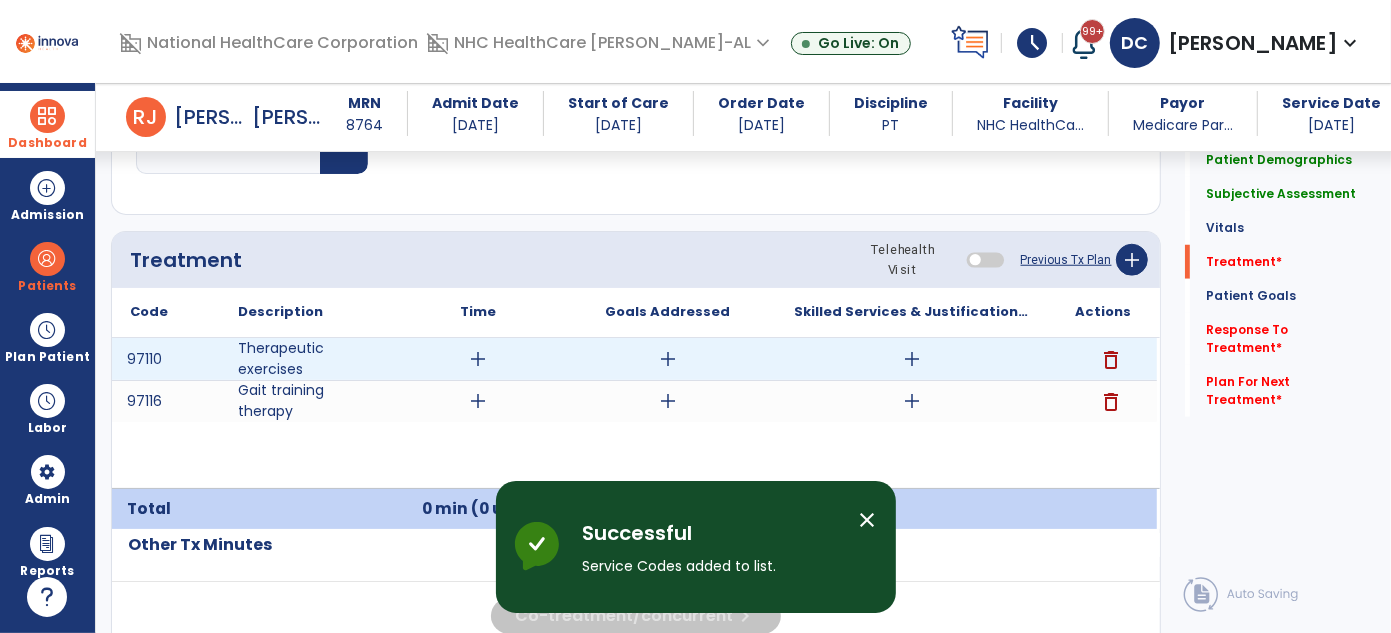 click on "add" at bounding box center (912, 359) 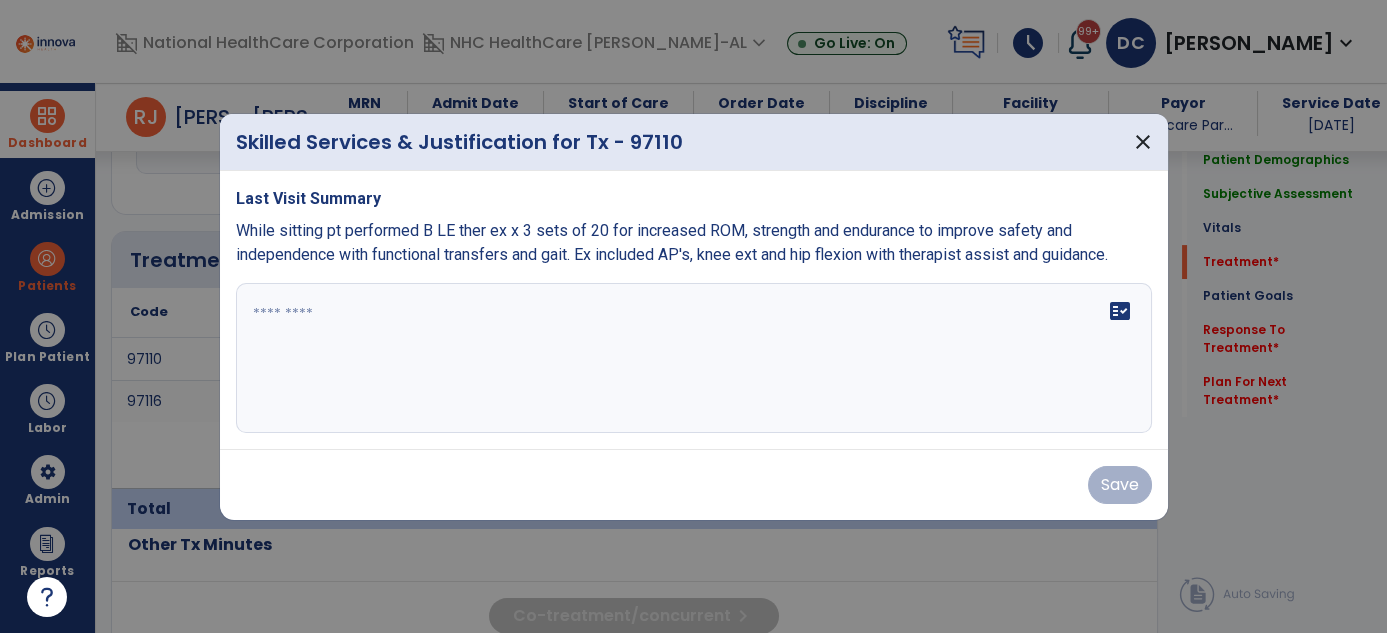 scroll, scrollTop: 1128, scrollLeft: 0, axis: vertical 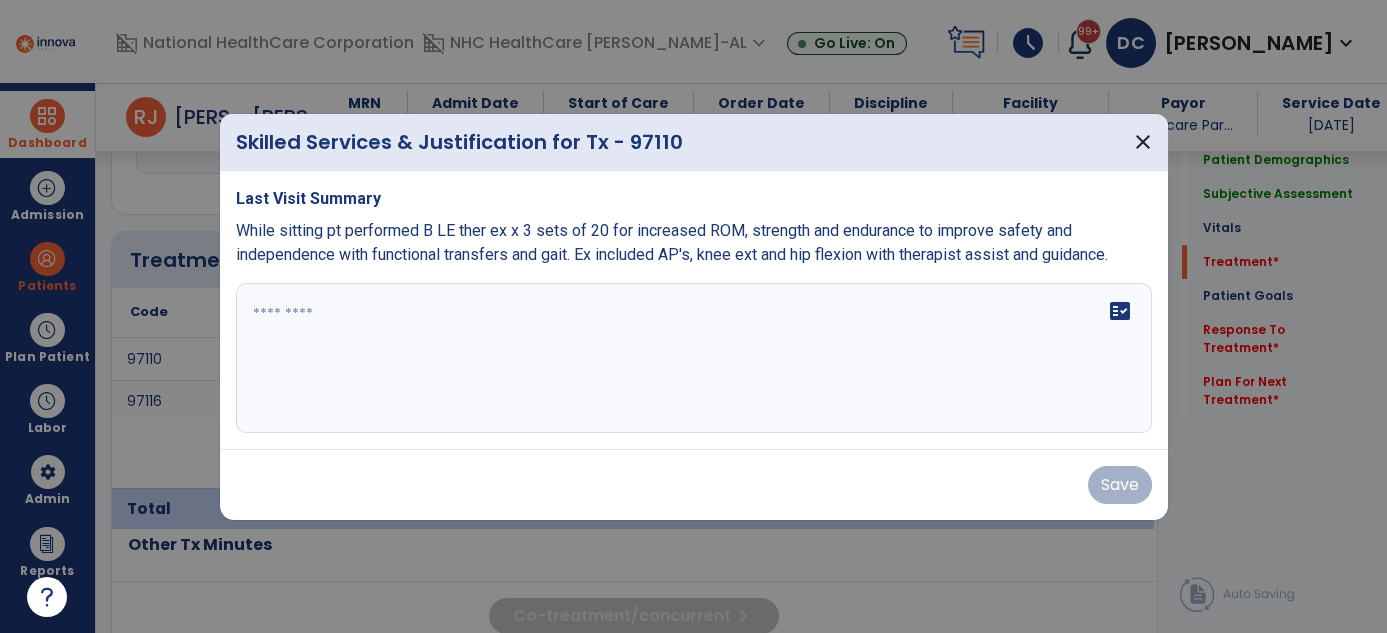 click at bounding box center [694, 358] 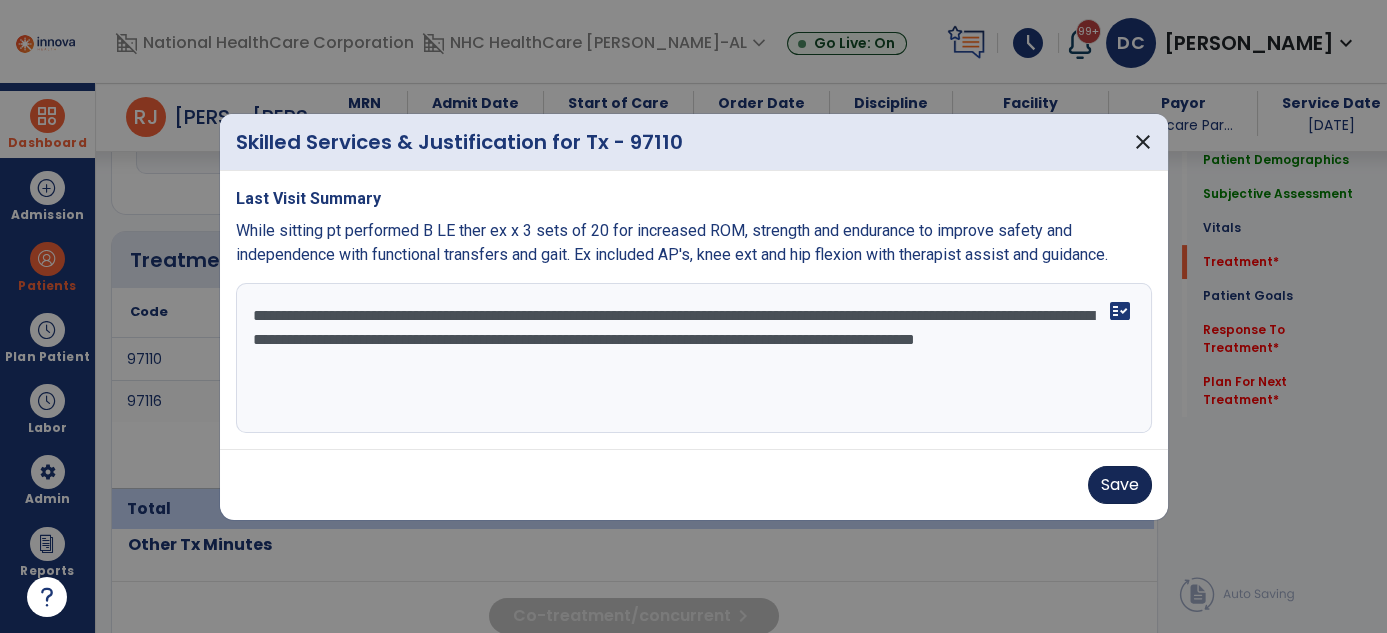 type on "**********" 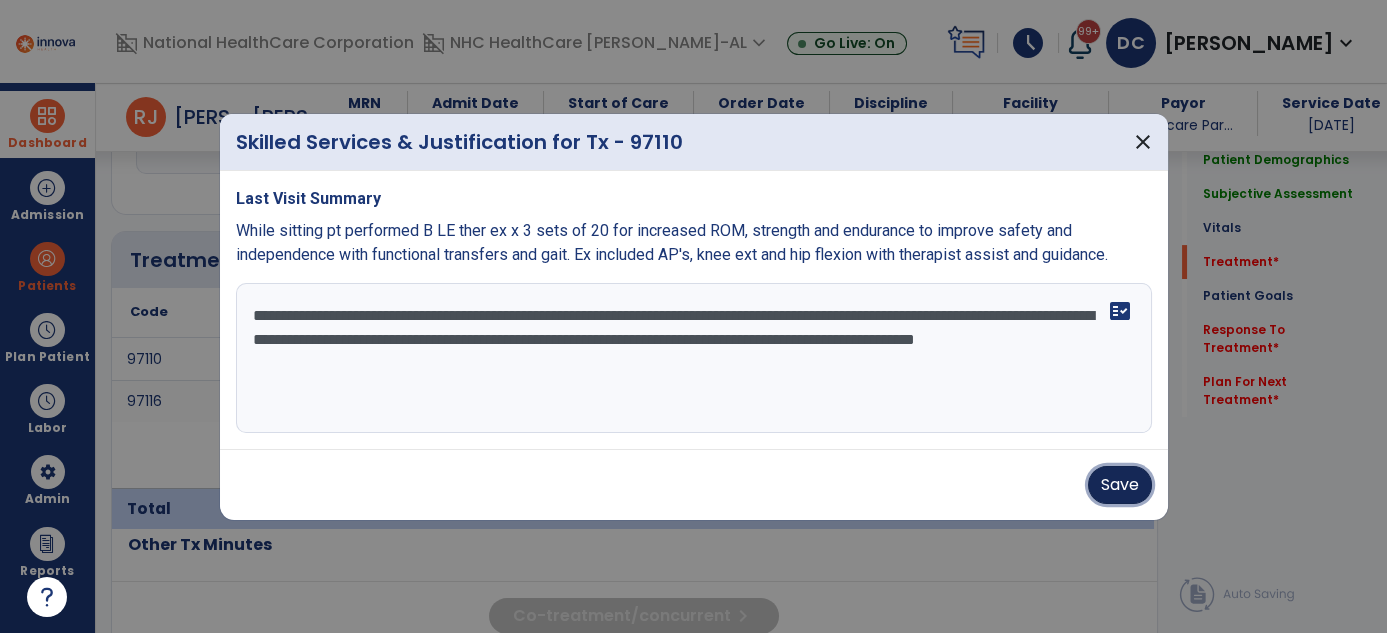 click on "Save" at bounding box center (1120, 485) 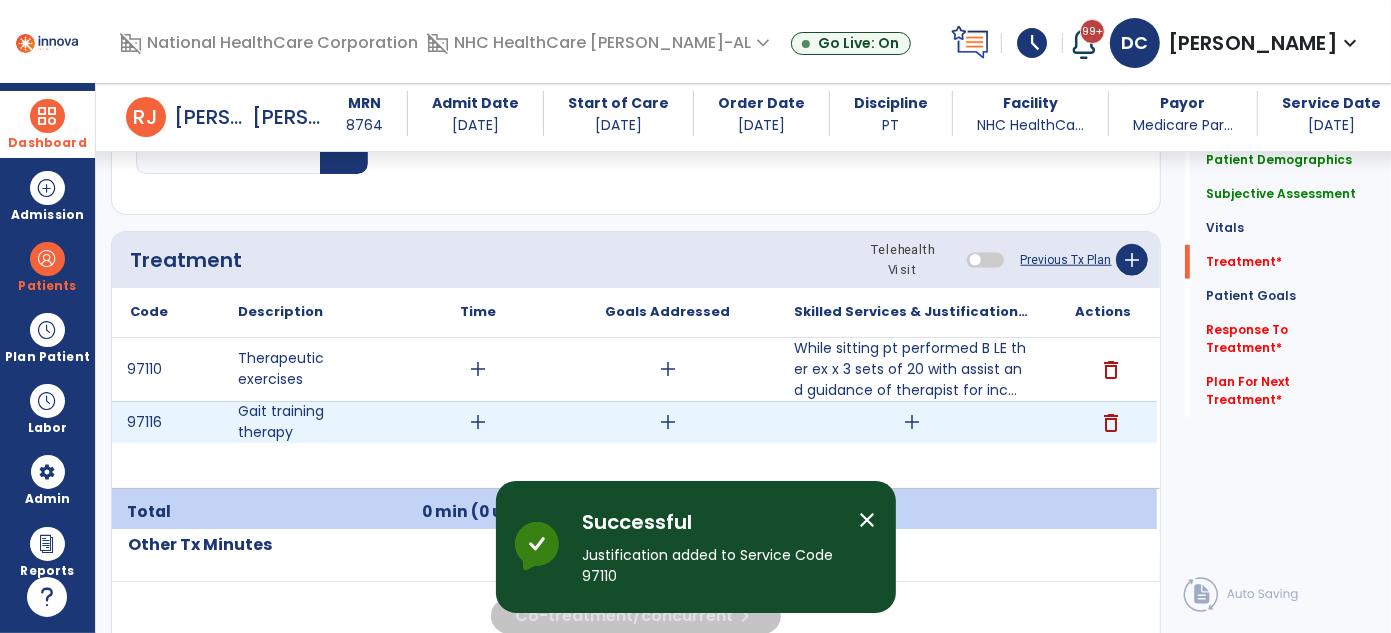 click on "add" at bounding box center (912, 422) 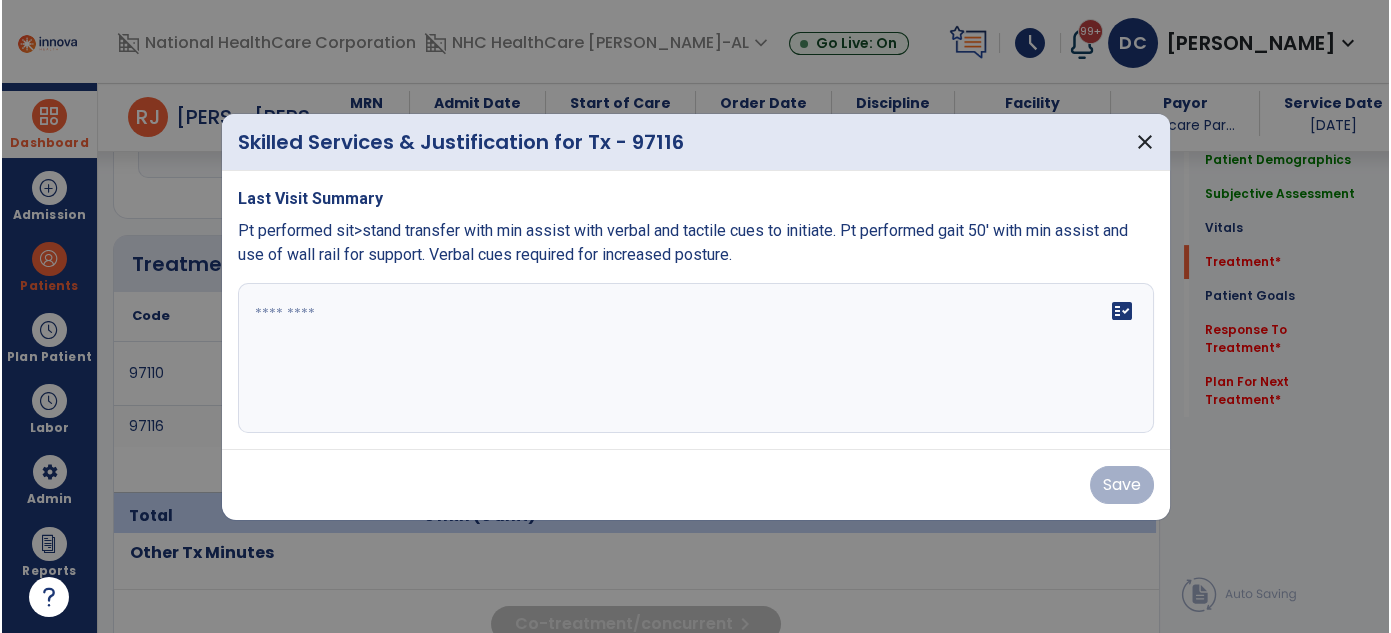 scroll, scrollTop: 1128, scrollLeft: 0, axis: vertical 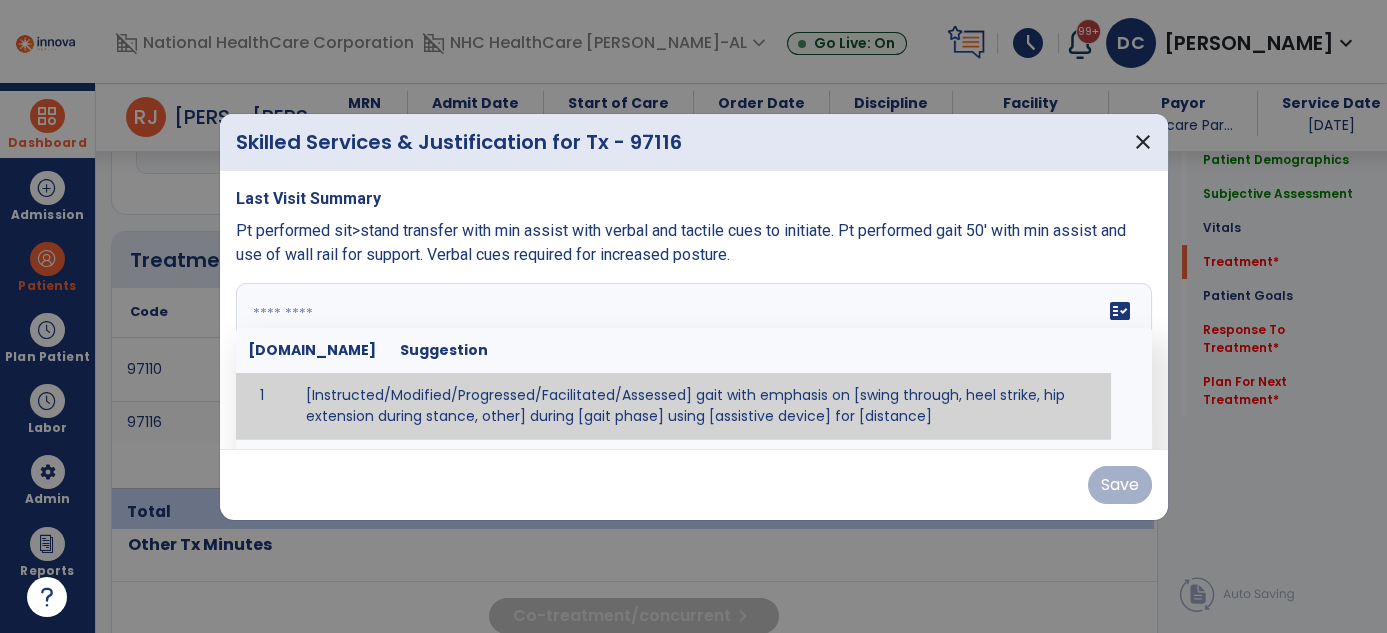 click on "fact_check  Sr.No Suggestion 1 [Instructed/Modified/Progressed/Facilitated/Assessed] gait with emphasis on [swing through, heel strike, hip extension during stance, other] during [gait phase] using [assistive device] for [distance] 2 [Instructed/Modified/Progressed/Facilitated/Assessed] use of [assistive device] and [NWB, PWB, step-to gait pattern, step through gait pattern] 3 [Instructed/Modified/Progressed/Facilitated/Assessed] patient's ability to [ascend/descend # of steps, perform directional changes, walk on even/uneven surfaces, pick-up objects off floor, velocity changes, other] using [assistive device]. 4 [Instructed/Modified/Progressed/Facilitated/Assessed] pre-gait activities including [identify exercise] in order to prepare for gait training. 5" at bounding box center [694, 358] 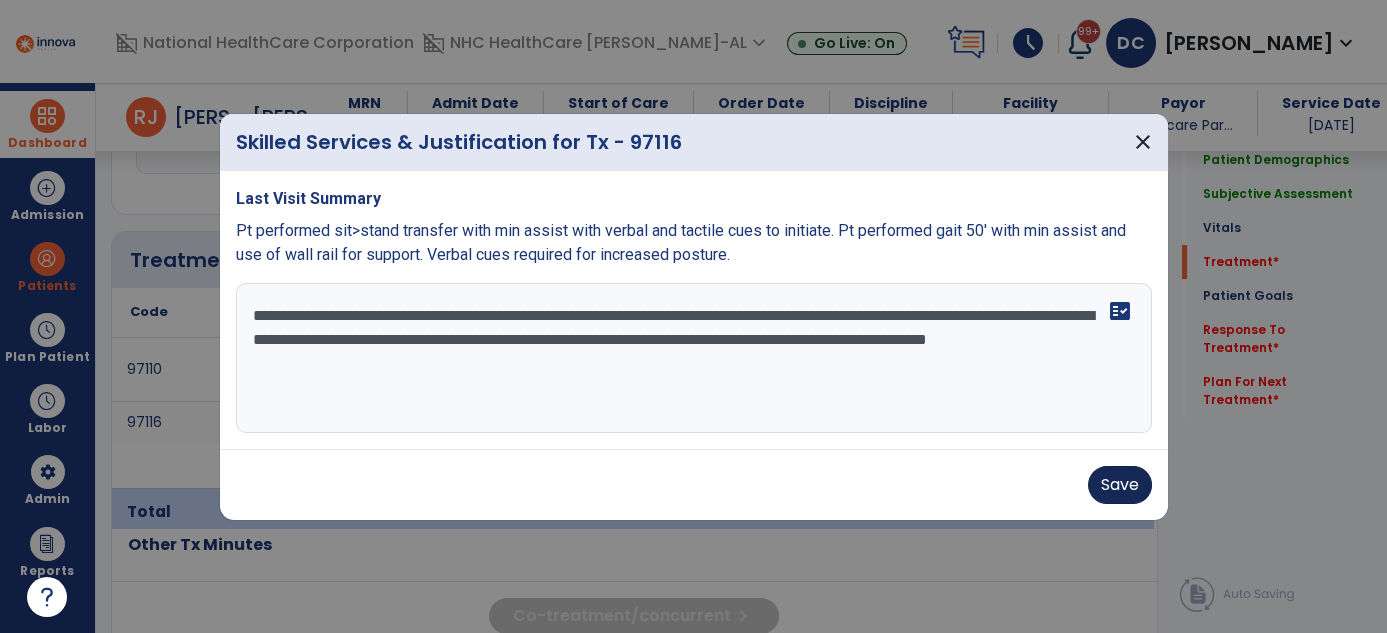 type on "**********" 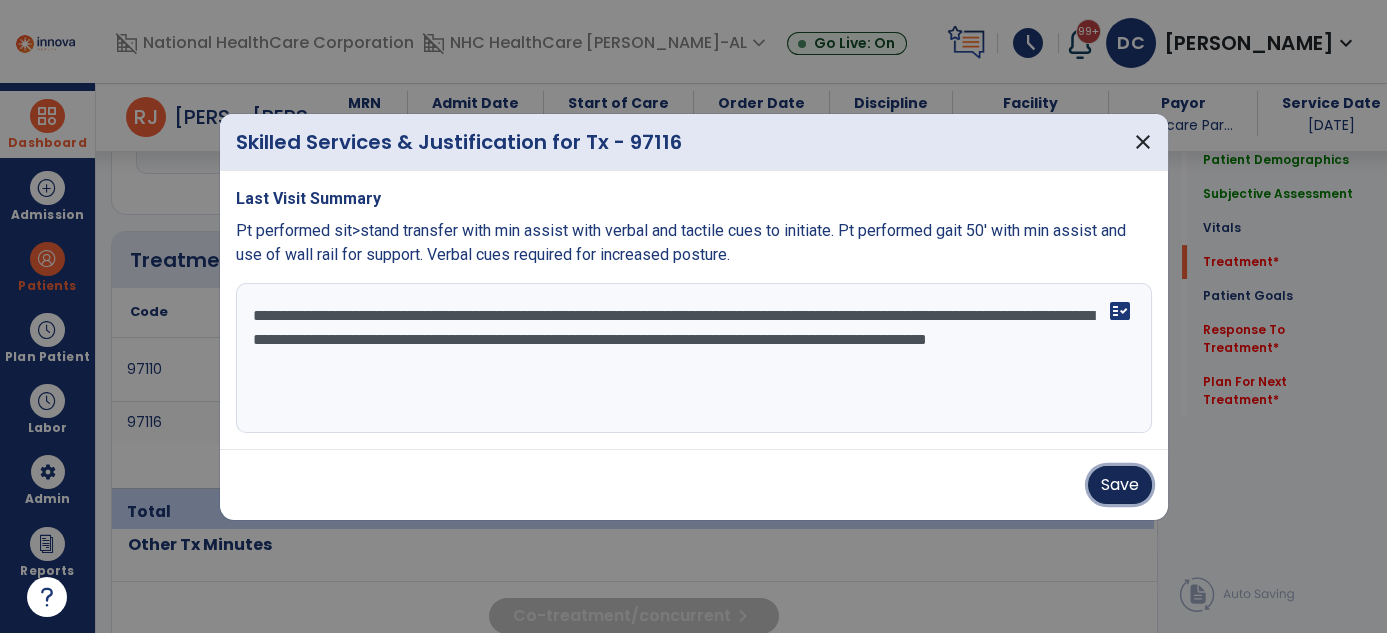click on "Save" at bounding box center (1120, 485) 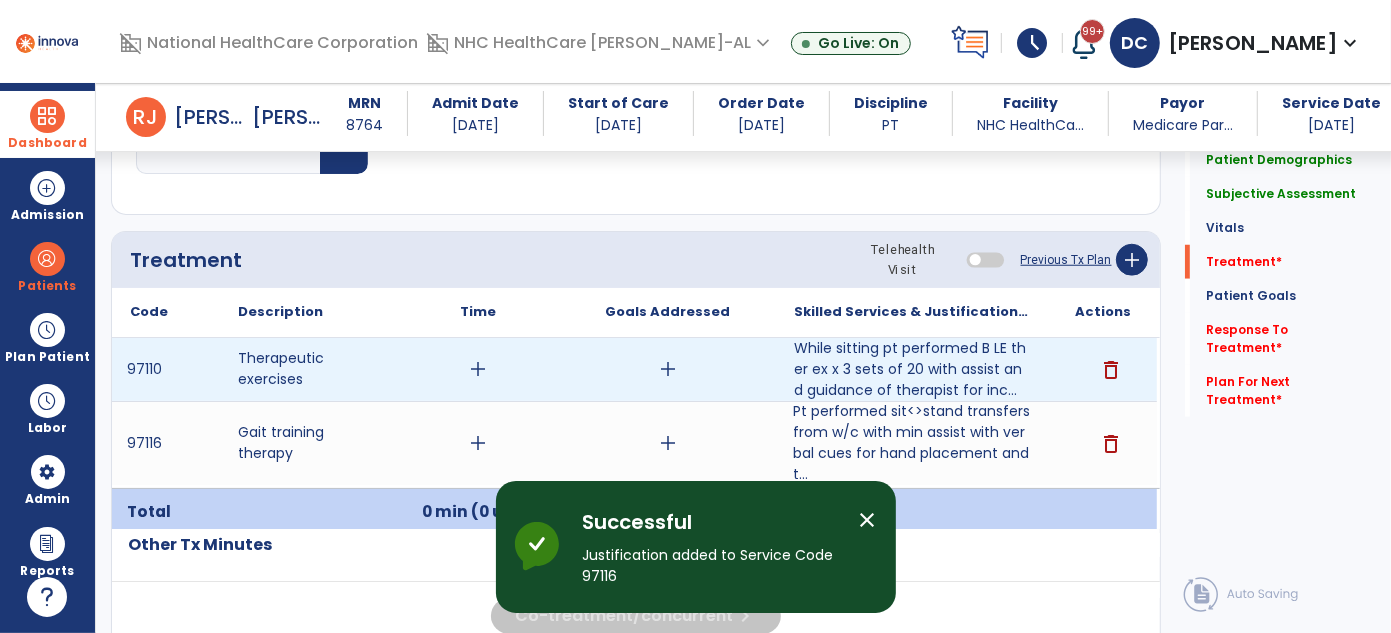 click on "add" at bounding box center (478, 369) 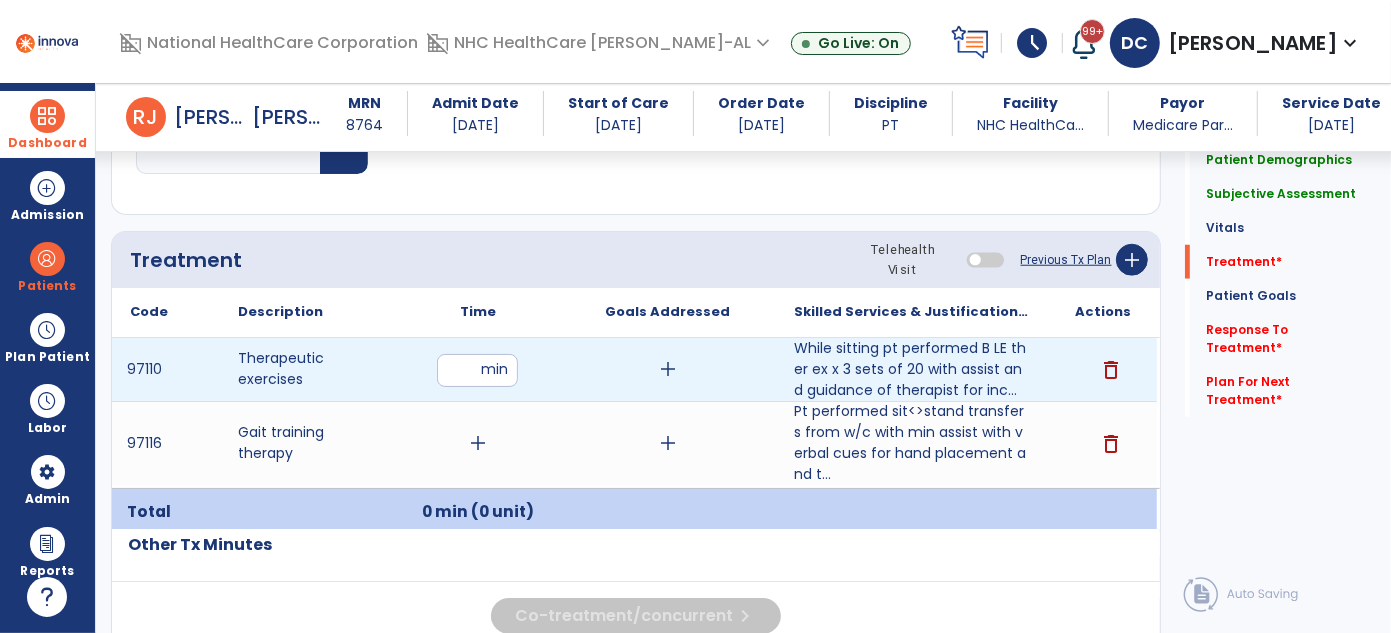 type on "**" 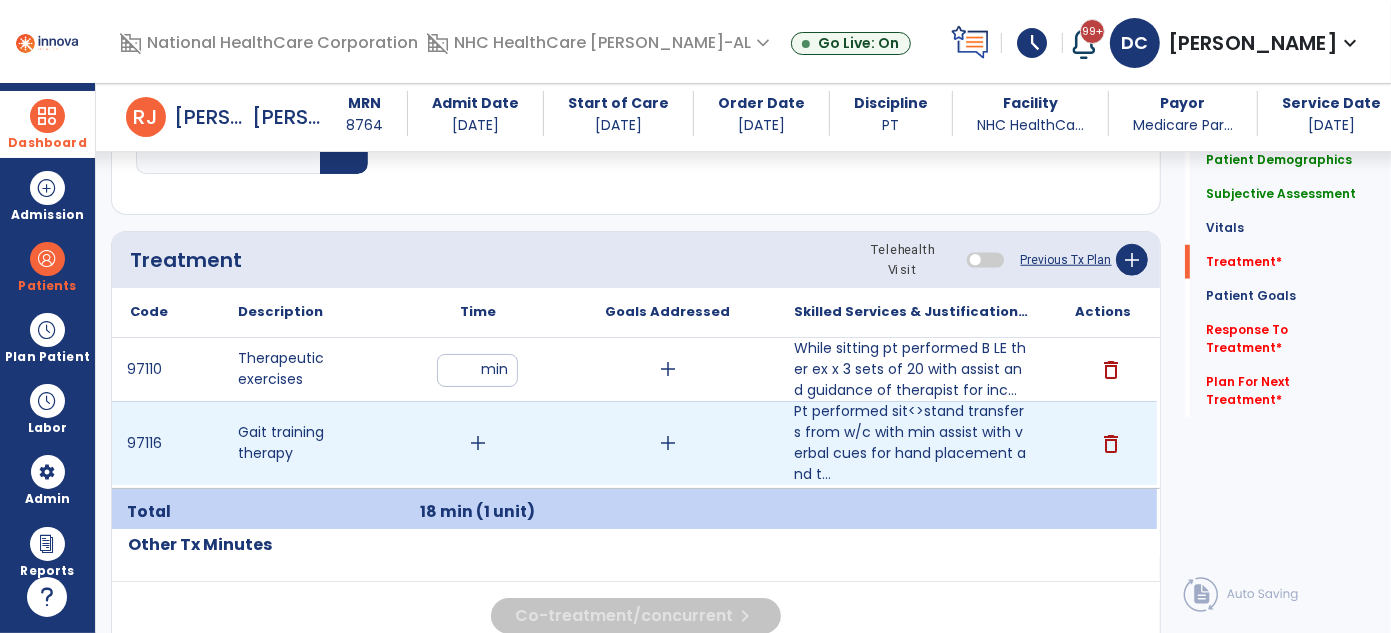 click on "add" at bounding box center (478, 443) 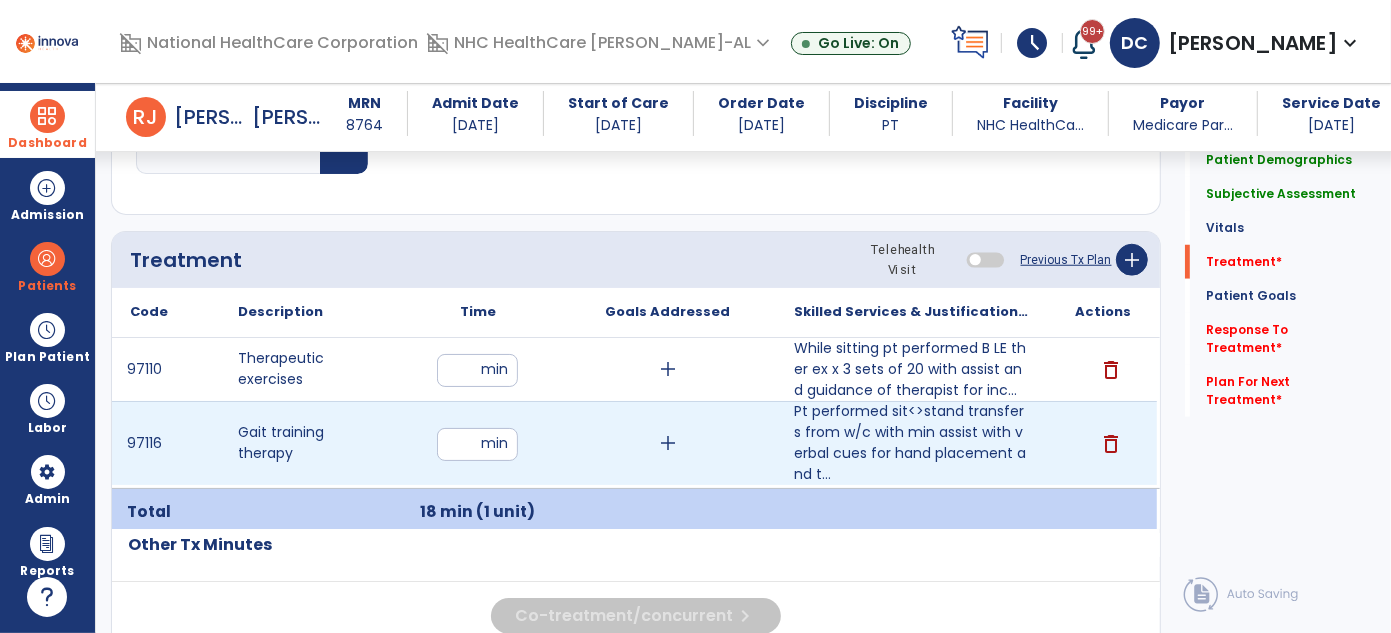 type on "**" 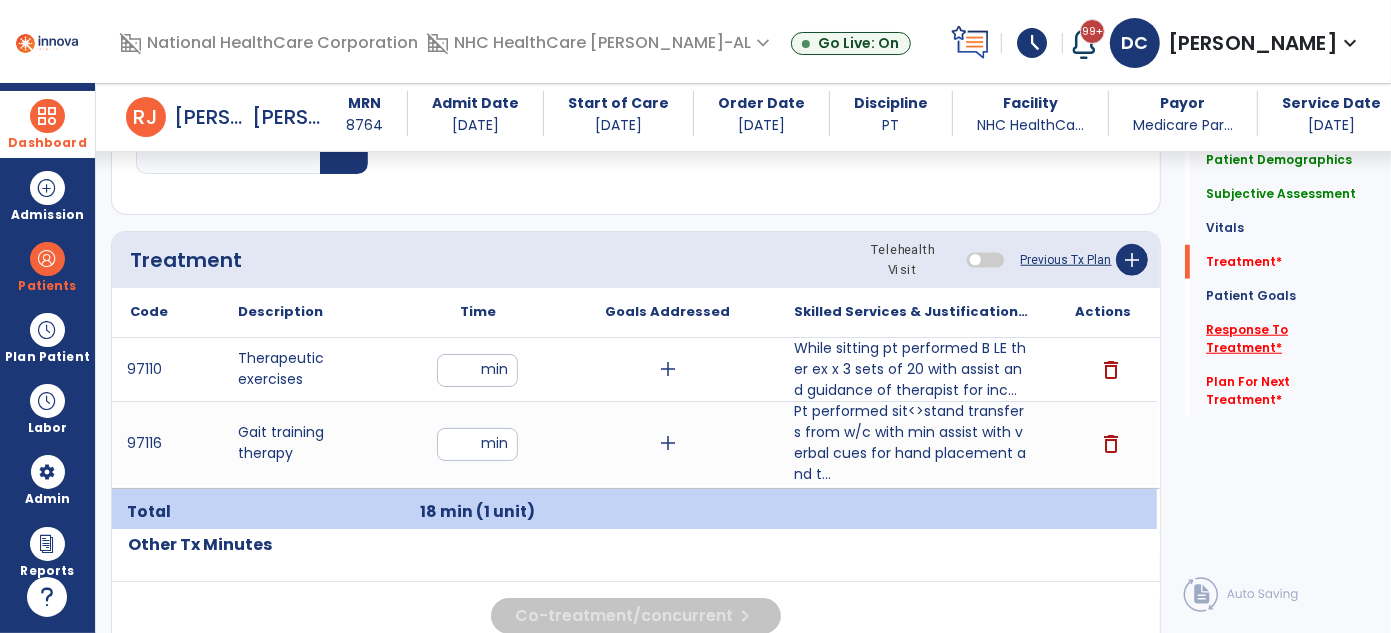click on "Response To Treatment   *" 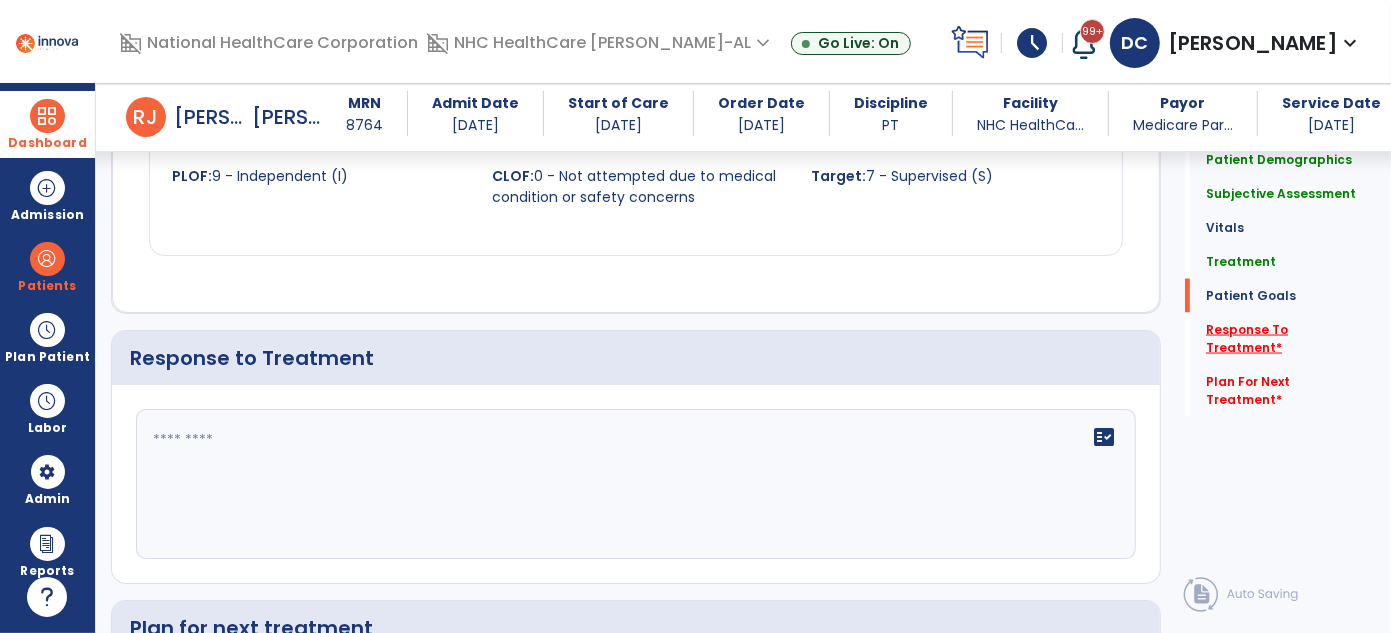scroll, scrollTop: 2230, scrollLeft: 0, axis: vertical 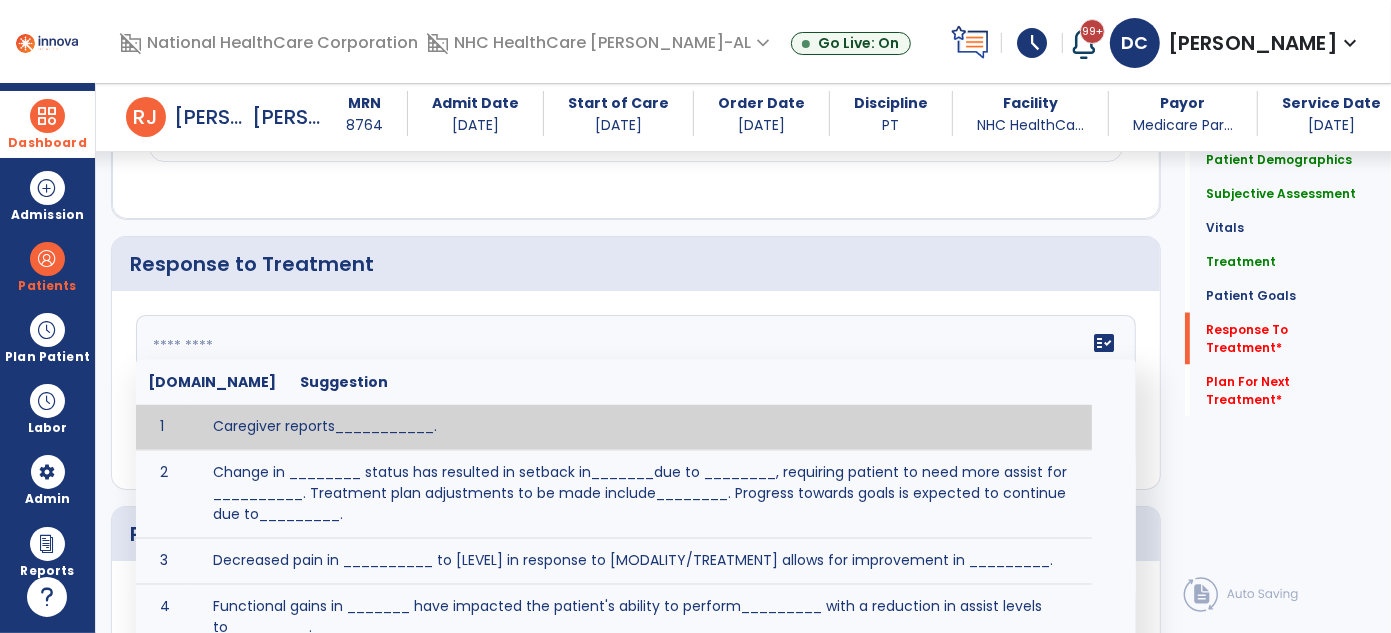 click 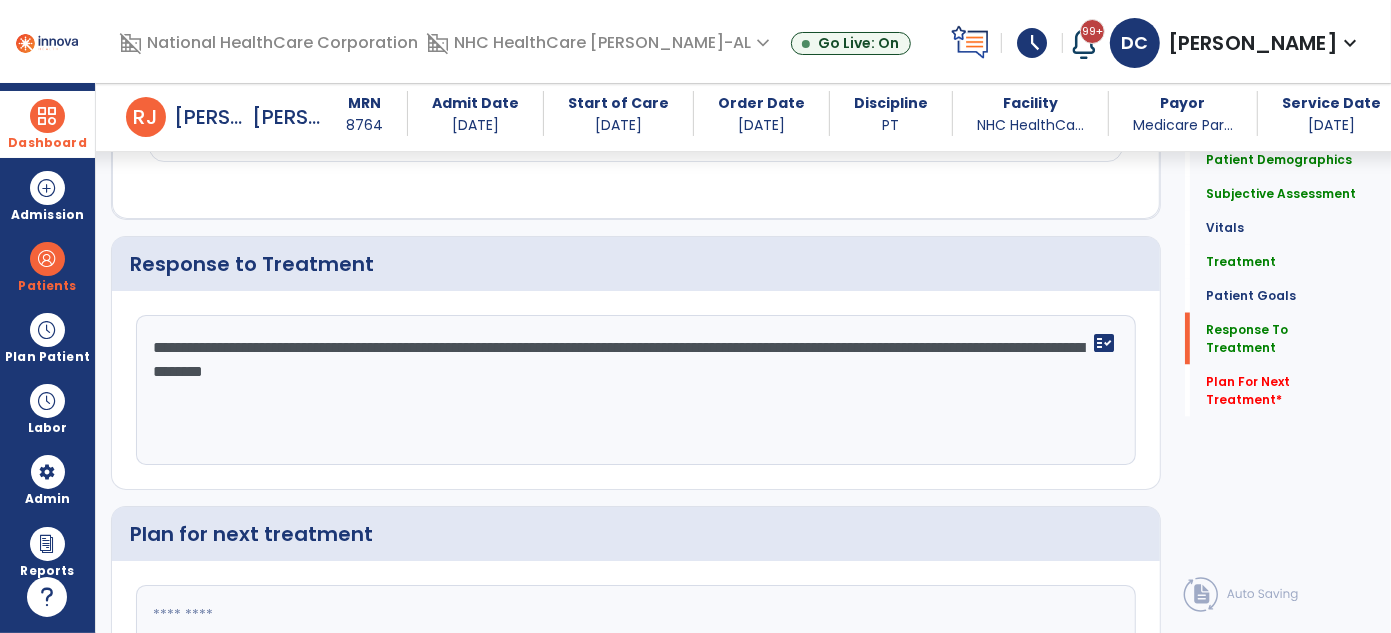 type on "**********" 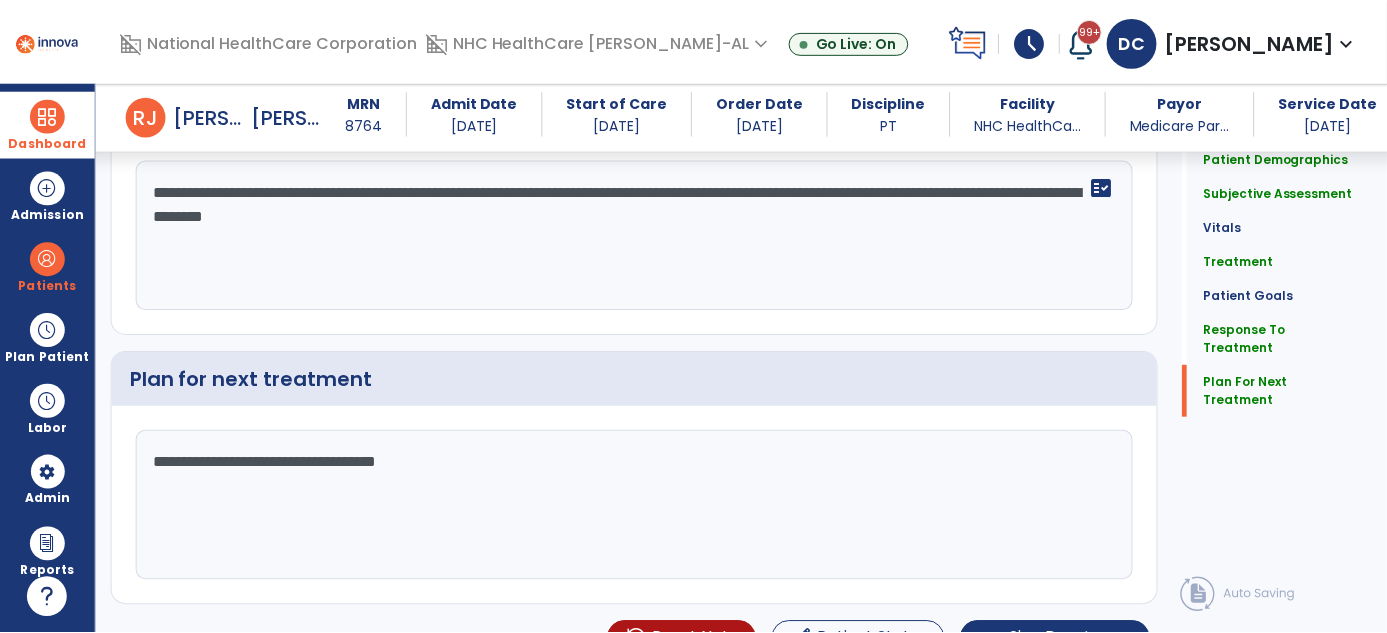 scroll, scrollTop: 2416, scrollLeft: 0, axis: vertical 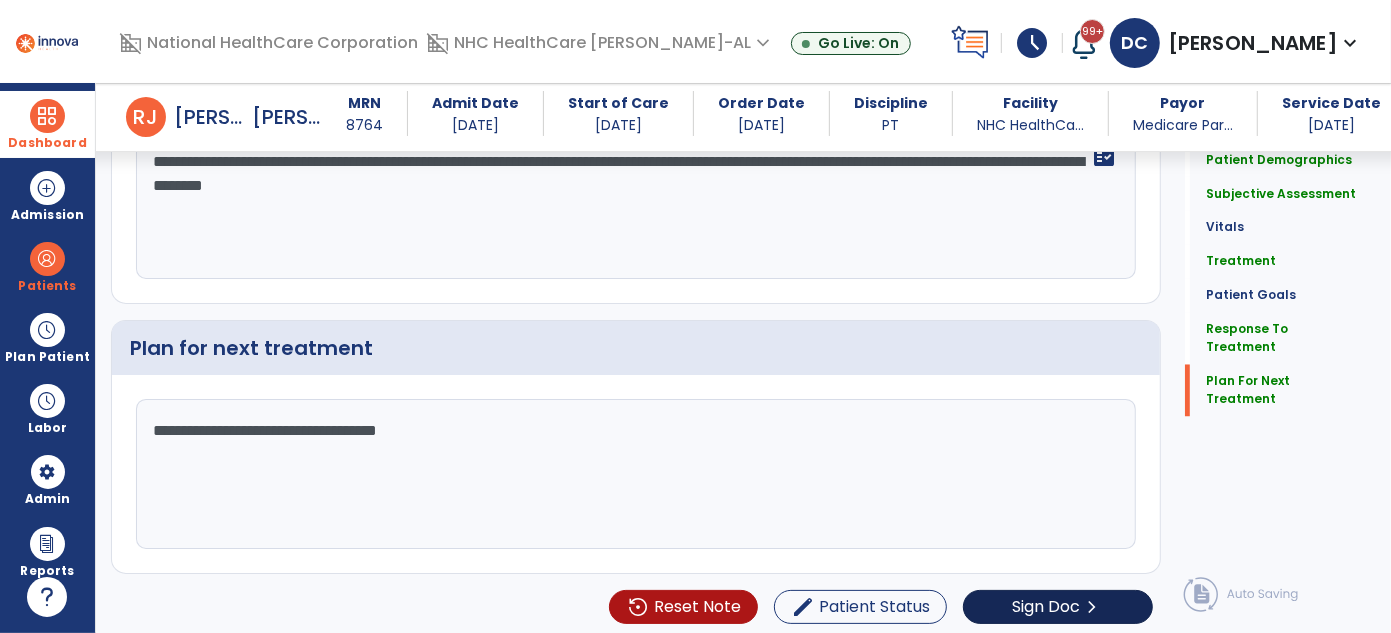type on "**********" 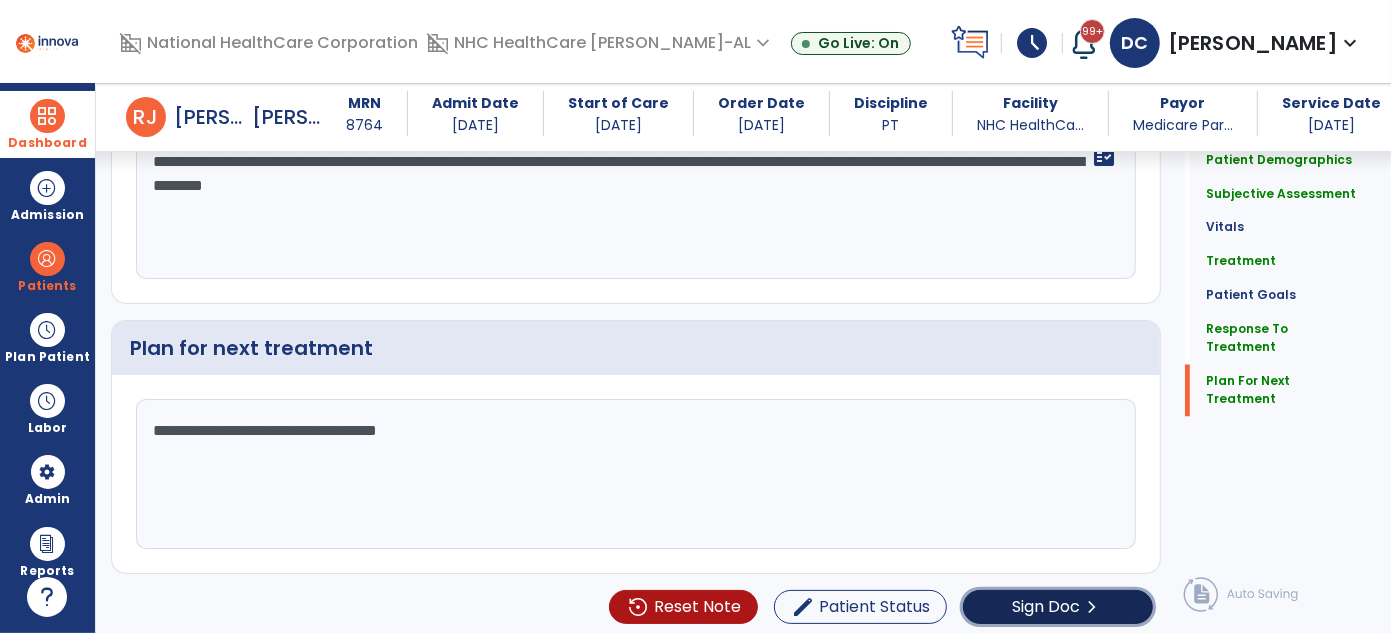 click on "Sign Doc" 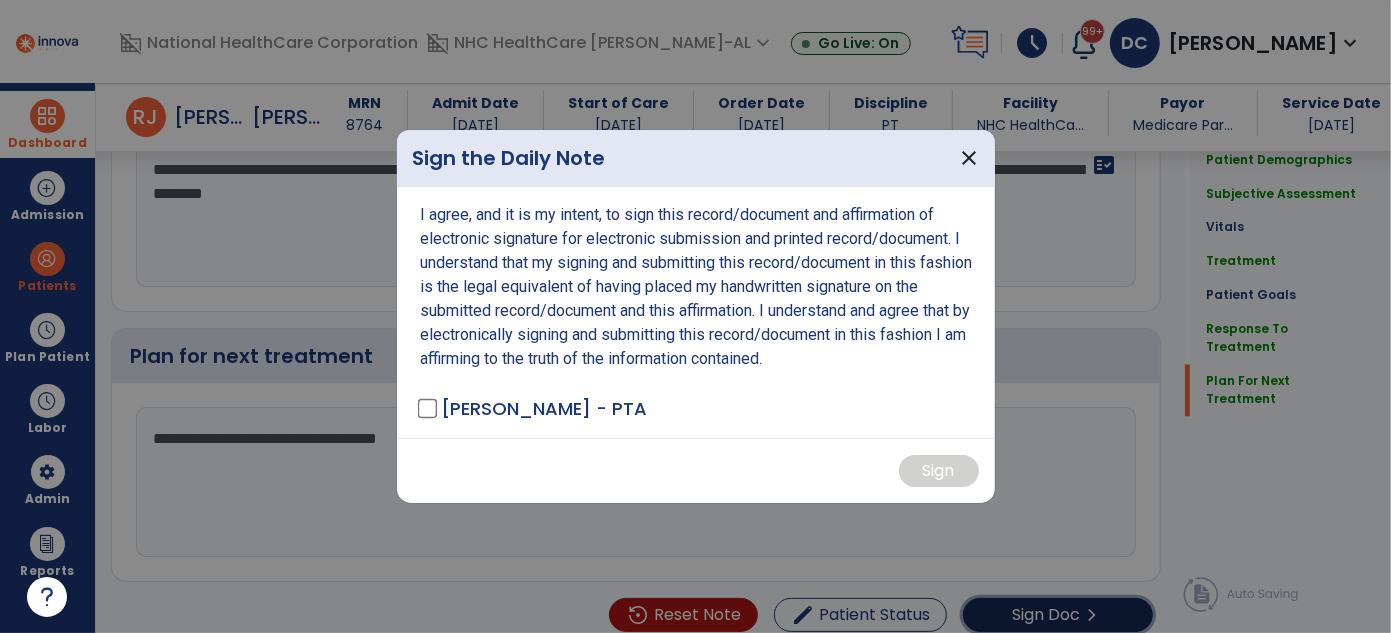 scroll, scrollTop: 2416, scrollLeft: 0, axis: vertical 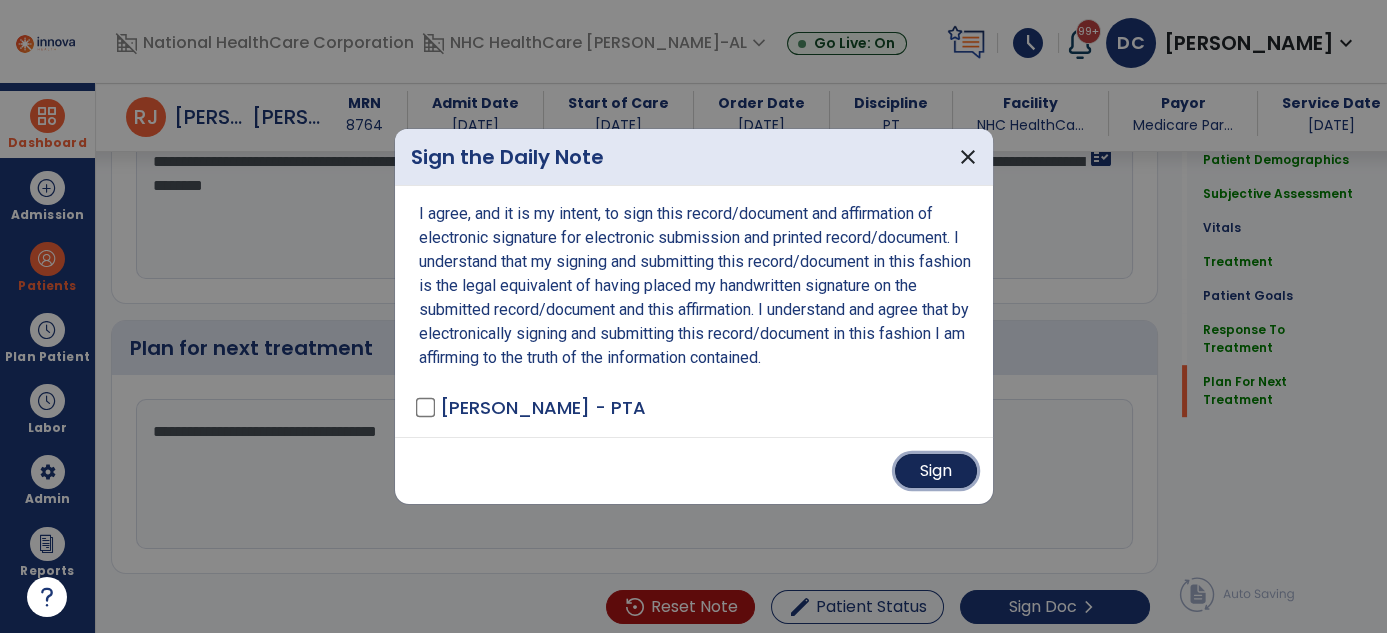 click on "Sign" at bounding box center (936, 471) 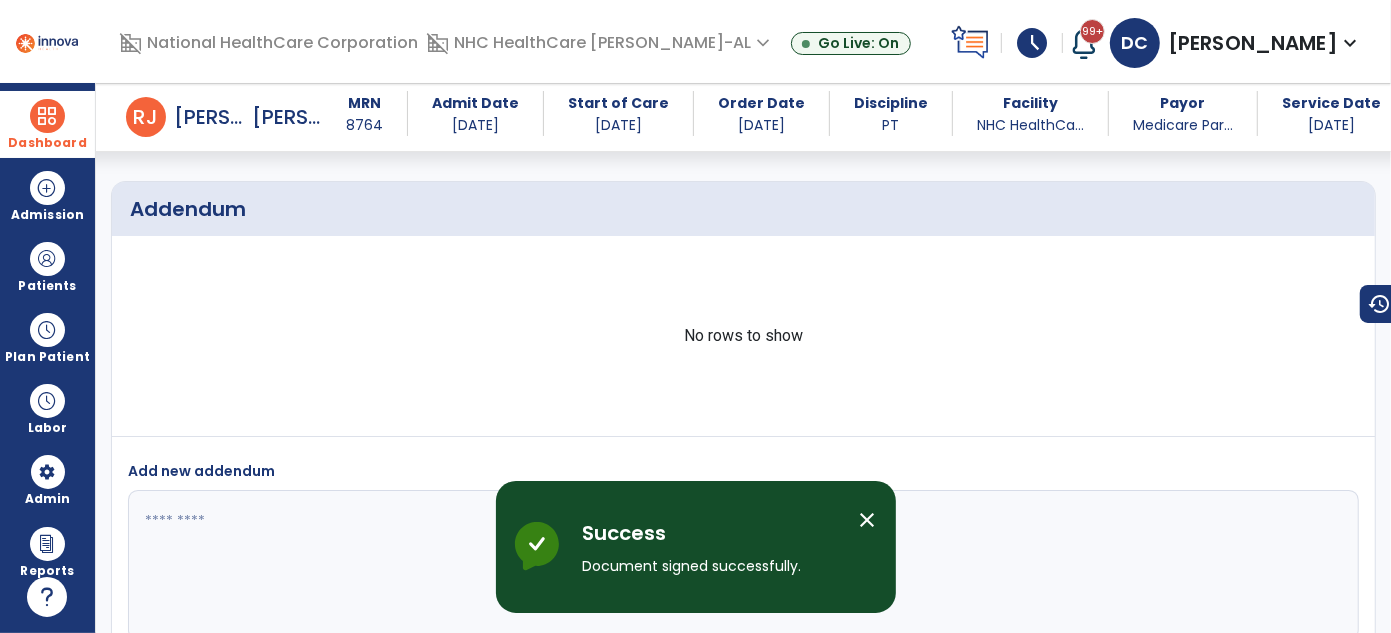 scroll, scrollTop: 3221, scrollLeft: 0, axis: vertical 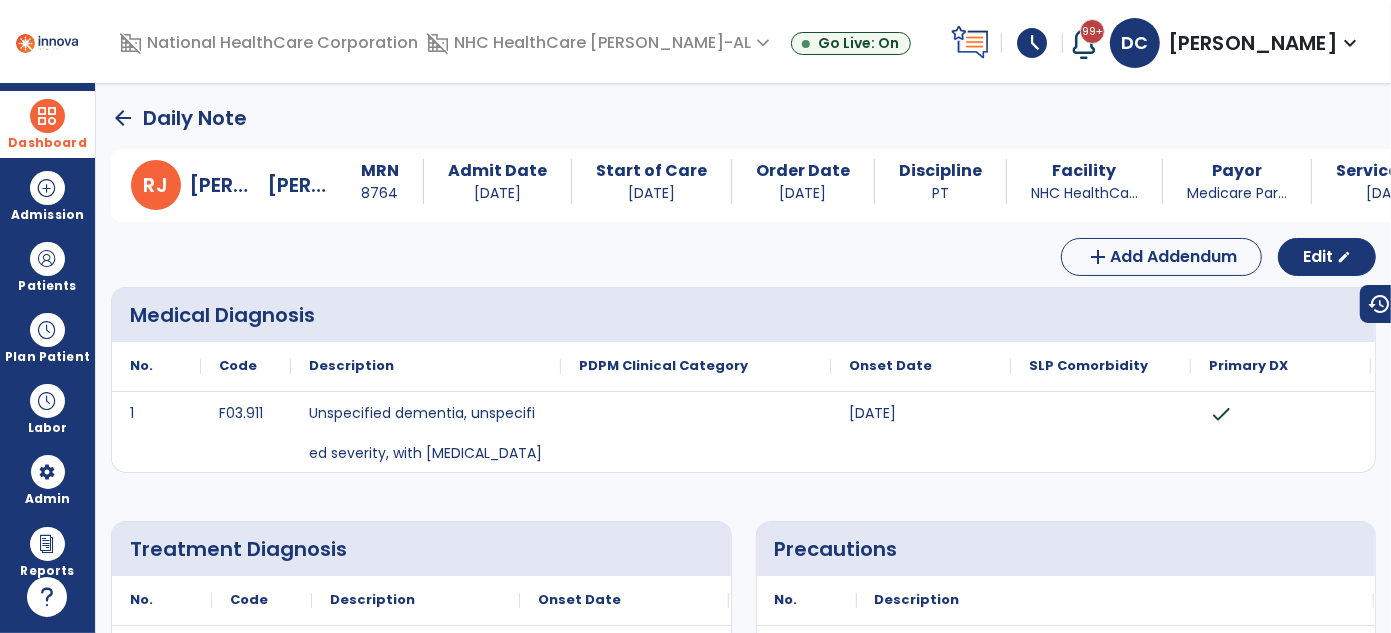 click on "arrow_back" 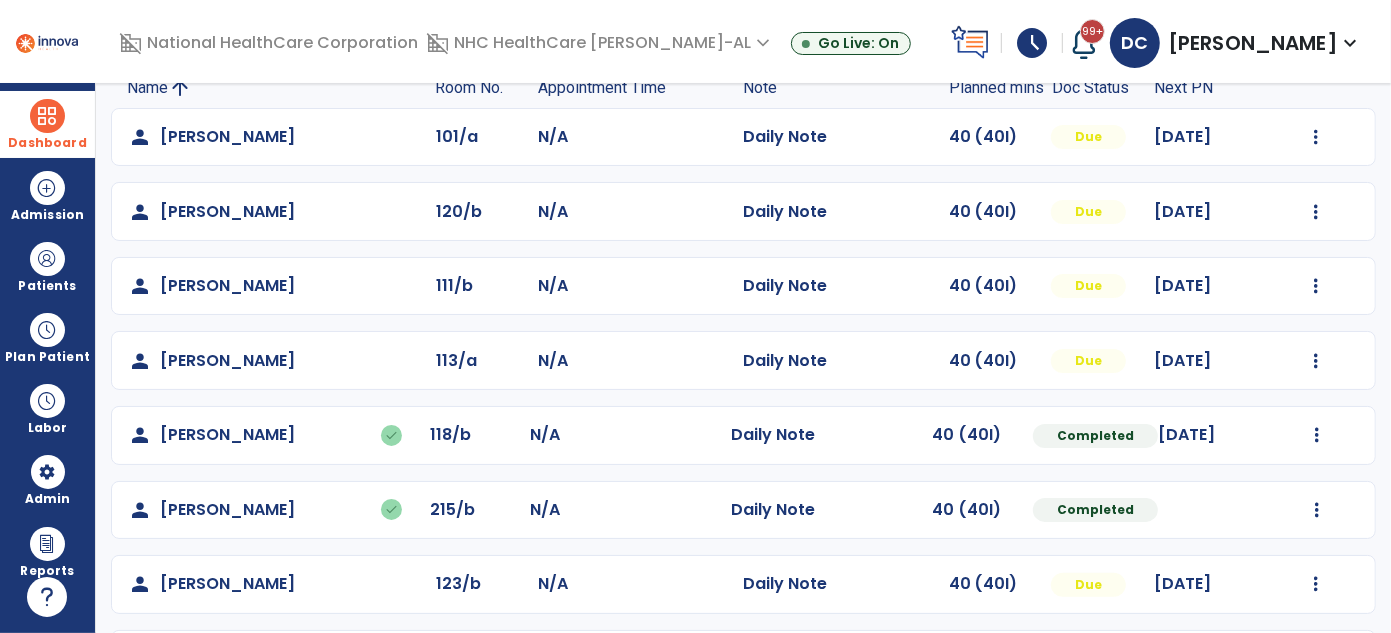 scroll, scrollTop: 378, scrollLeft: 0, axis: vertical 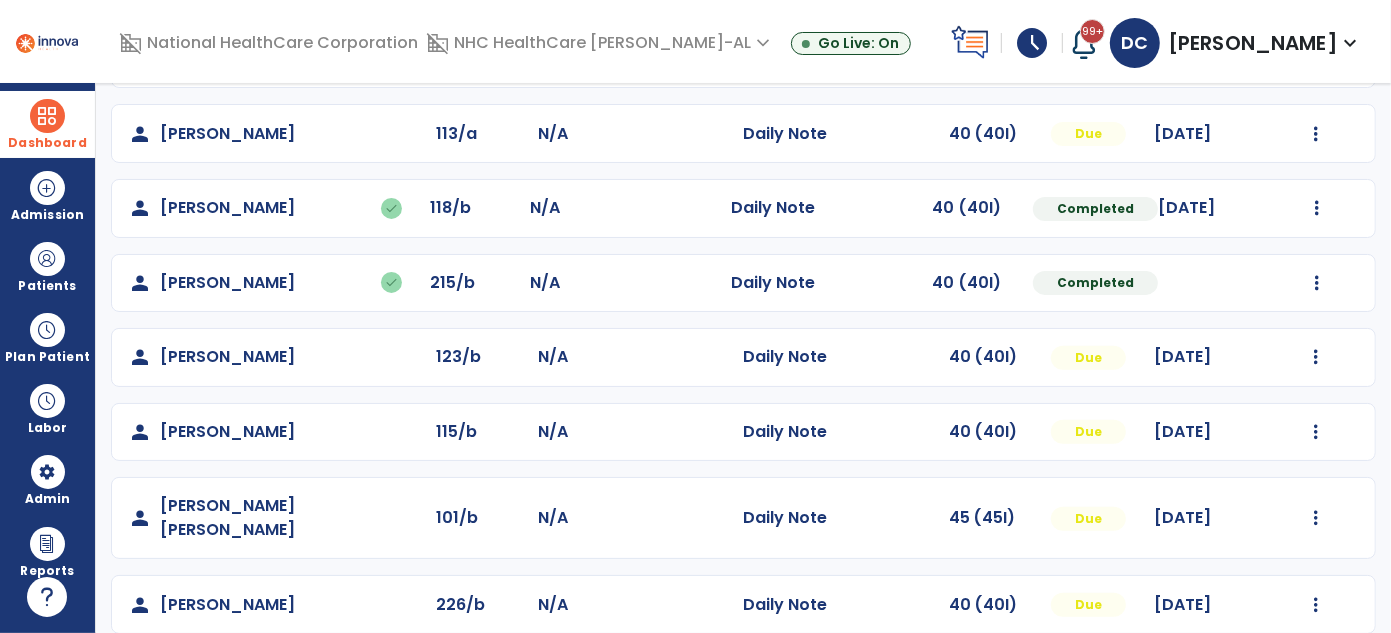 click on "Mark Visit As Complete   Reset Note   Open Document   G + C Mins" 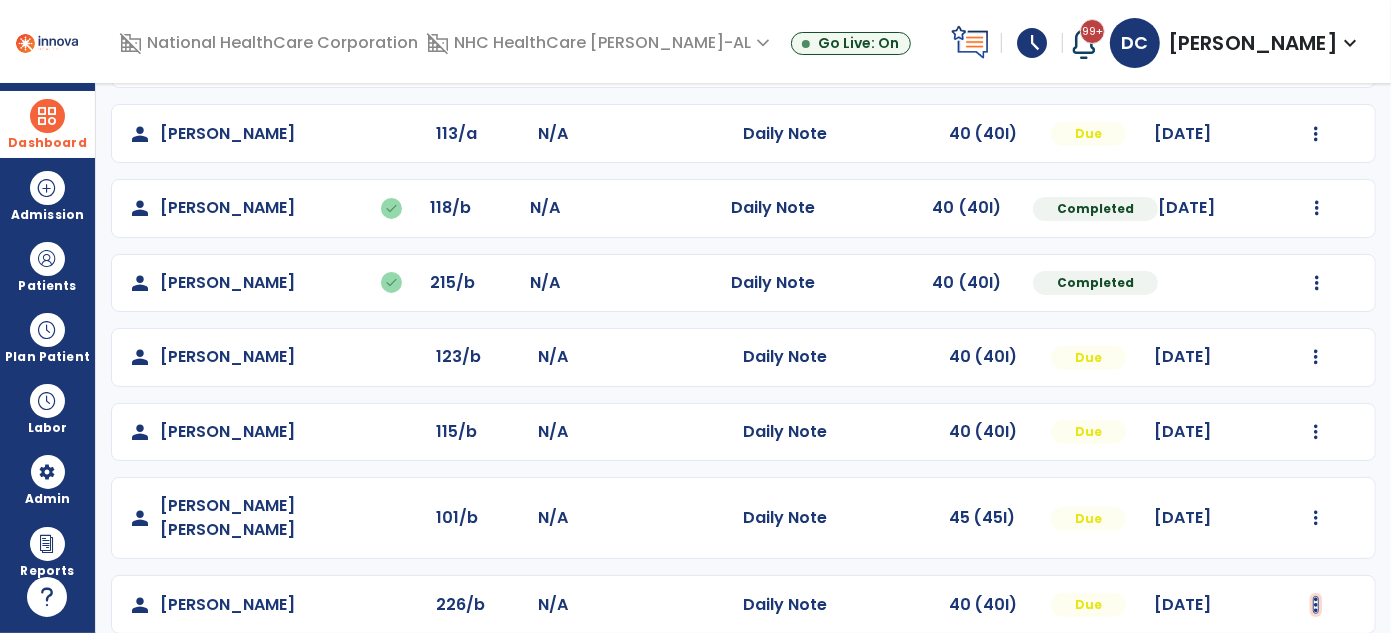 click at bounding box center [1316, -90] 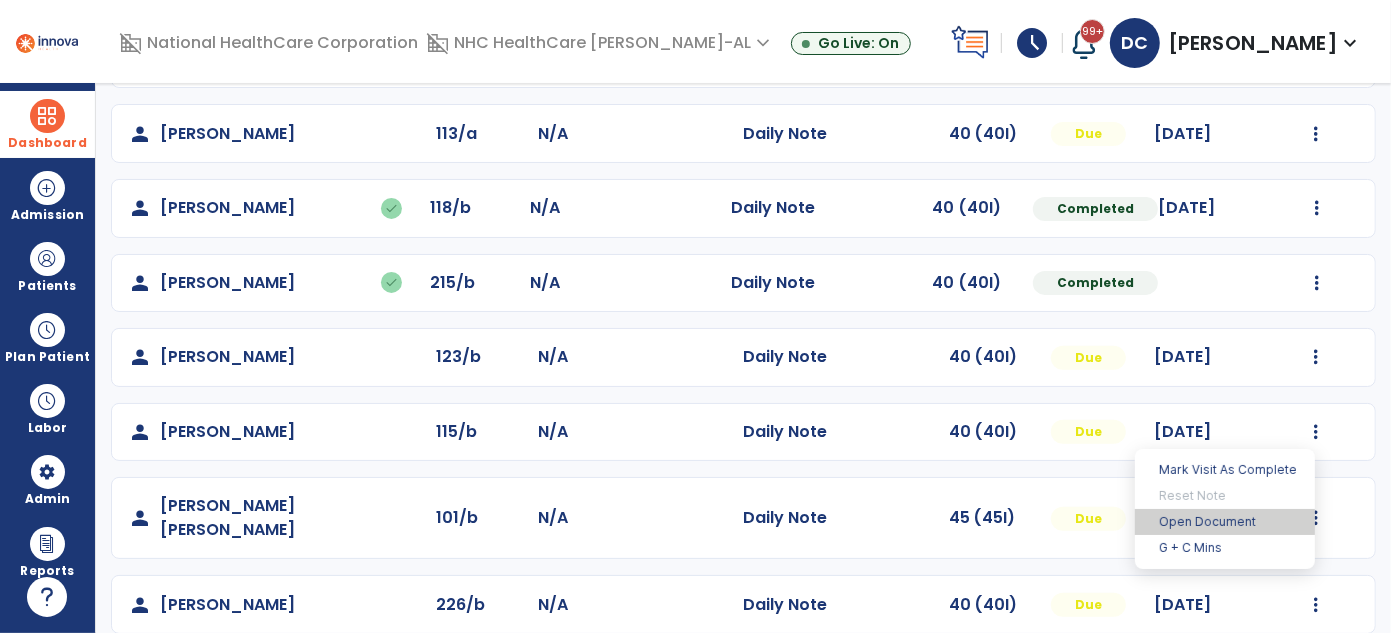 click on "Open Document" at bounding box center (1225, 522) 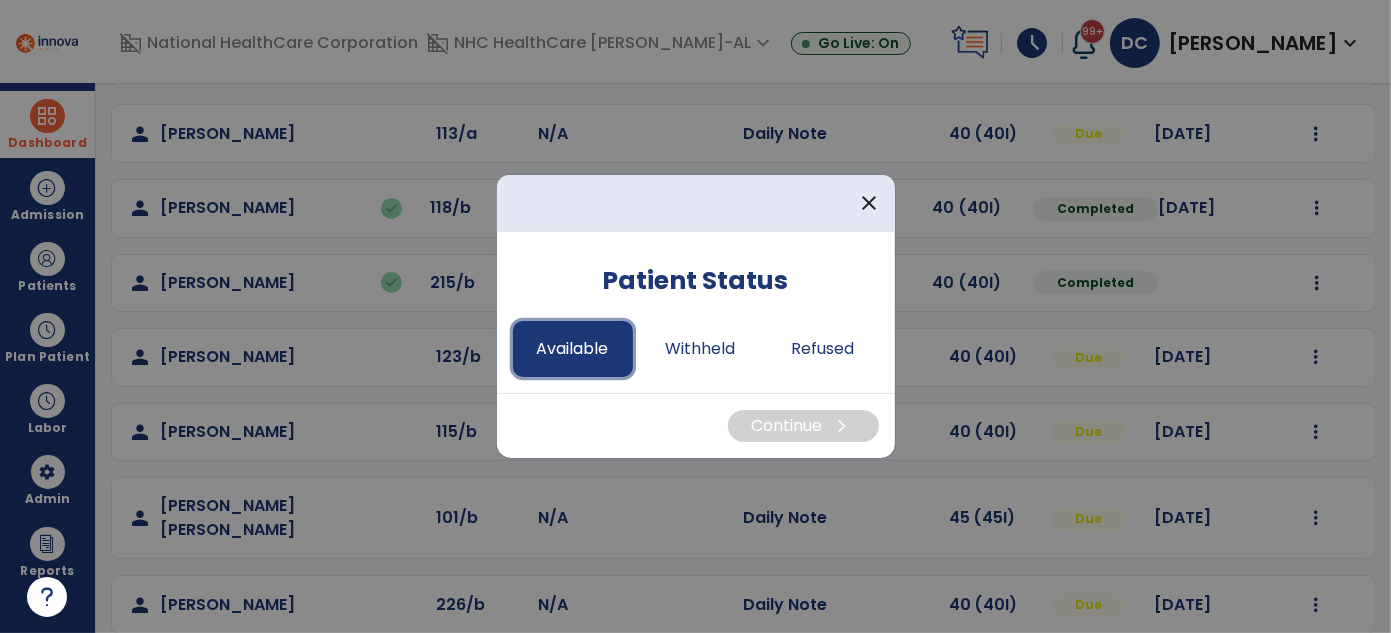 click on "Available" at bounding box center (573, 349) 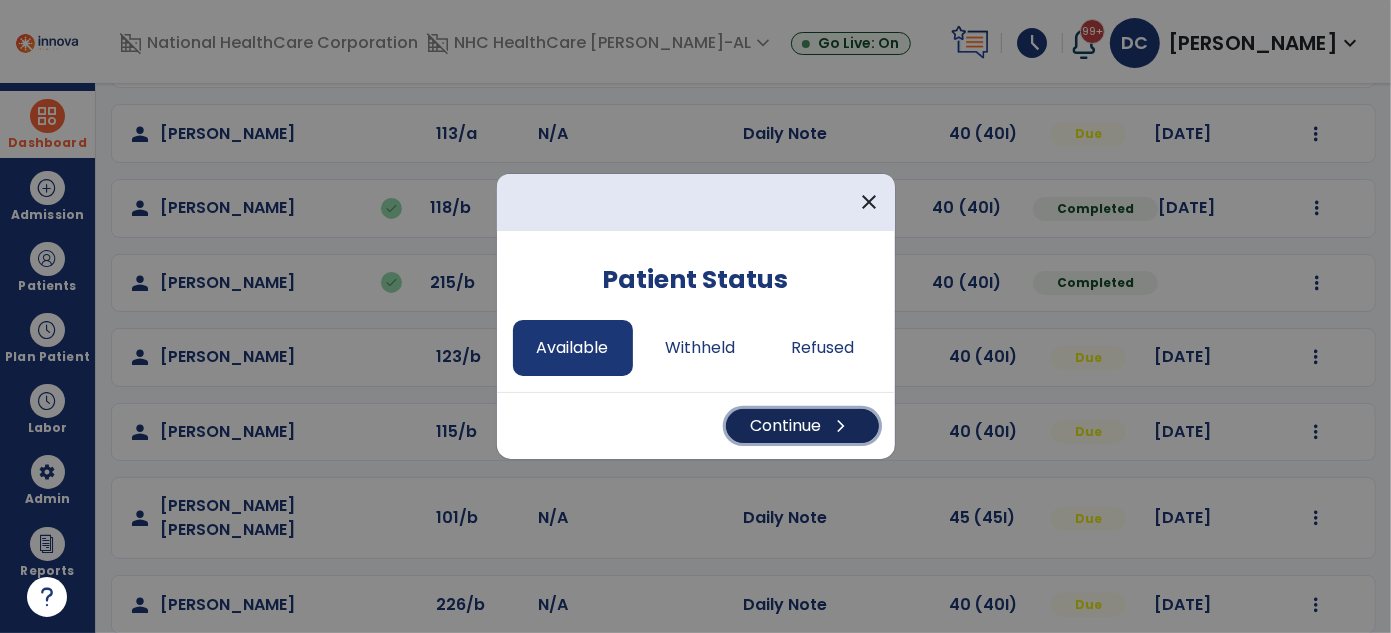 click on "Continue   chevron_right" at bounding box center (802, 426) 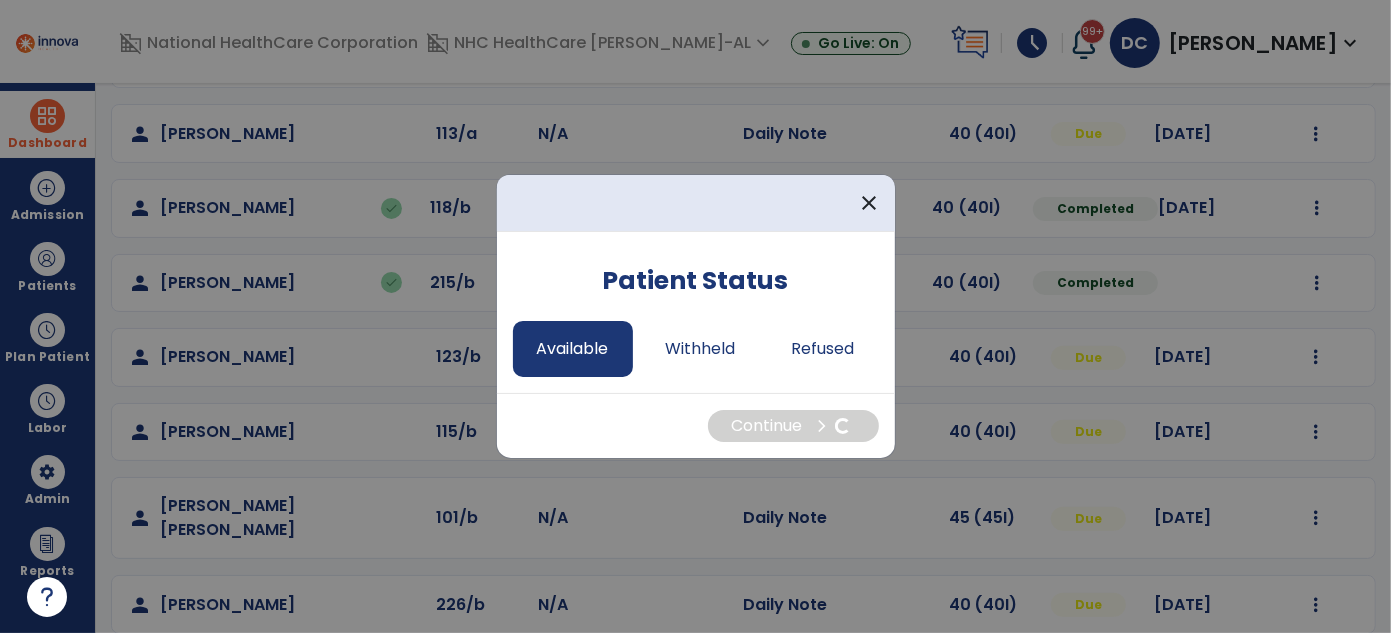 select on "*" 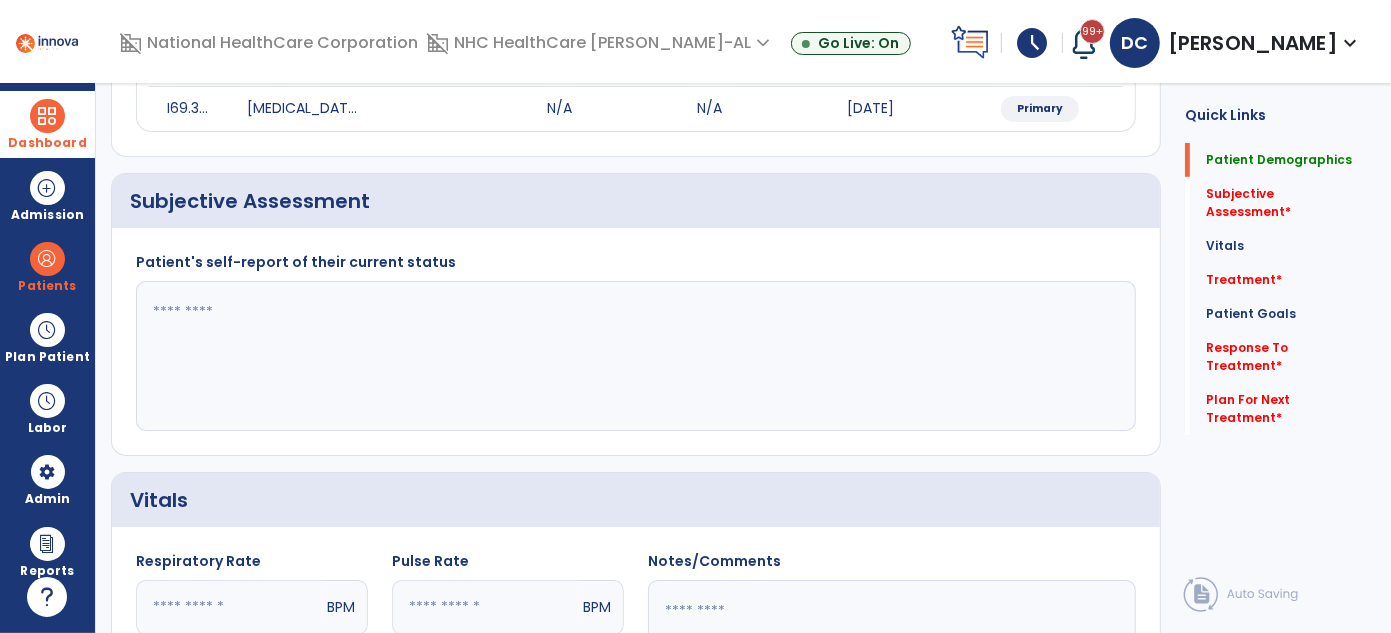 scroll, scrollTop: 0, scrollLeft: 0, axis: both 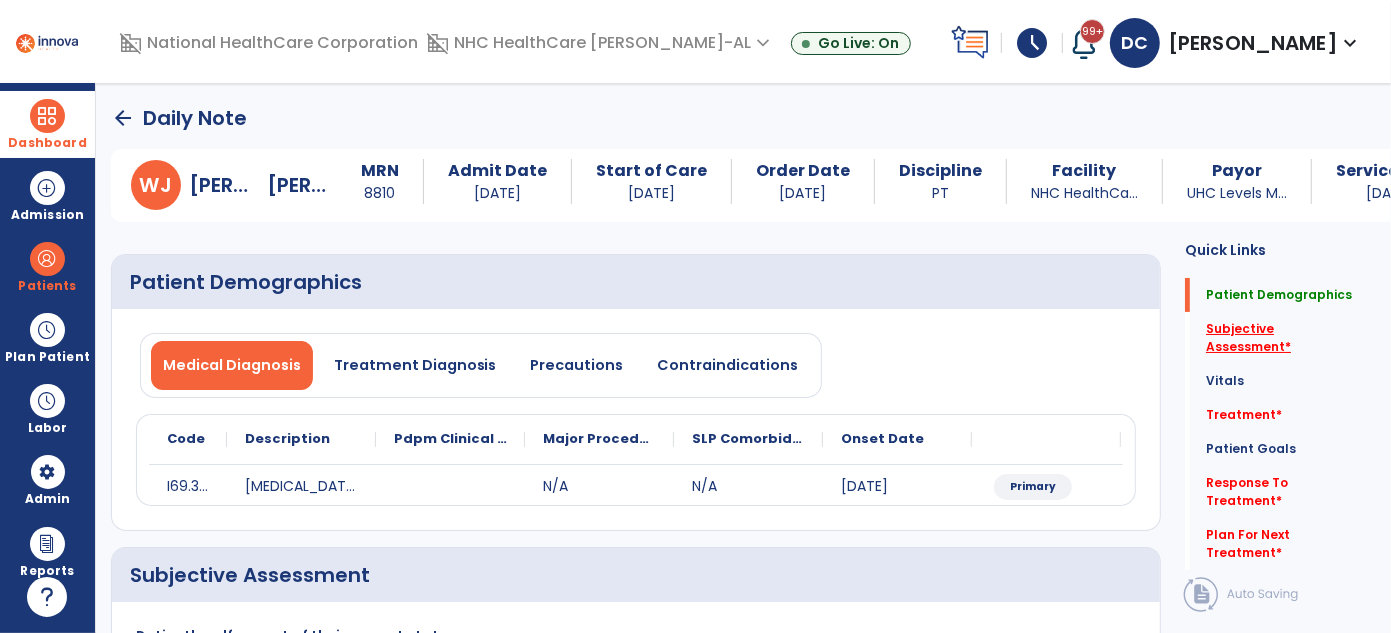 click on "Subjective Assessment   *" 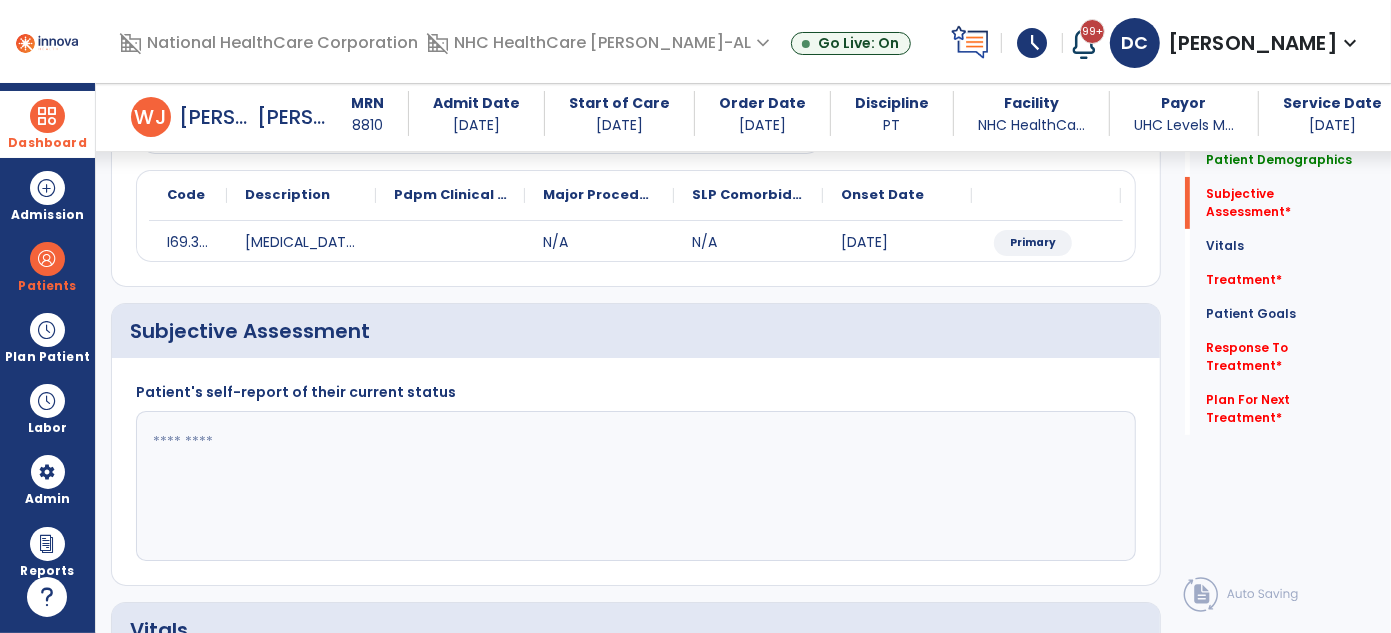 scroll, scrollTop: 328, scrollLeft: 0, axis: vertical 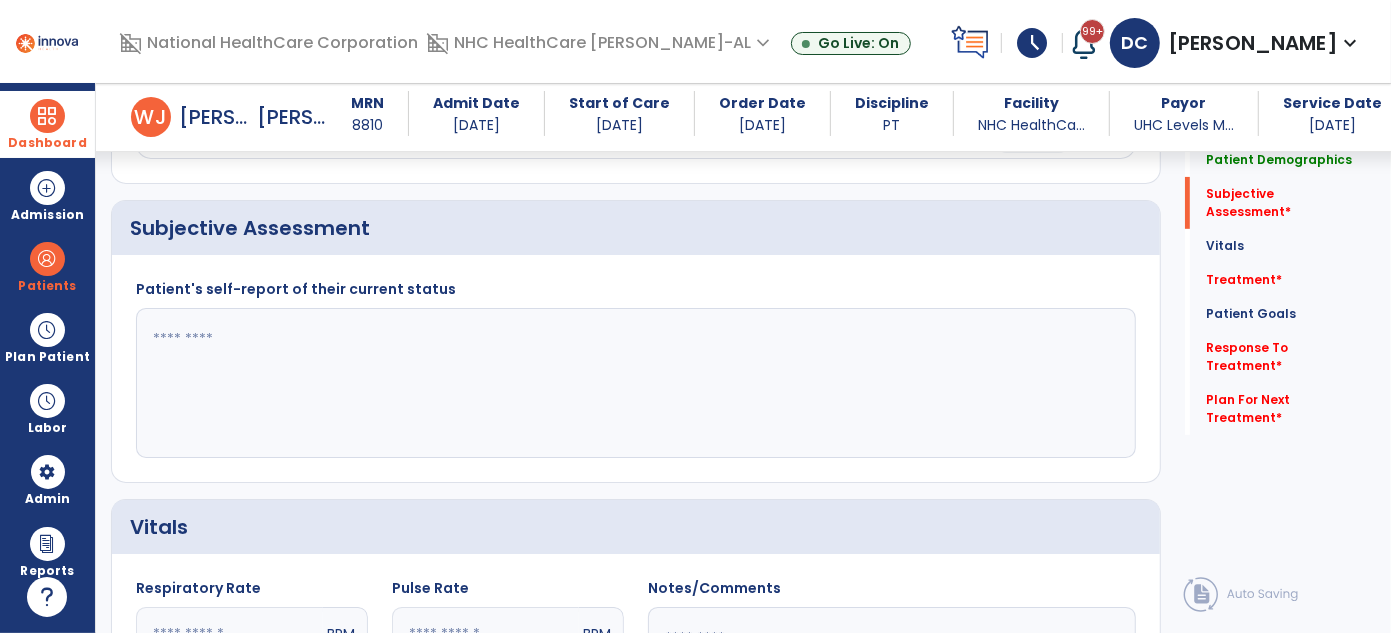 click 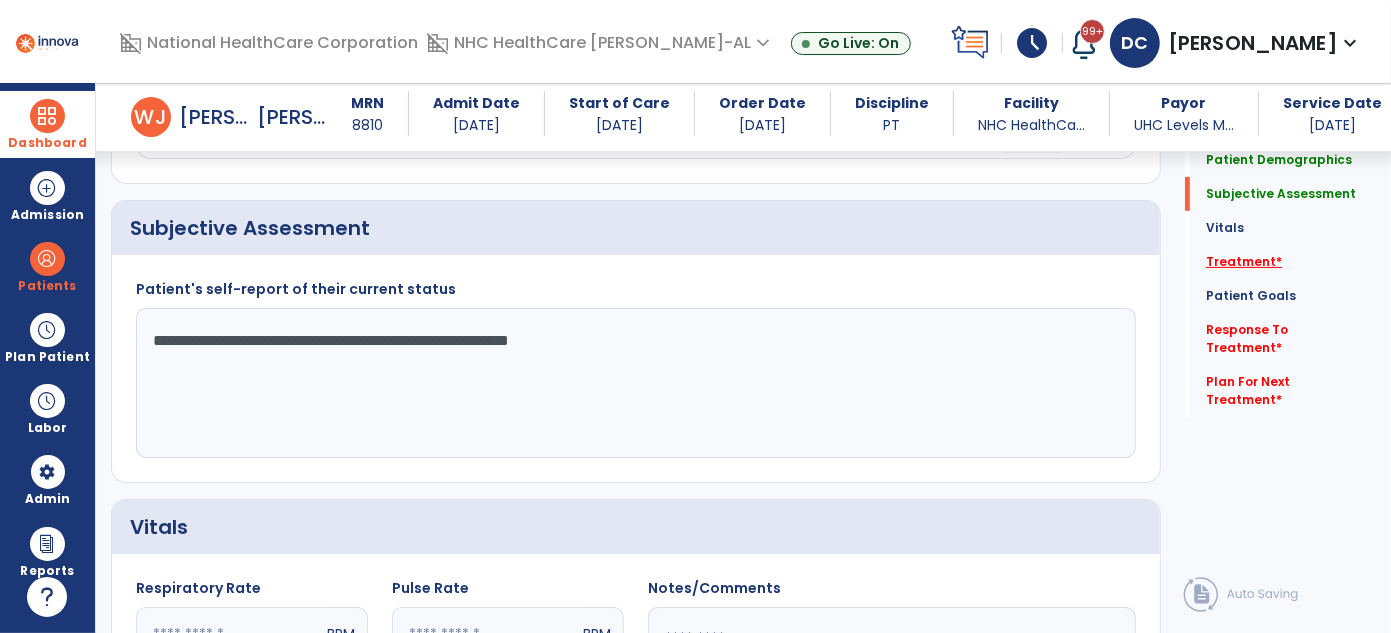 type on "**********" 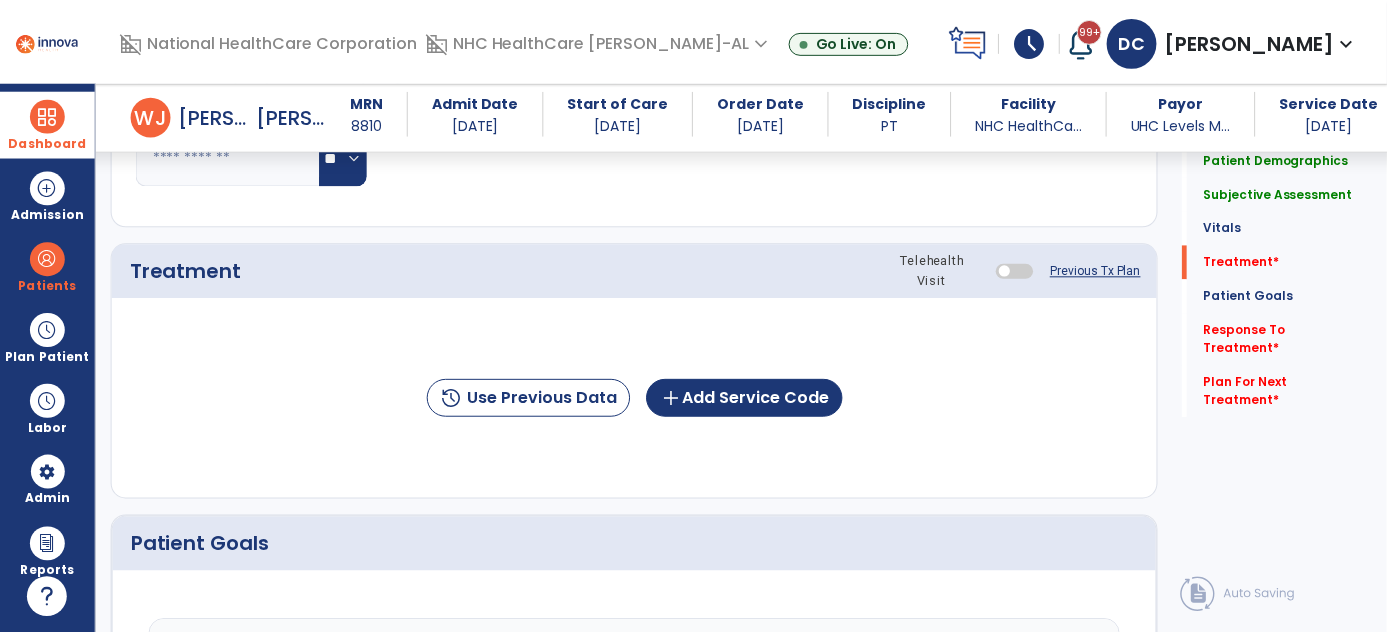 scroll, scrollTop: 1017, scrollLeft: 0, axis: vertical 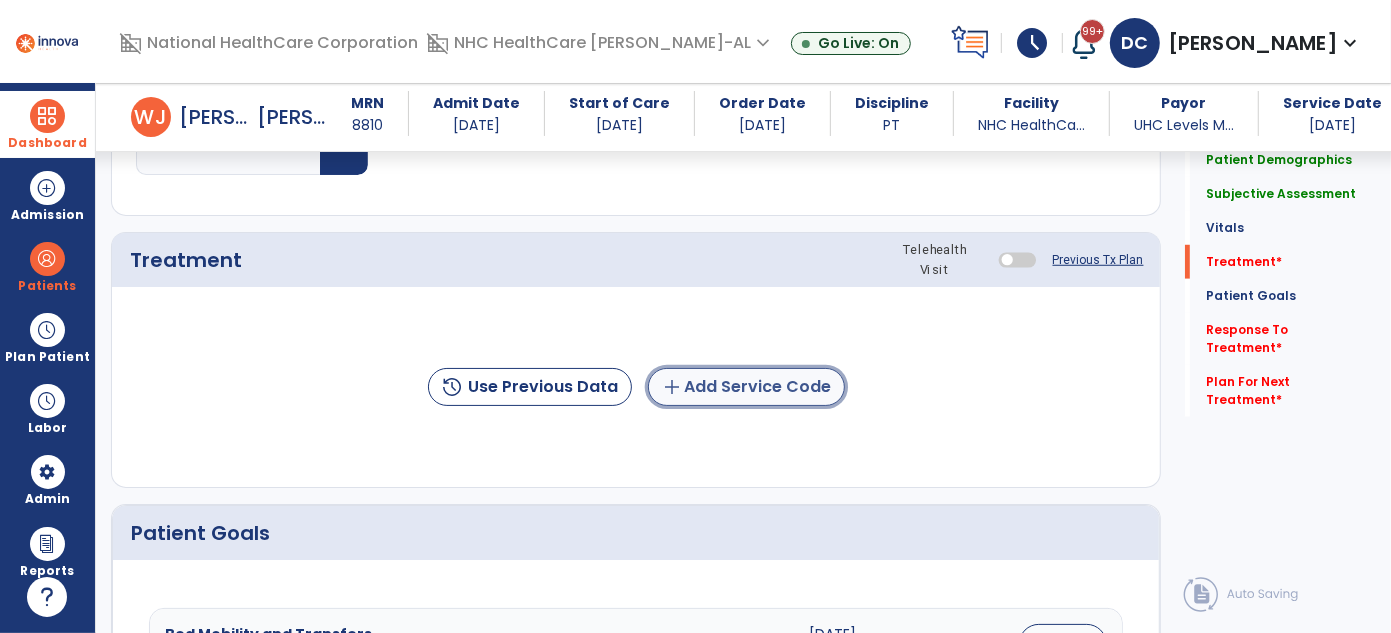 click on "add  Add Service Code" 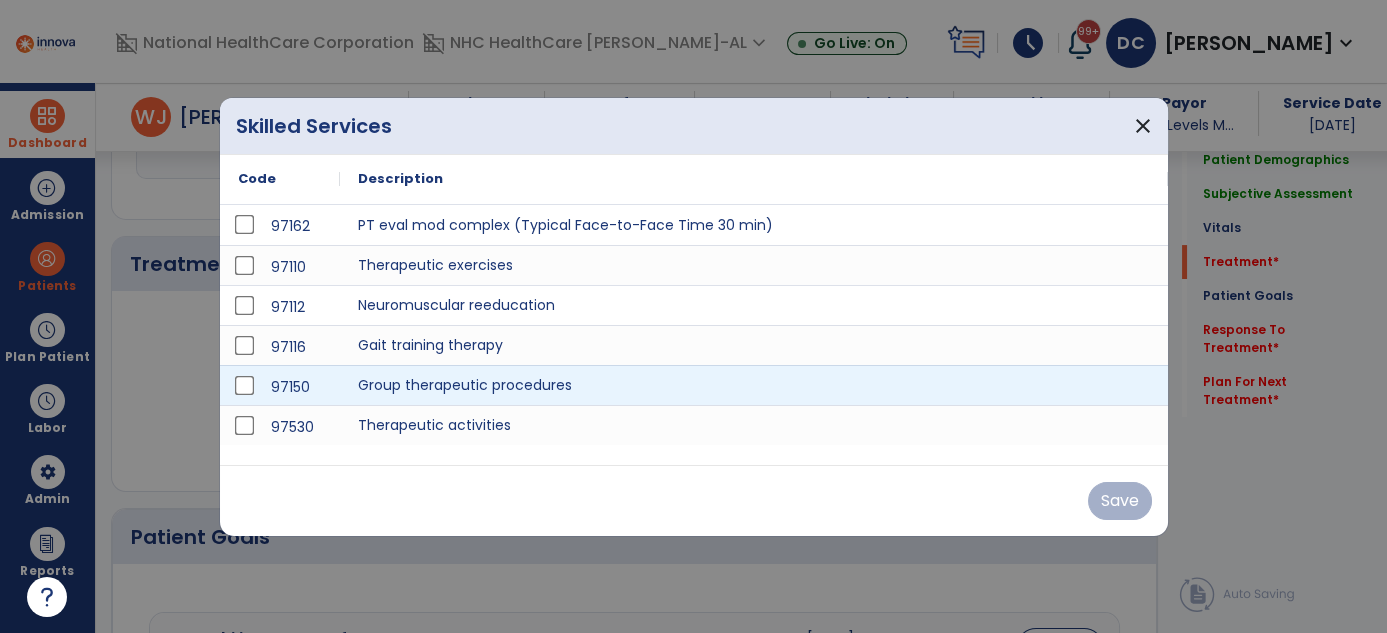 scroll, scrollTop: 1017, scrollLeft: 0, axis: vertical 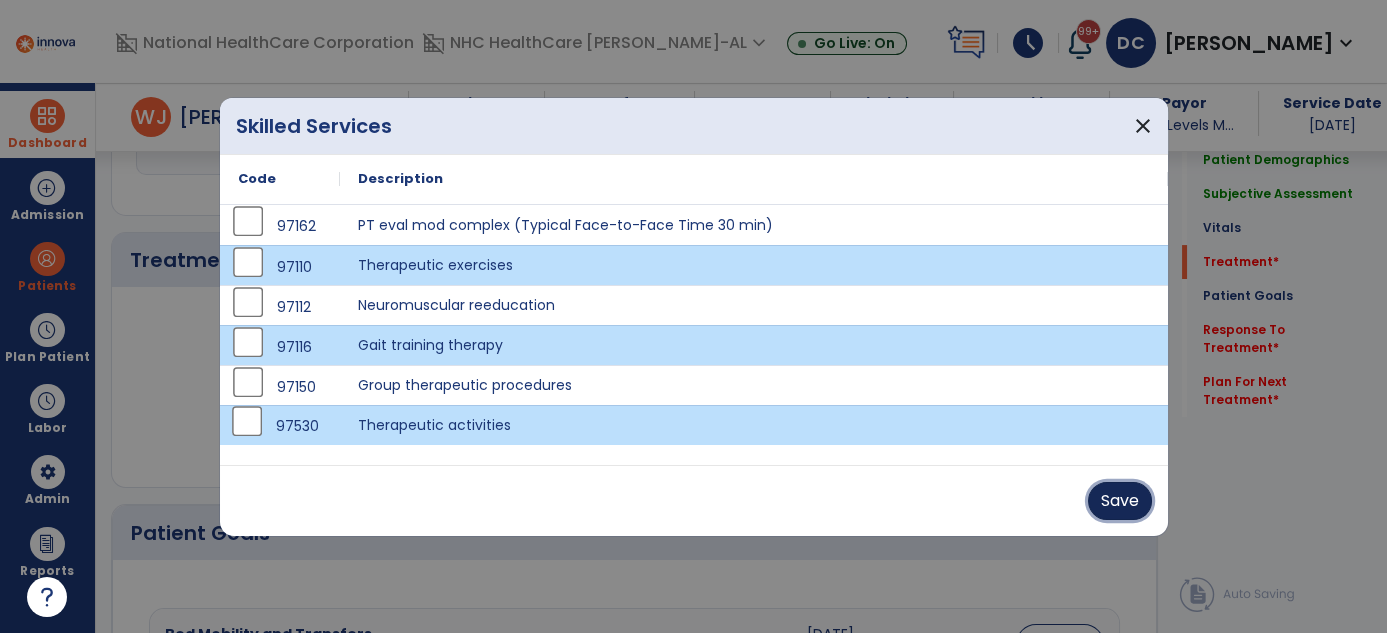click on "Save" at bounding box center [1120, 501] 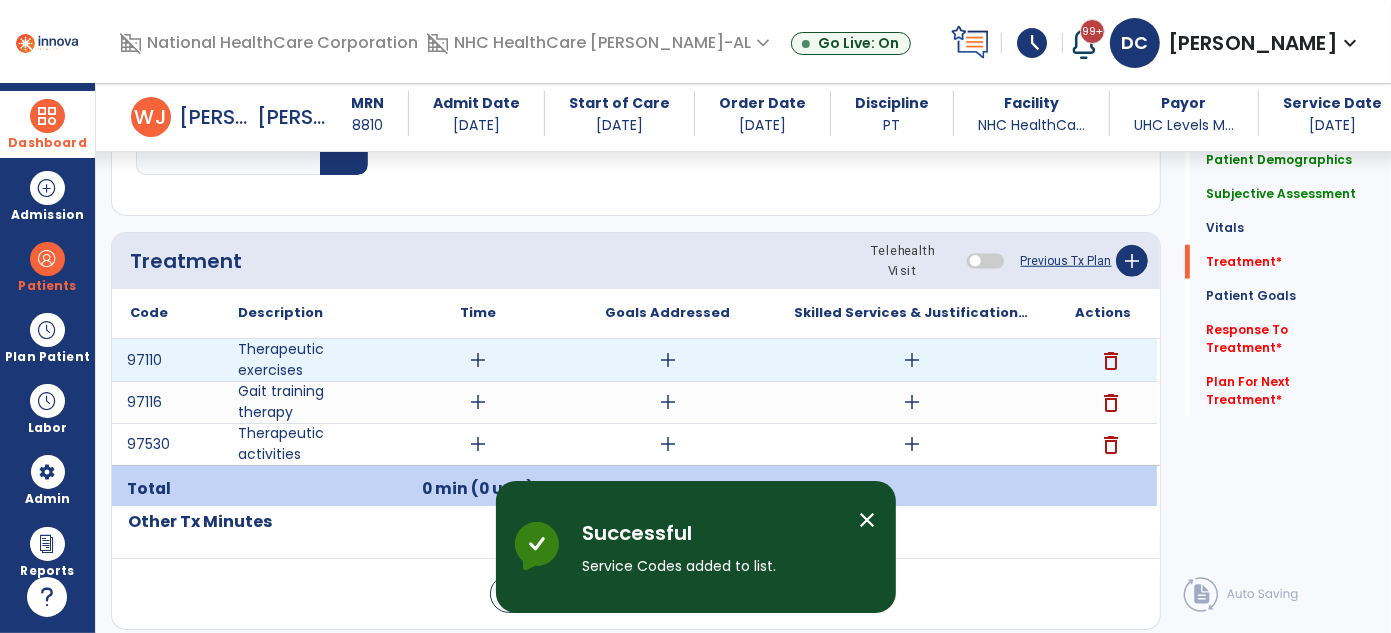 click on "add" at bounding box center (912, 360) 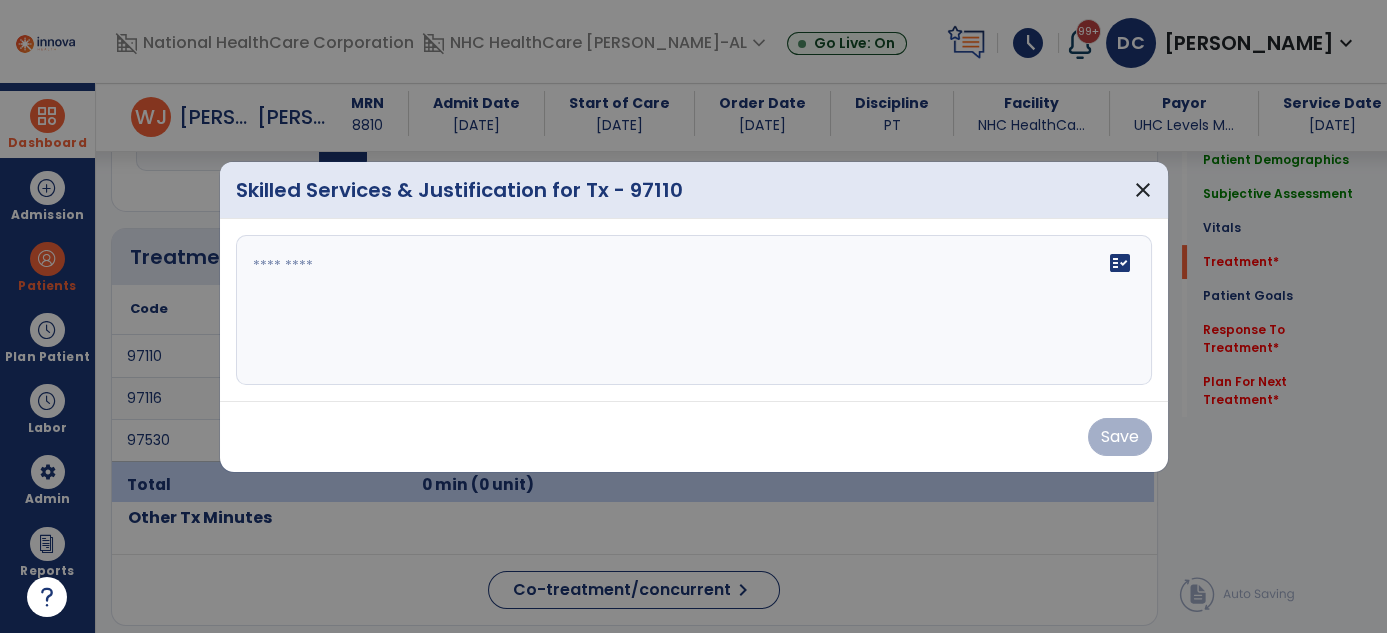 scroll, scrollTop: 1017, scrollLeft: 0, axis: vertical 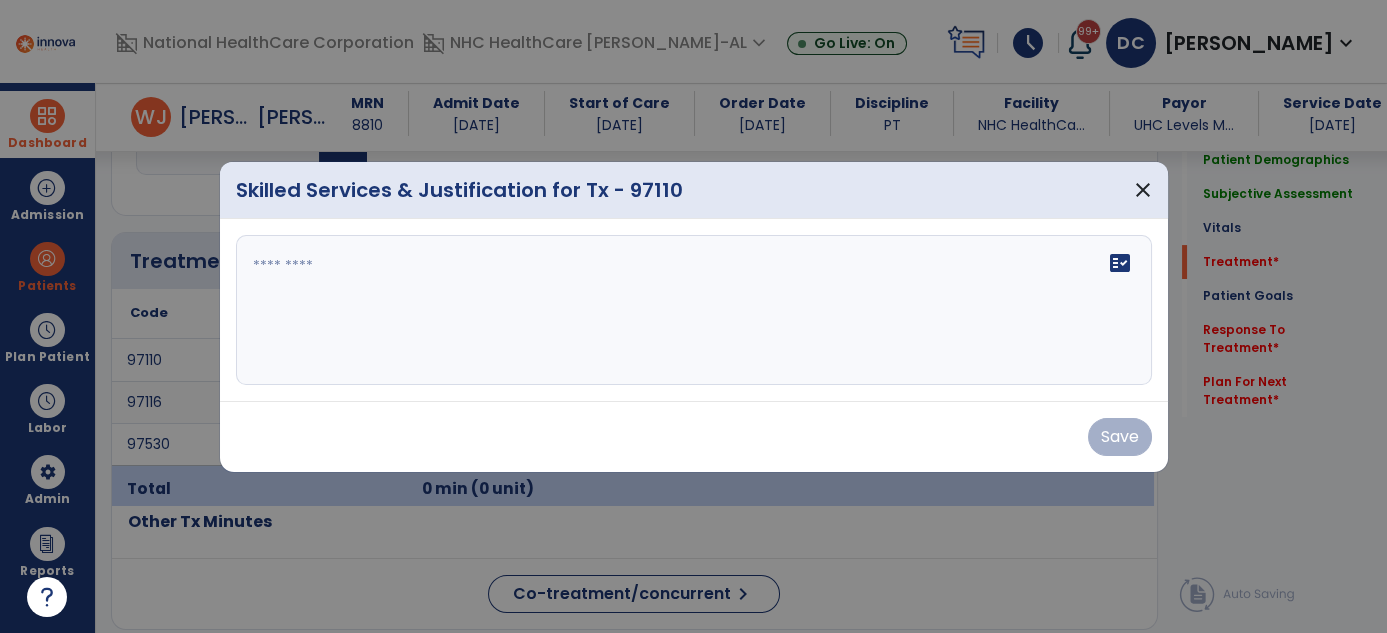 click on "fact_check" at bounding box center [694, 310] 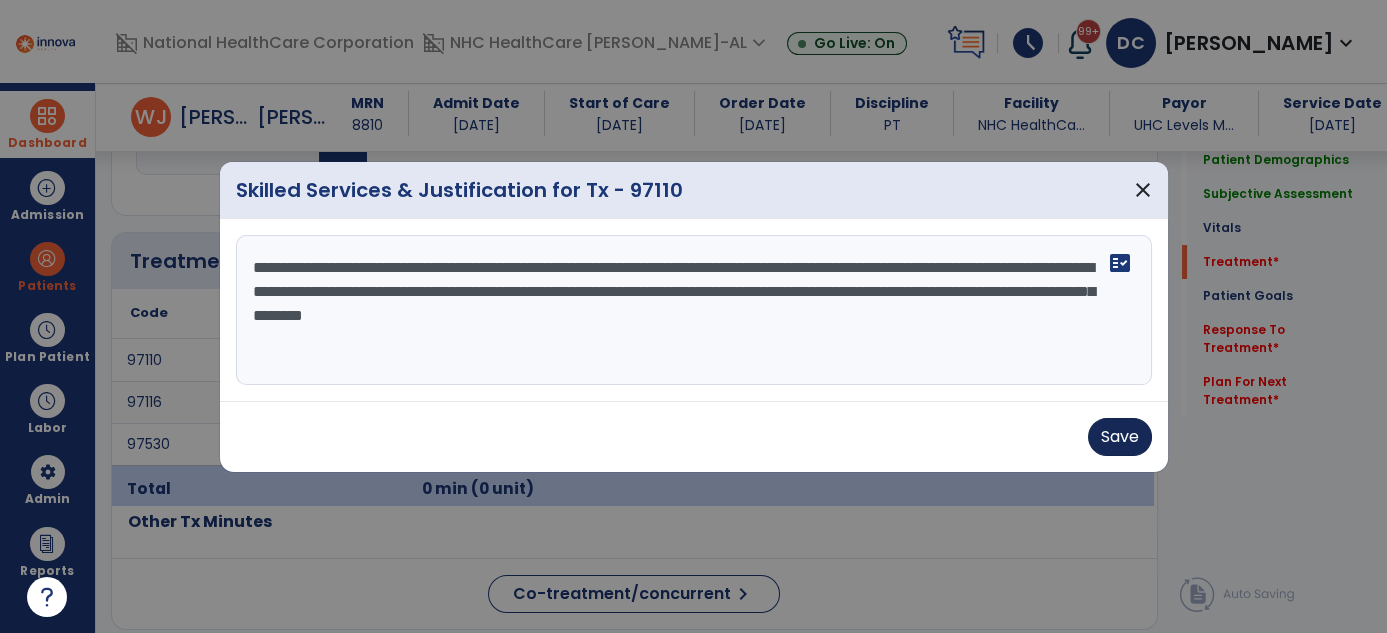 type on "**********" 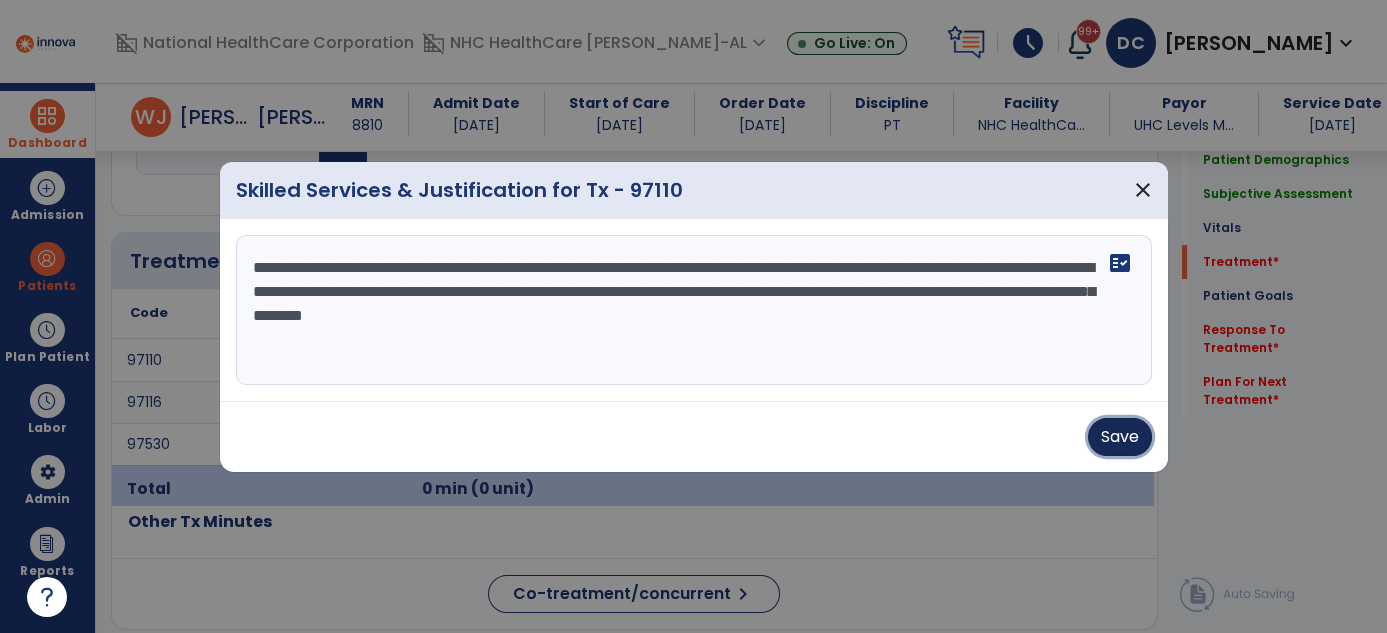 click on "Save" at bounding box center [1120, 437] 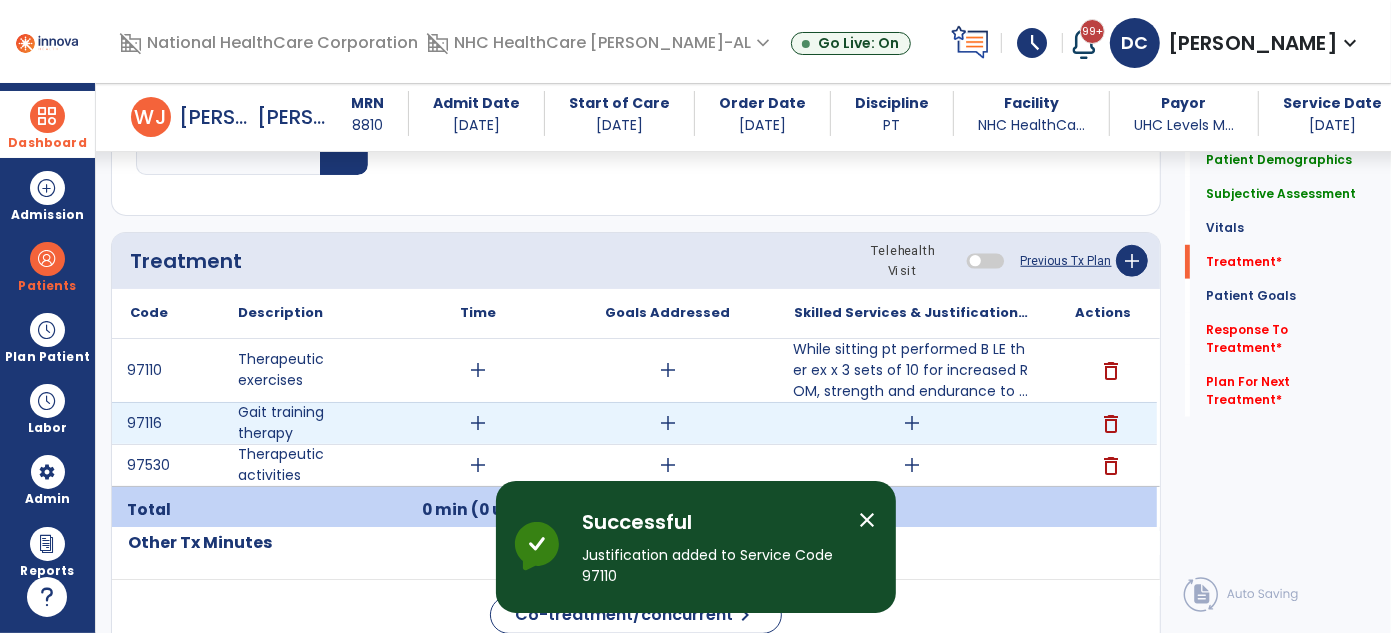 click on "add" at bounding box center [912, 423] 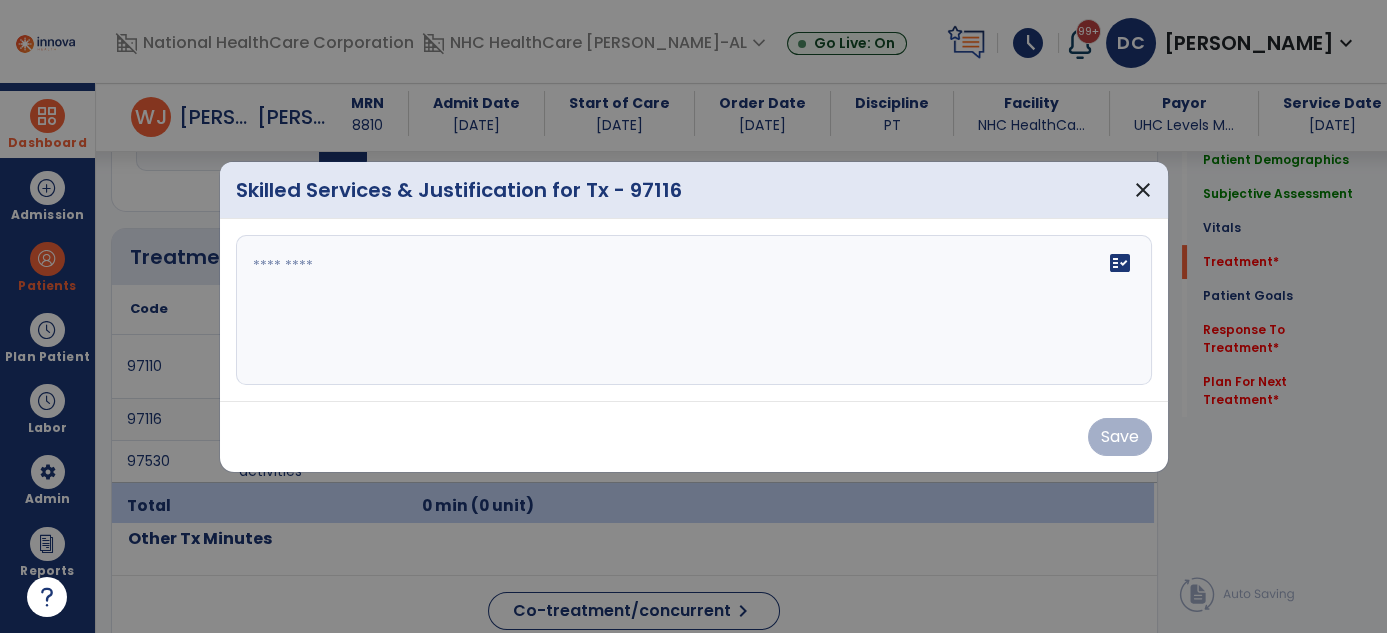 scroll, scrollTop: 1017, scrollLeft: 0, axis: vertical 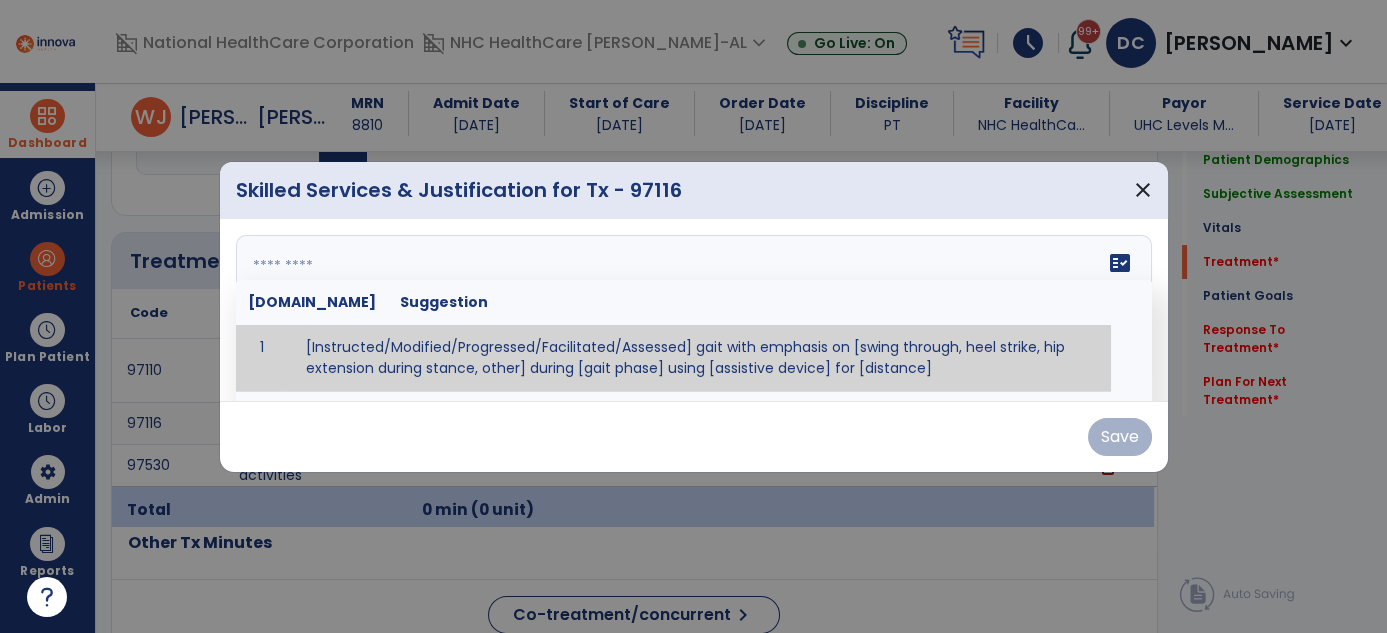 click on "fact_check  Sr.No Suggestion 1 [Instructed/Modified/Progressed/Facilitated/Assessed] gait with emphasis on [swing through, heel strike, hip extension during stance, other] during [gait phase] using [assistive device] for [distance] 2 [Instructed/Modified/Progressed/Facilitated/Assessed] use of [assistive device] and [NWB, PWB, step-to gait pattern, step through gait pattern] 3 [Instructed/Modified/Progressed/Facilitated/Assessed] patient's ability to [ascend/descend # of steps, perform directional changes, walk on even/uneven surfaces, pick-up objects off floor, velocity changes, other] using [assistive device]. 4 [Instructed/Modified/Progressed/Facilitated/Assessed] pre-gait activities including [identify exercise] in order to prepare for gait training. 5" at bounding box center [694, 310] 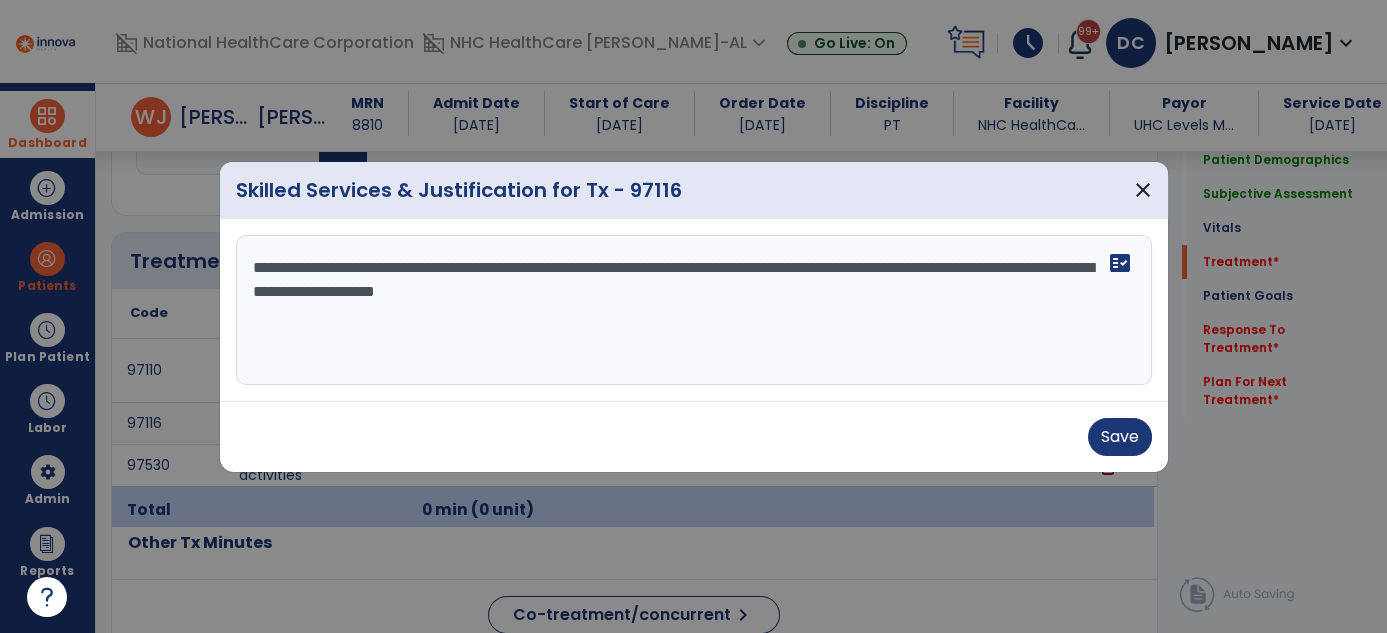 click on "**********" at bounding box center [694, 310] 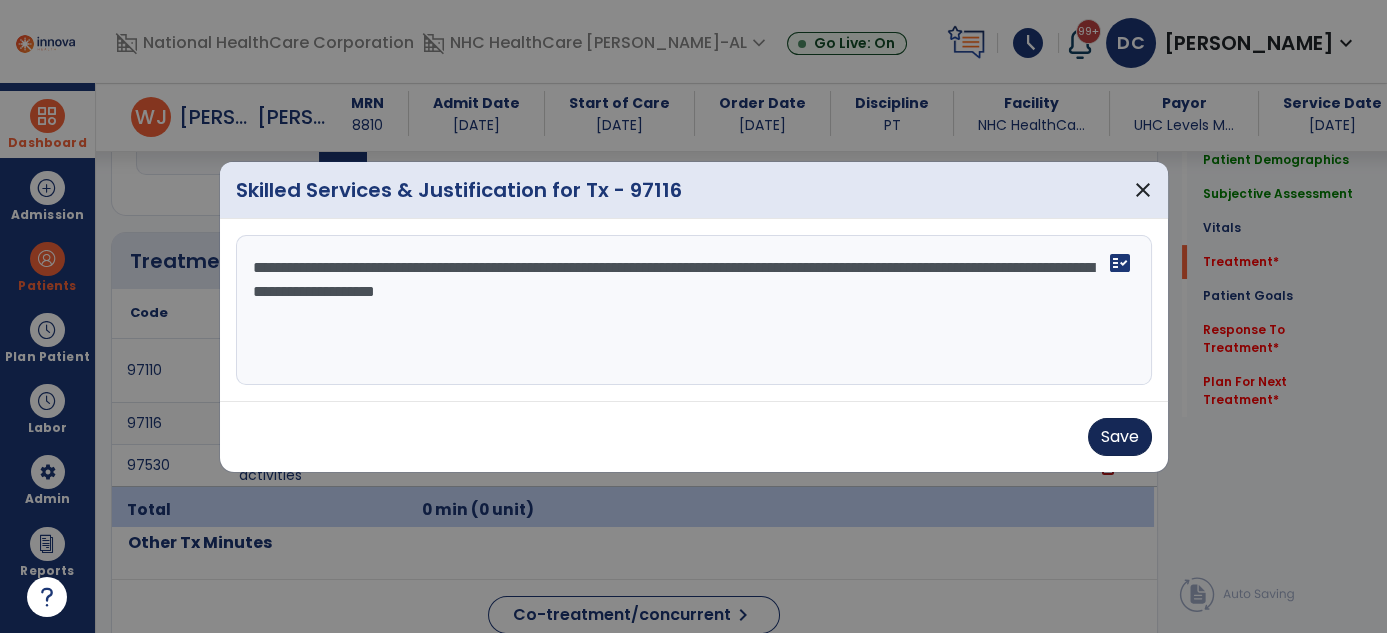 type on "**********" 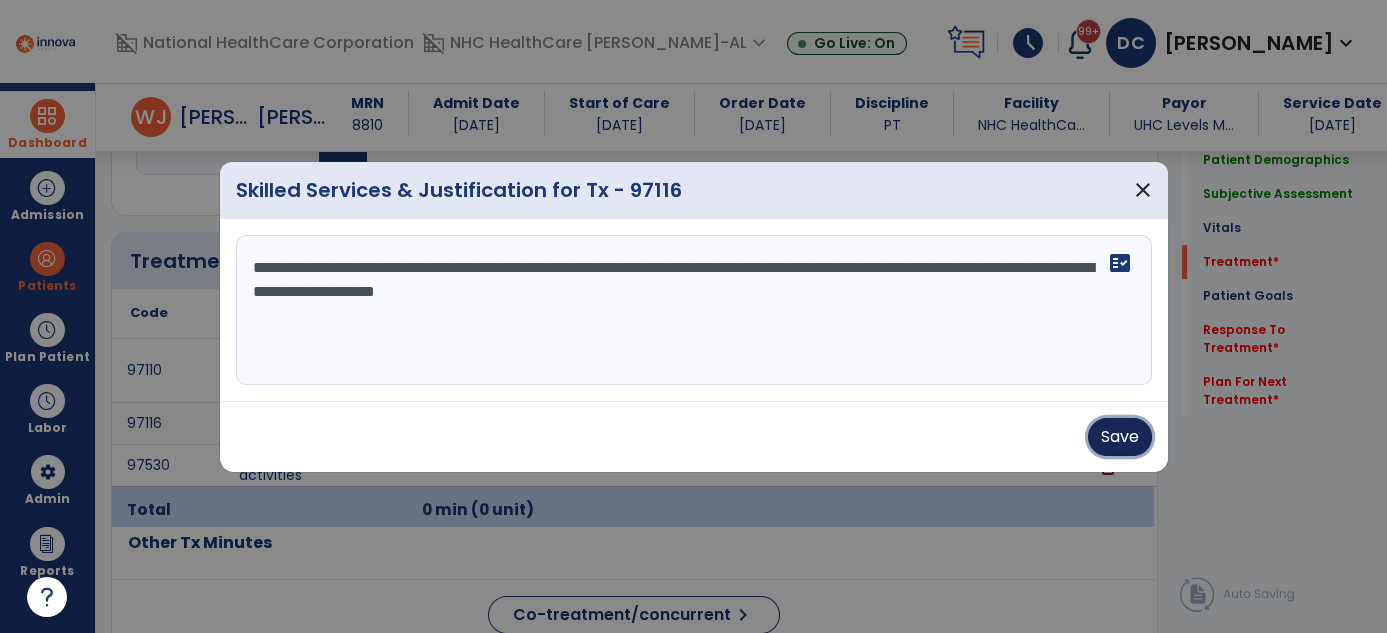 click on "Save" at bounding box center [1120, 437] 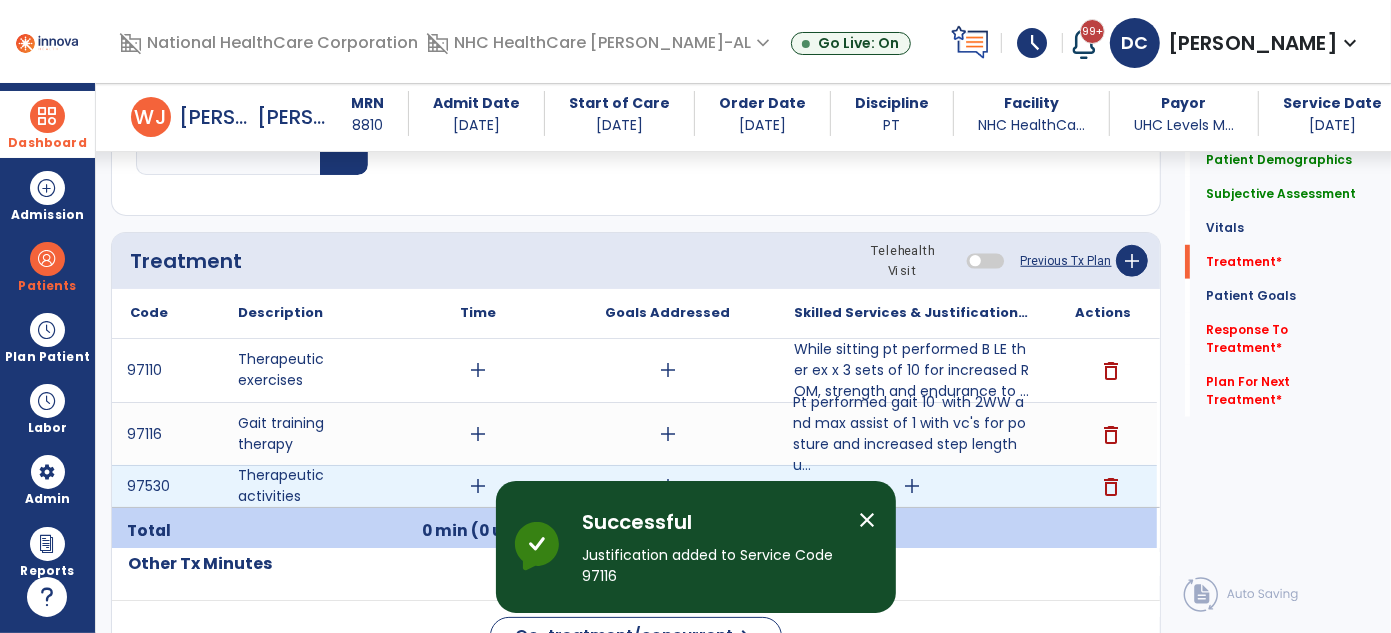 click on "add" at bounding box center [912, 486] 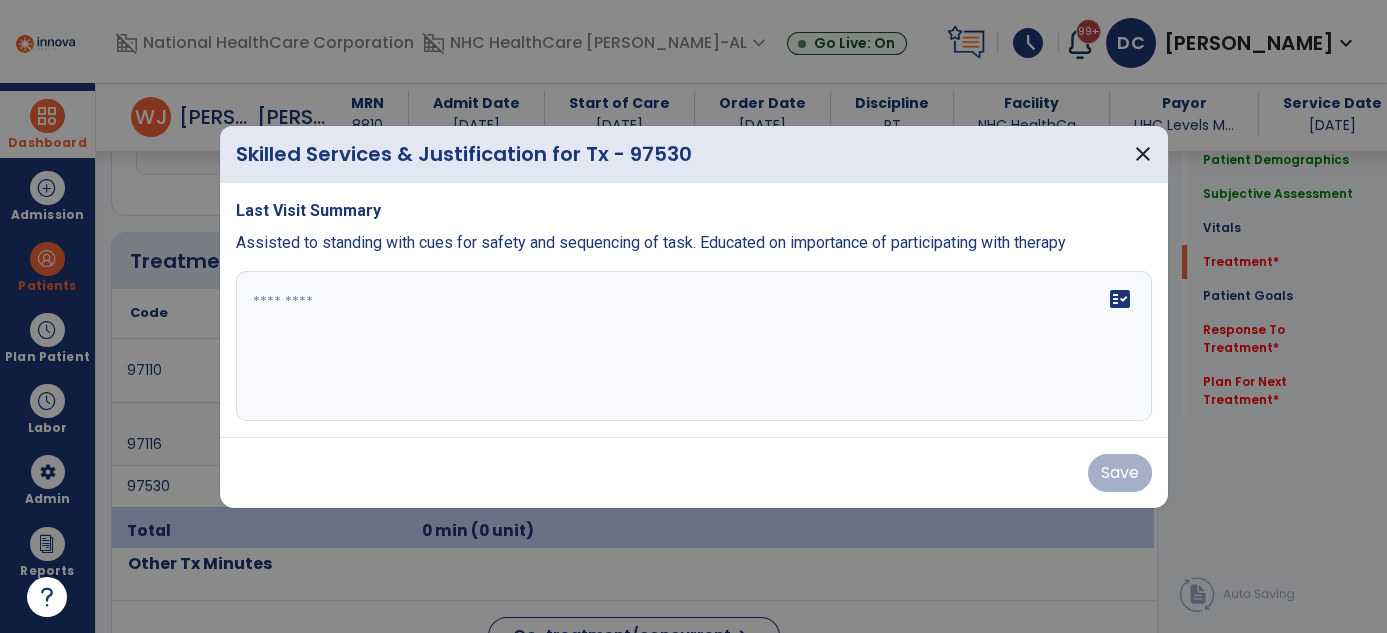 scroll, scrollTop: 1017, scrollLeft: 0, axis: vertical 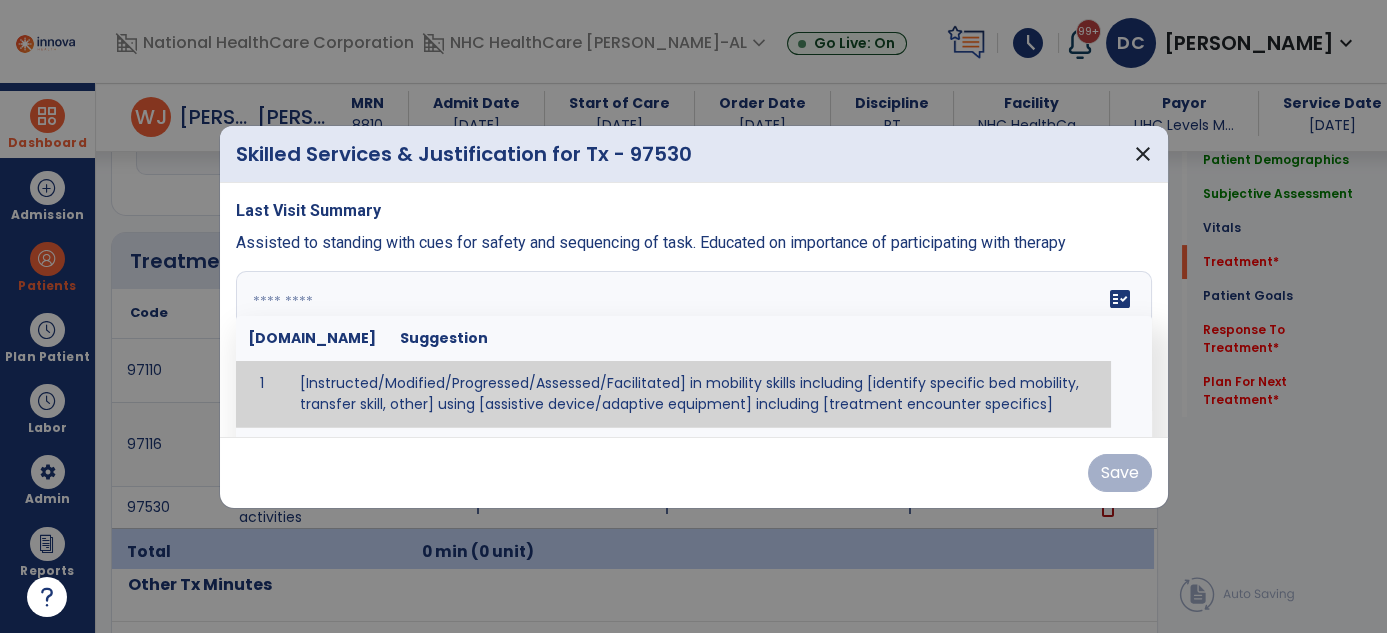 click on "fact_check  Sr.No Suggestion 1 [Instructed/Modified/Progressed/Assessed/Facilitated] in mobility skills including [identify specific bed mobility, transfer skill, other] using [assistive device/adaptive equipment] including [treatment encounter specifics]" at bounding box center [694, 346] 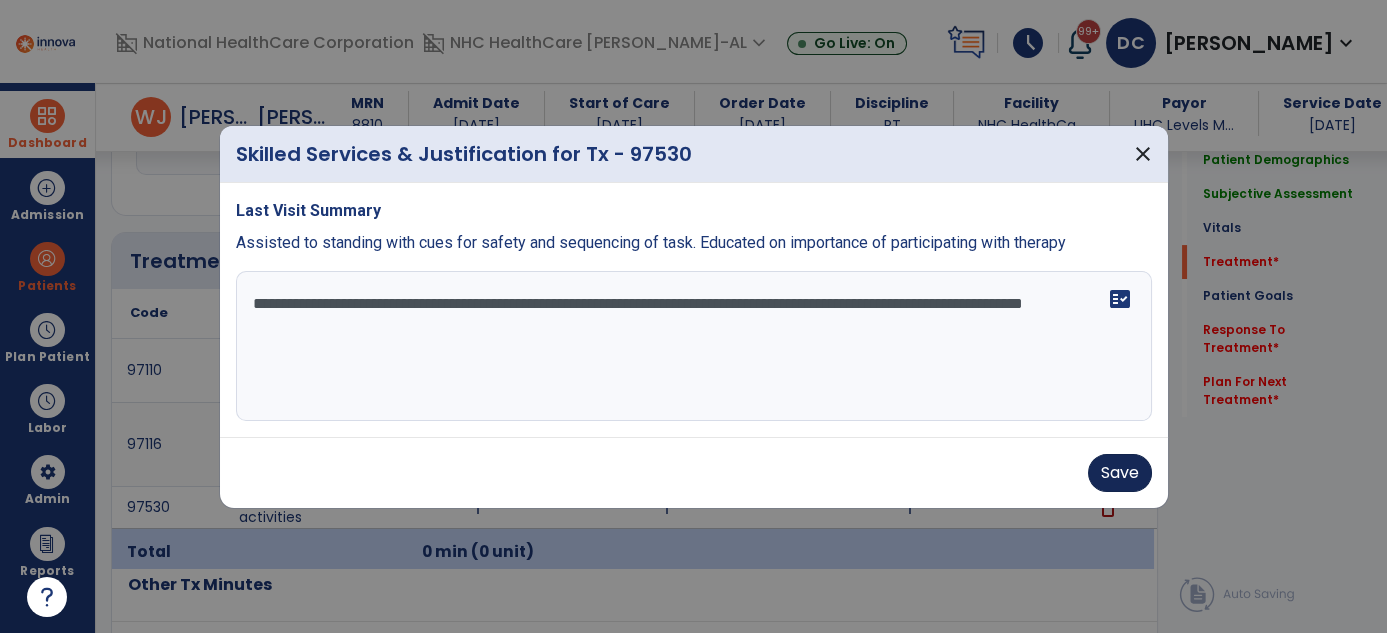 type on "**********" 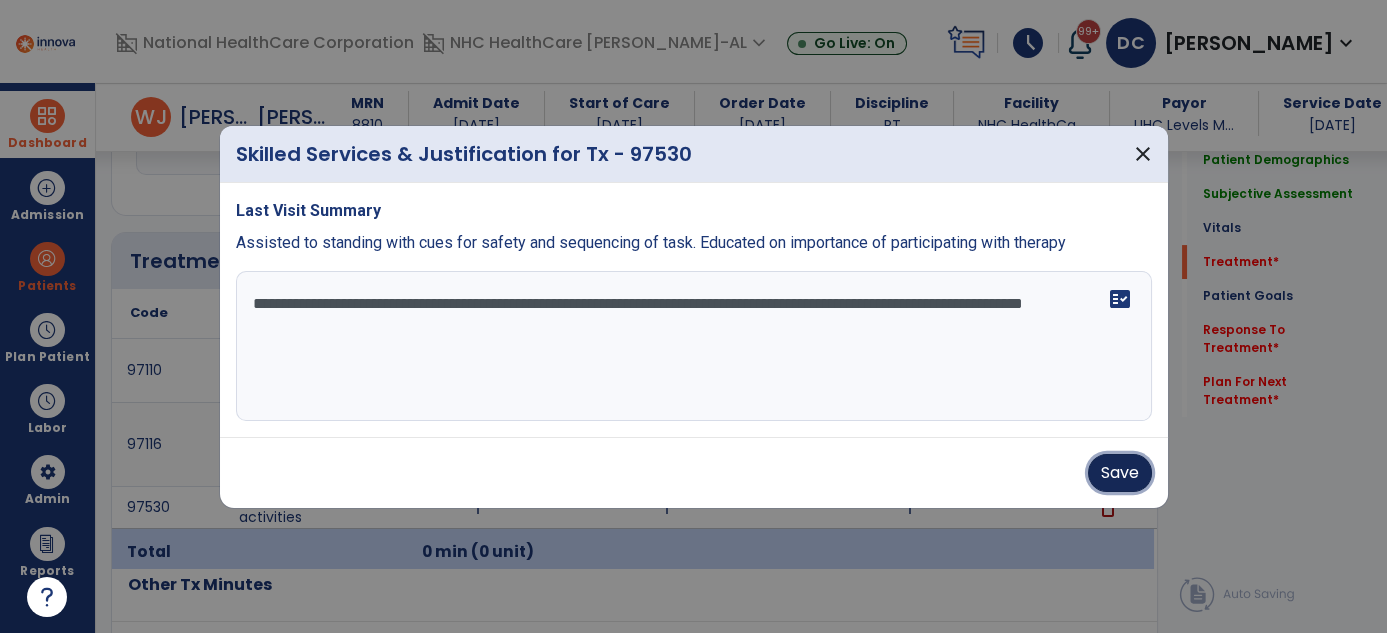 click on "Save" at bounding box center (1120, 473) 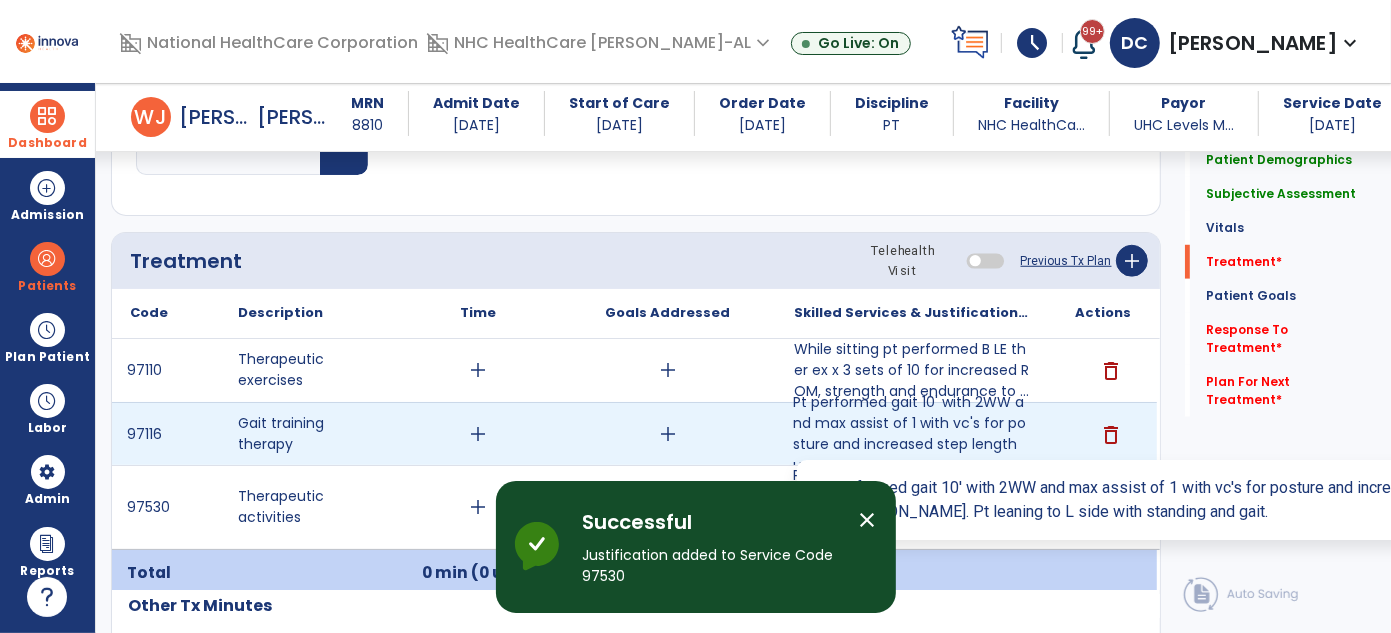 click on "Pt performed gait 10' with 2WW and max assist of 1 with vc's for posture and increased step length u..." at bounding box center [912, 434] 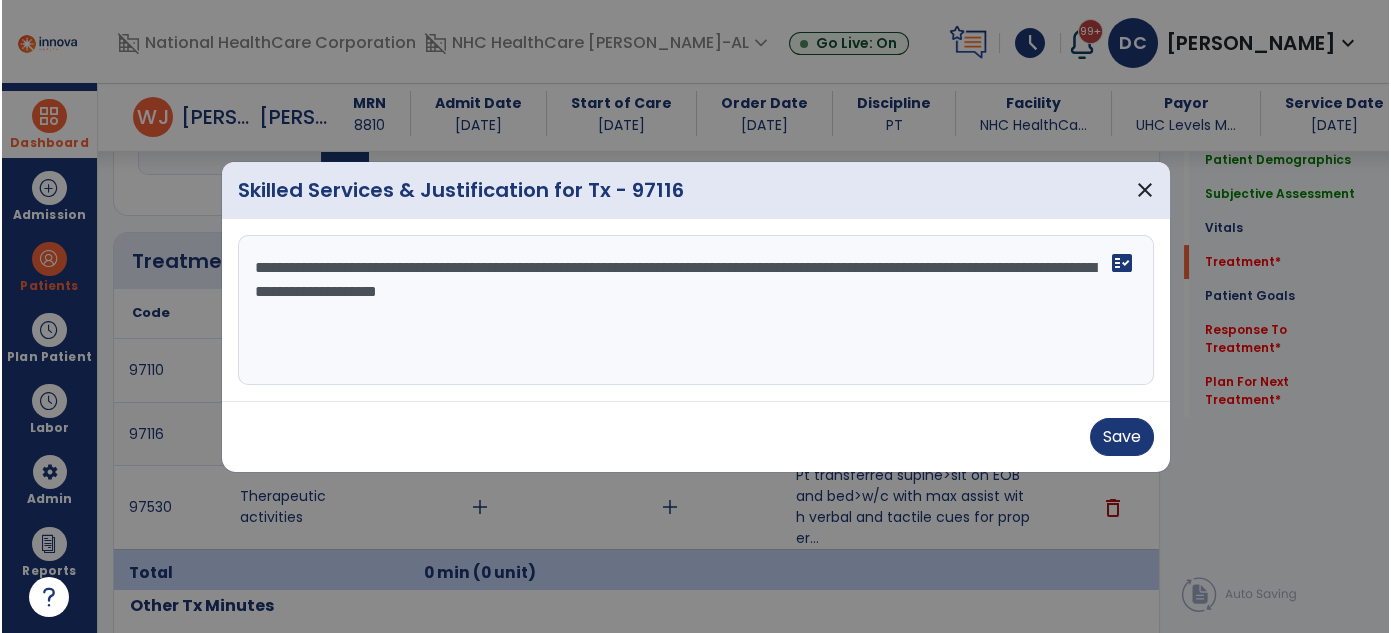 scroll, scrollTop: 1017, scrollLeft: 0, axis: vertical 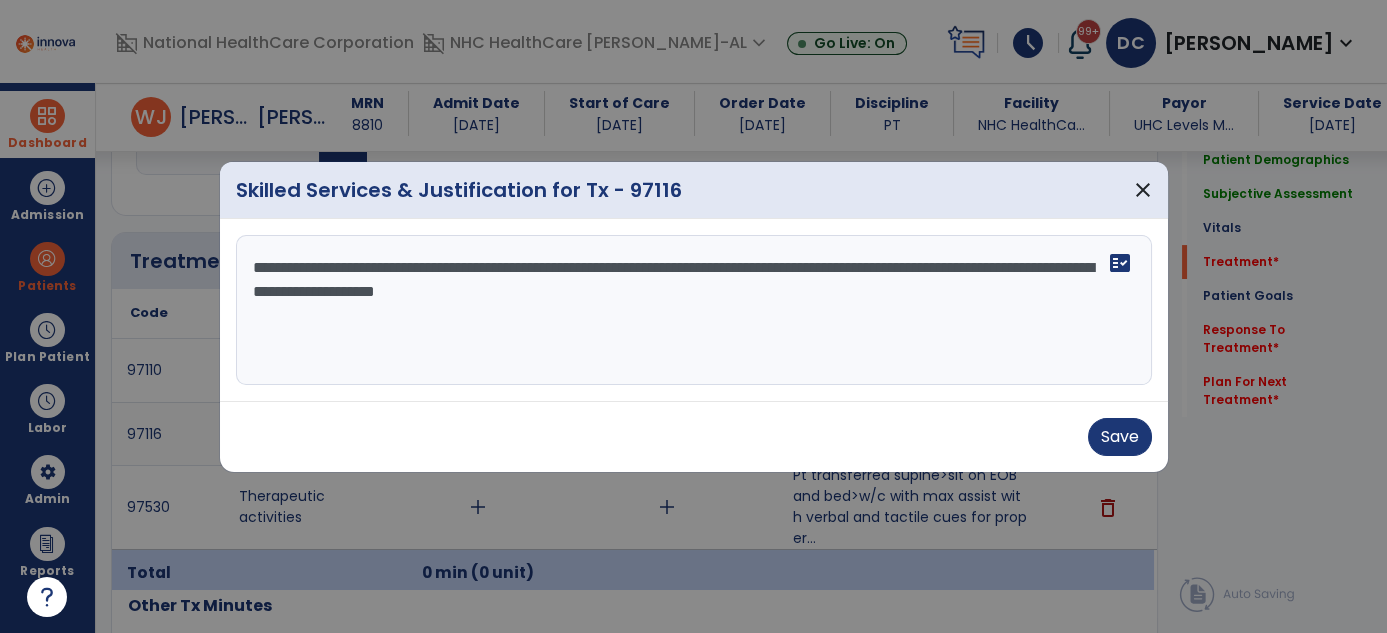 click on "**********" at bounding box center (694, 310) 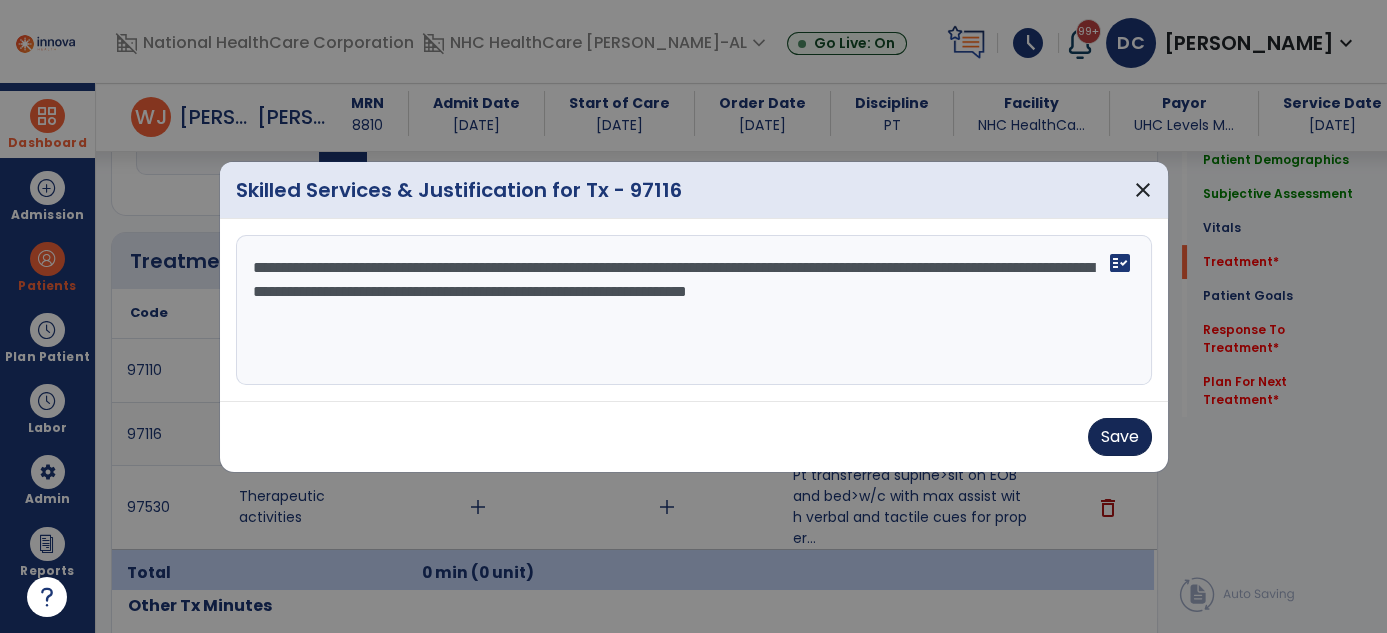 type on "**********" 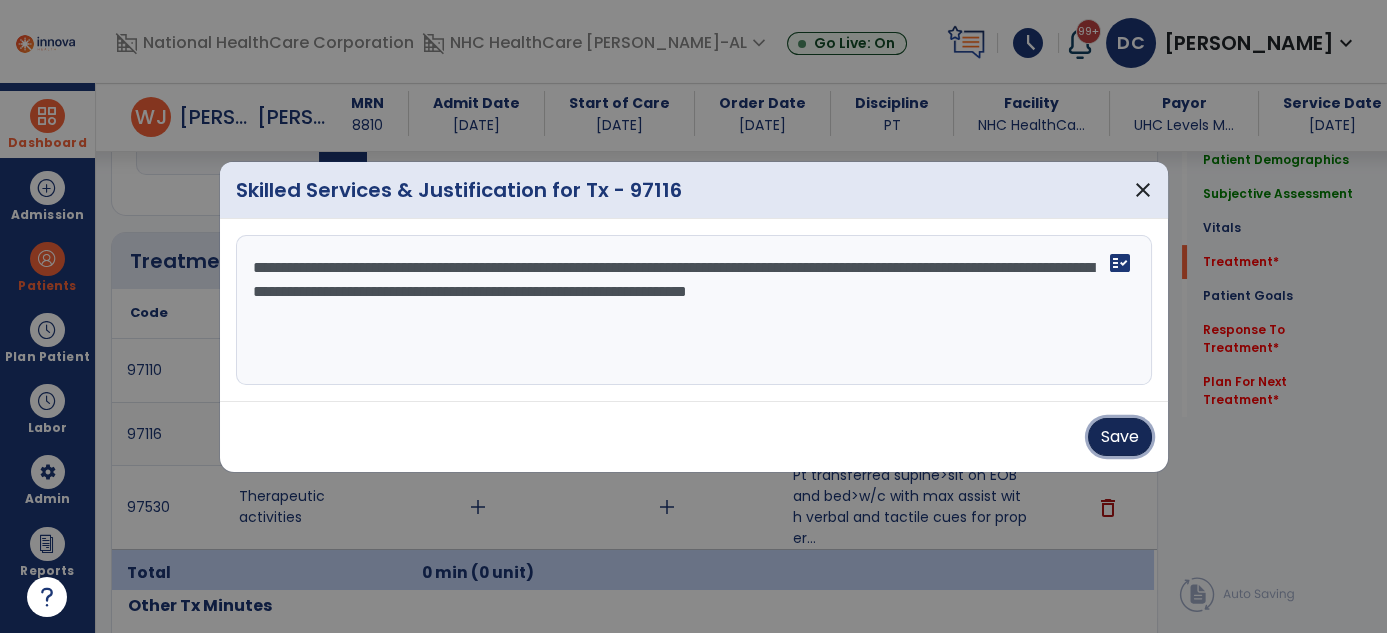 click on "Save" at bounding box center [1120, 437] 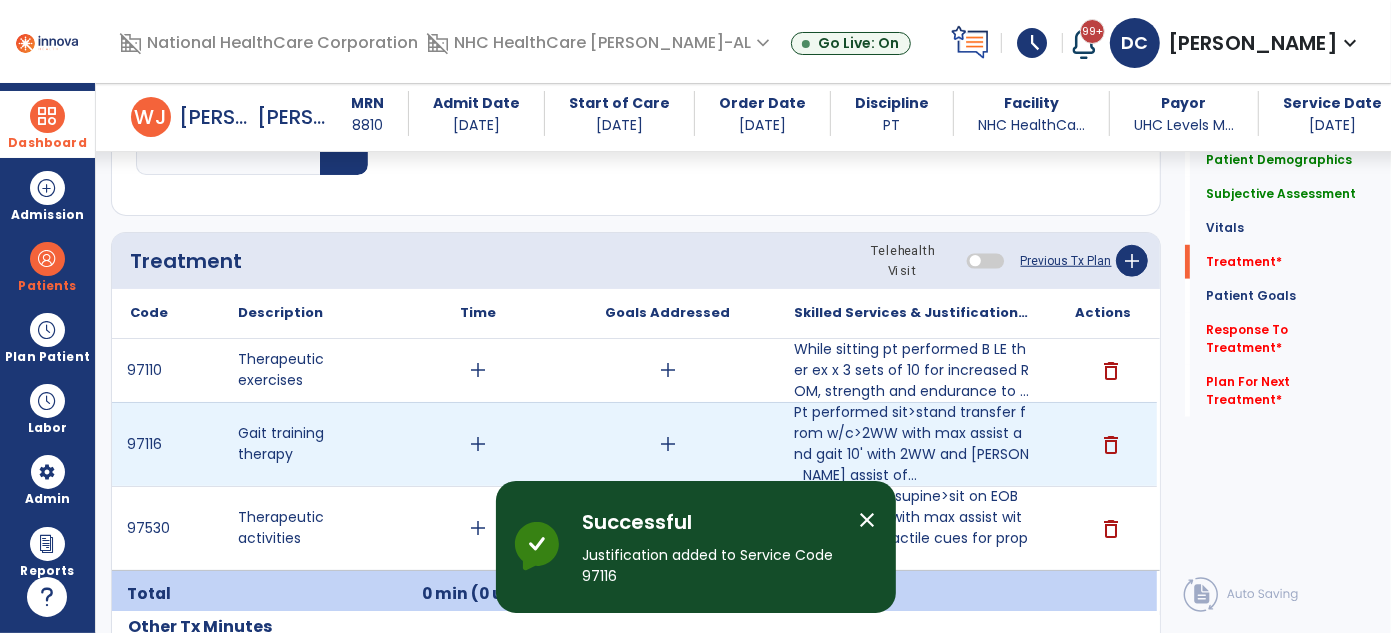 click on "add" at bounding box center [478, 444] 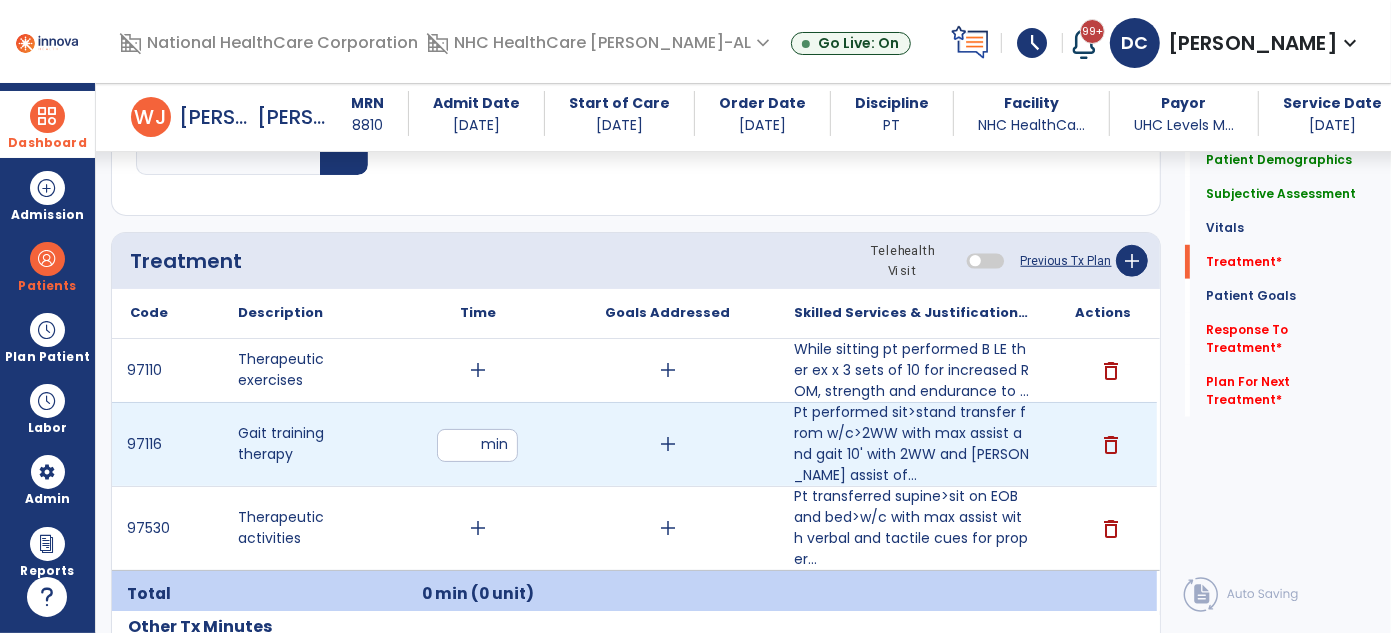 type on "*" 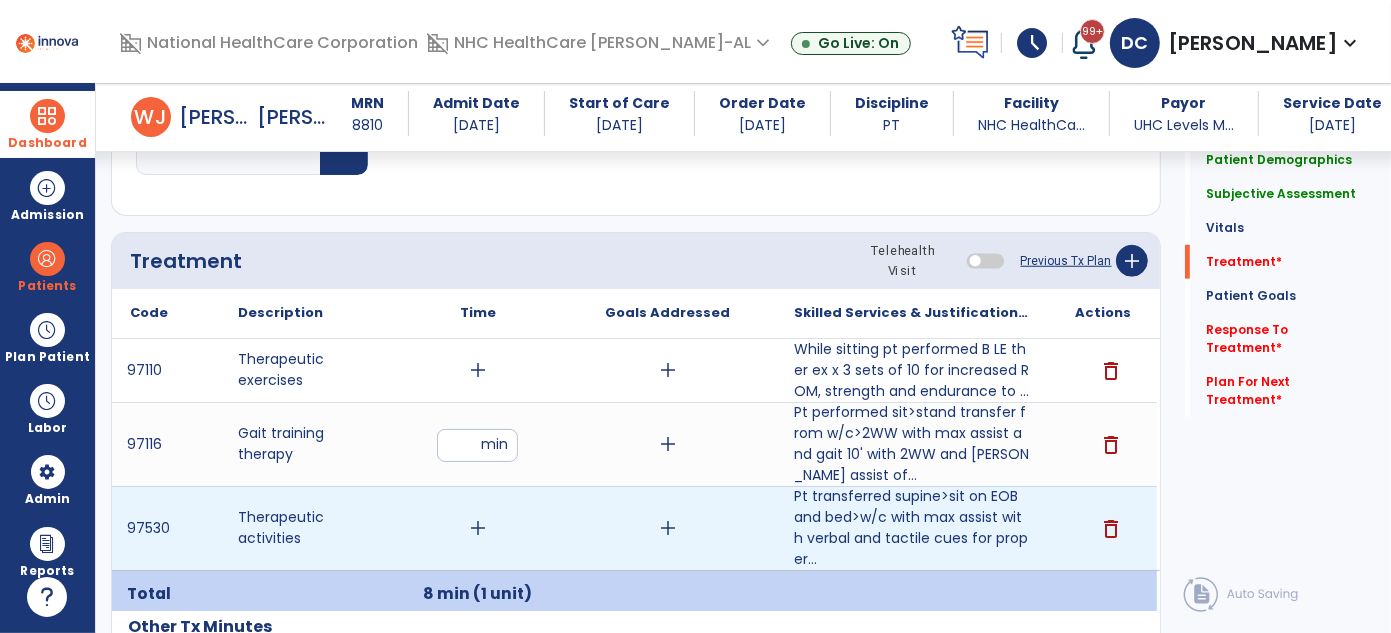 click on "add" at bounding box center [478, 528] 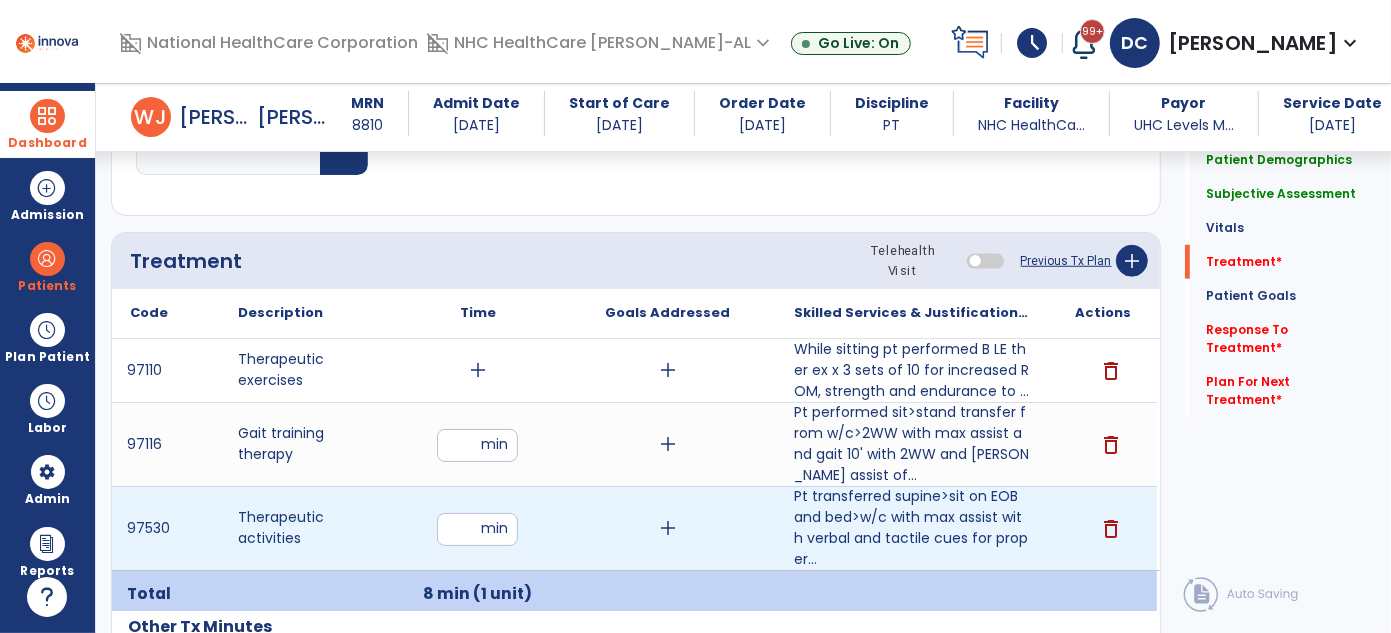 type on "*" 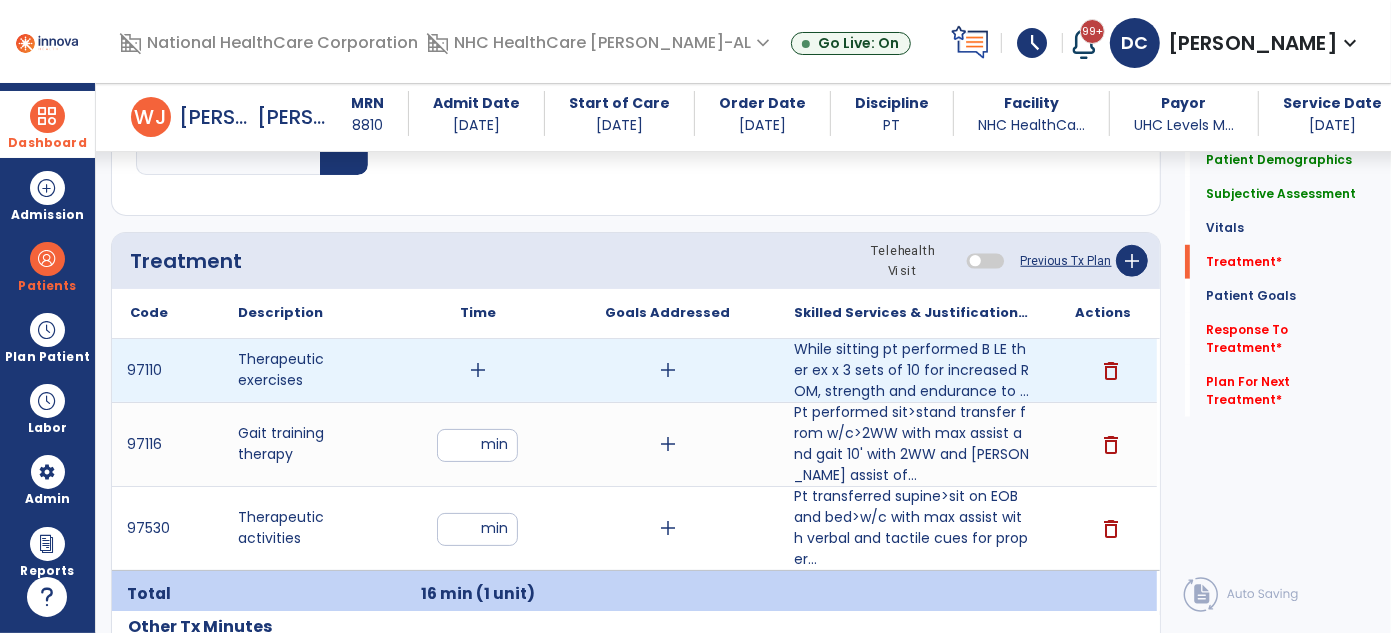 click on "add" at bounding box center (478, 370) 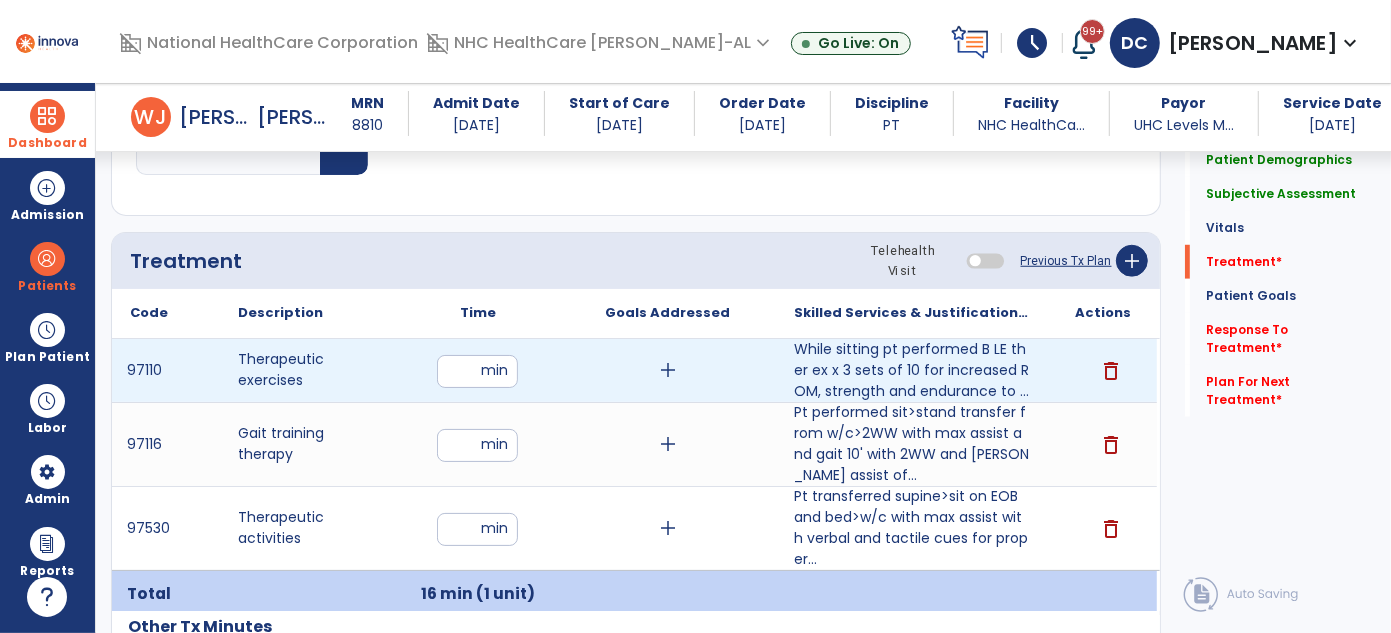 type on "**" 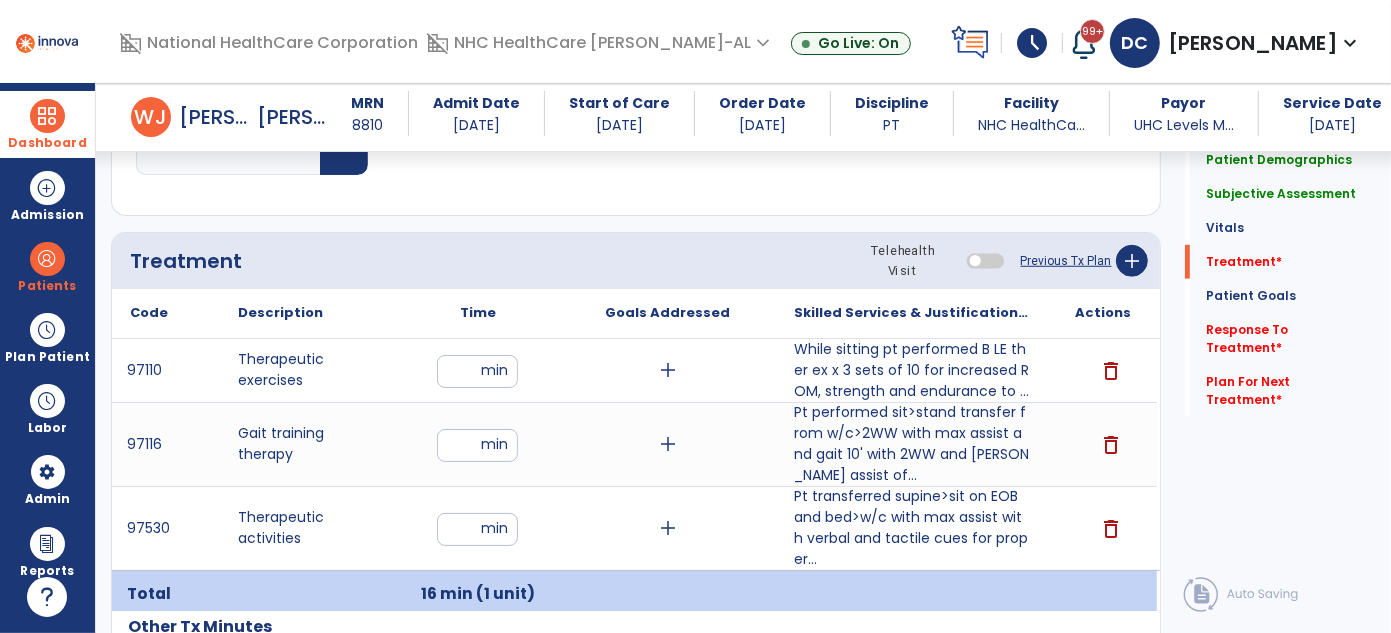 click on "Treatment Telehealth Visit  Previous Tx Plan   add" 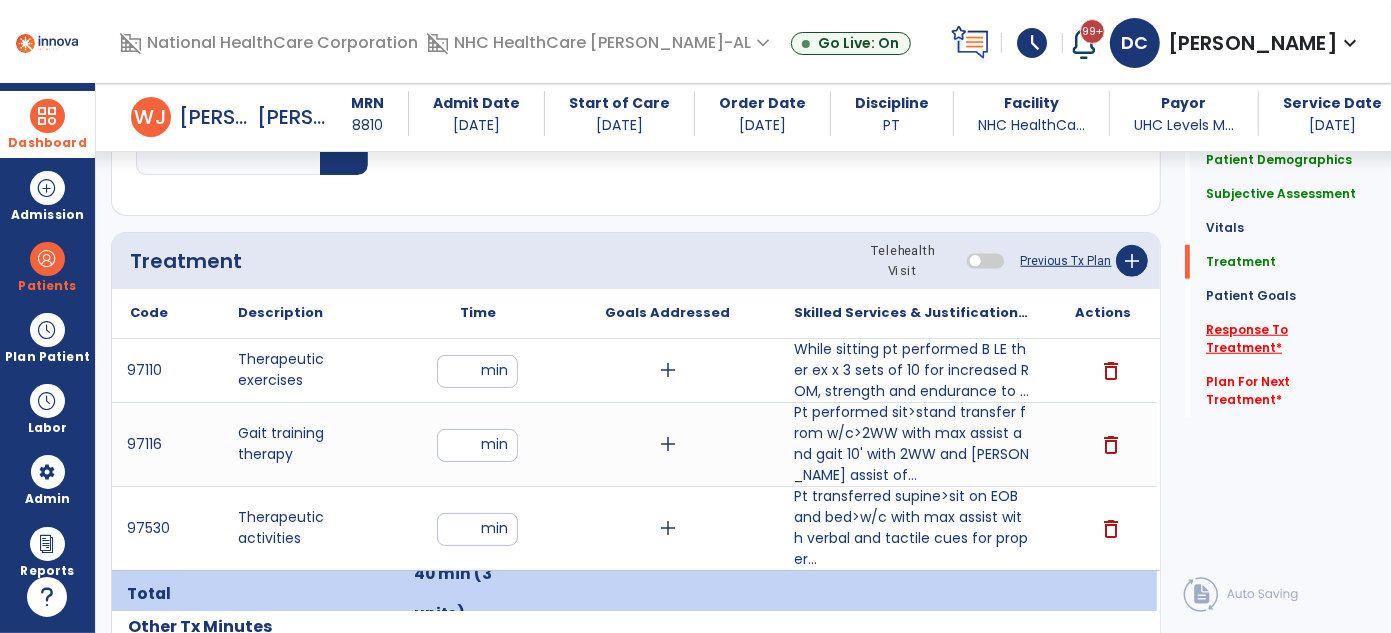 click on "Response To Treatment   *" 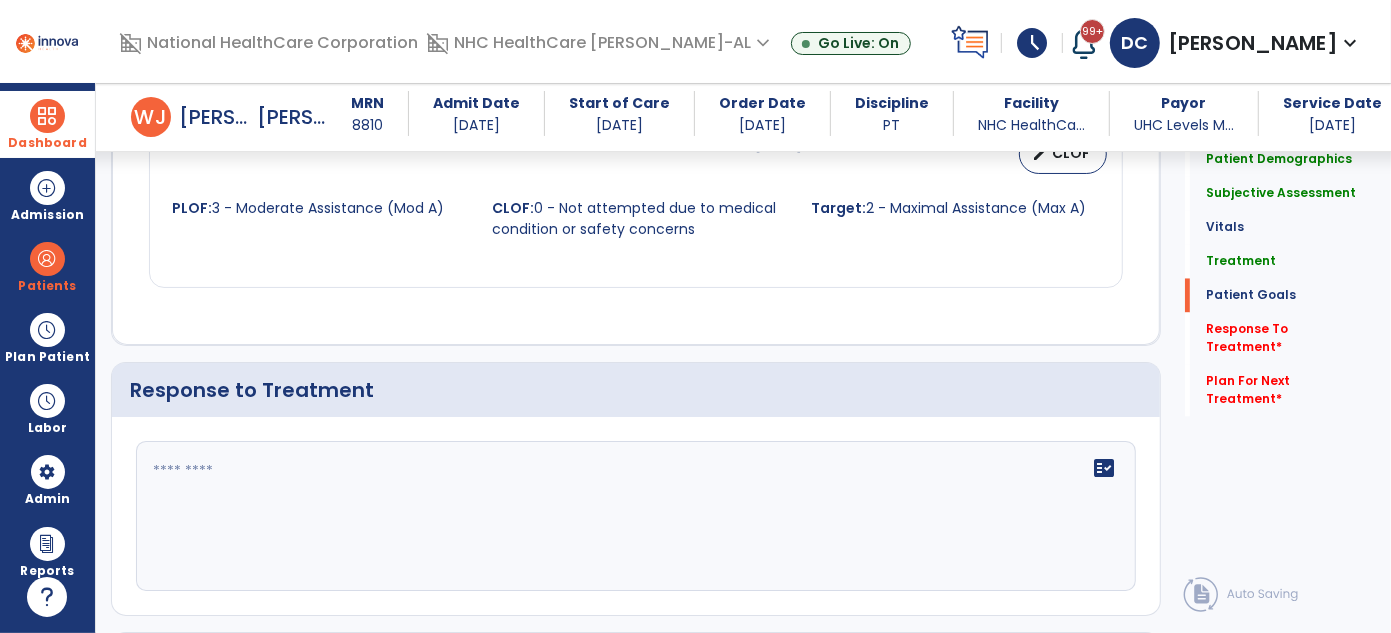 scroll, scrollTop: 2701, scrollLeft: 0, axis: vertical 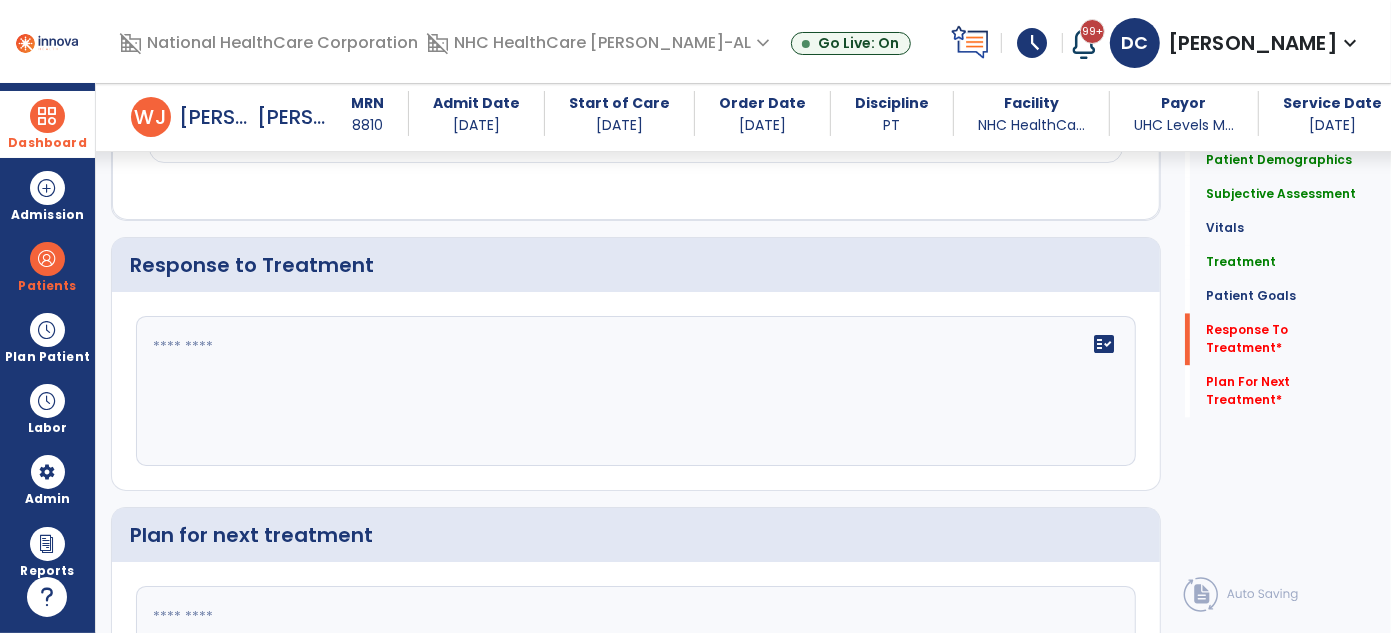 click on "fact_check" 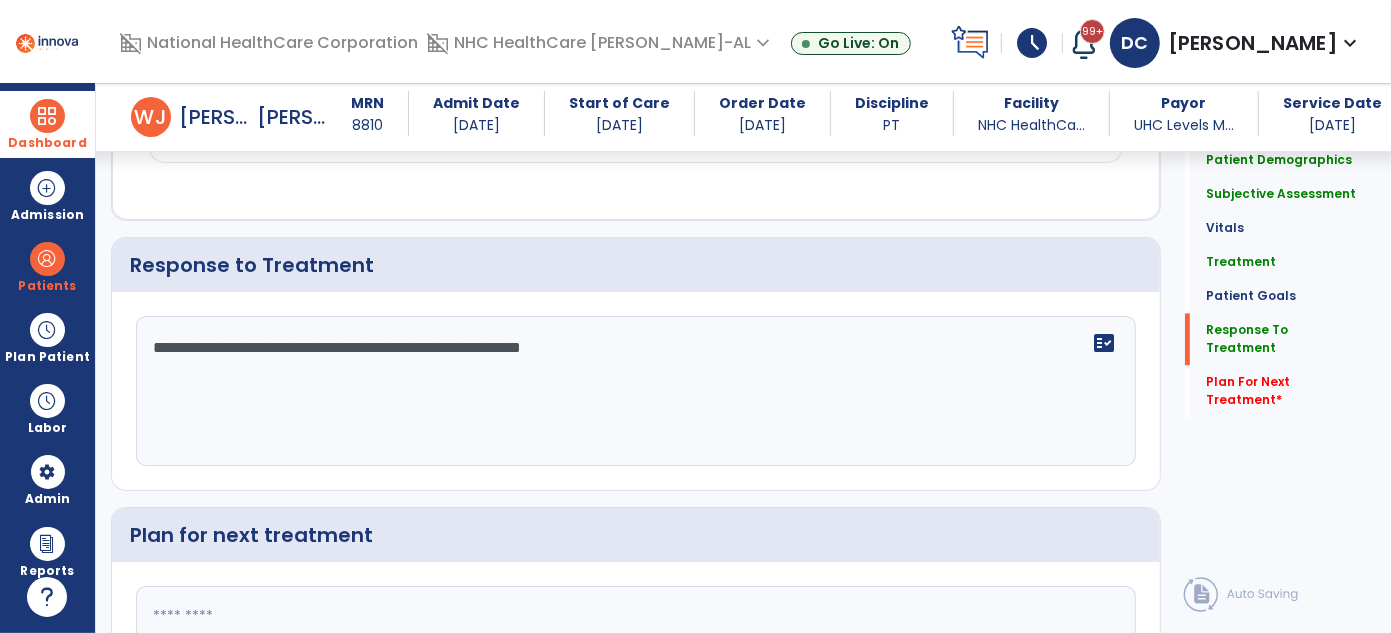 scroll, scrollTop: 2701, scrollLeft: 0, axis: vertical 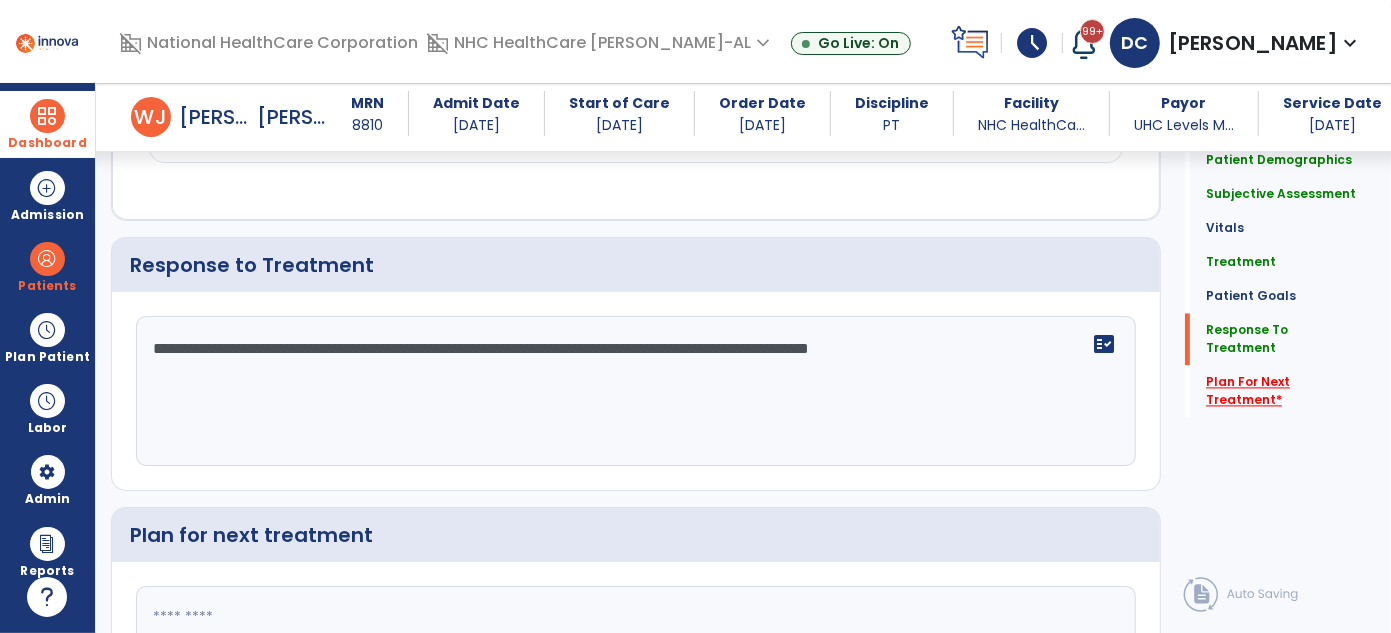 type on "**********" 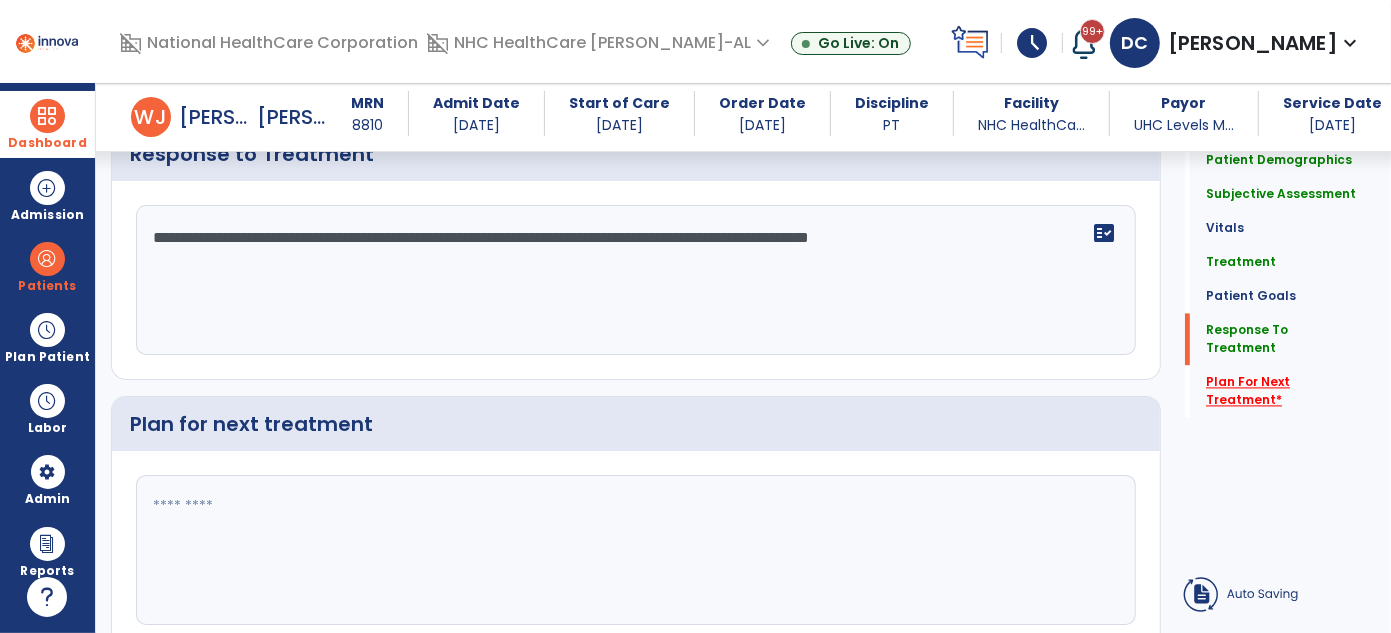 click on "Plan For Next Treatment   *" 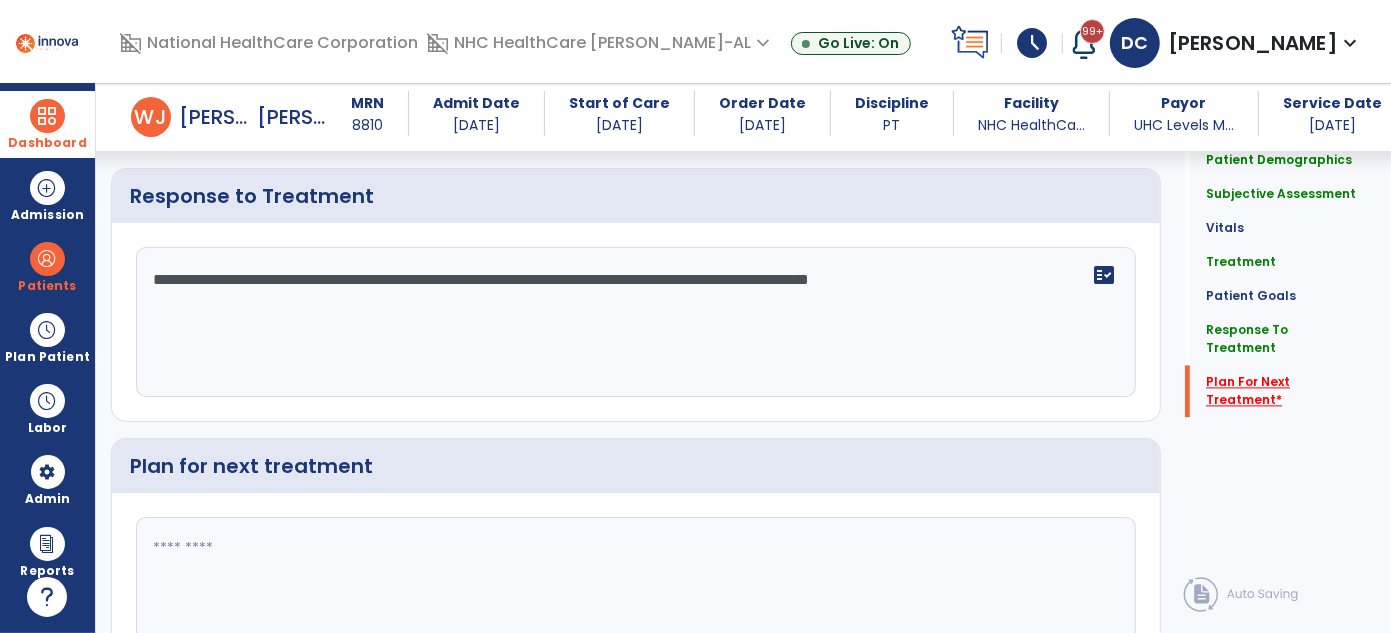 scroll, scrollTop: 2776, scrollLeft: 0, axis: vertical 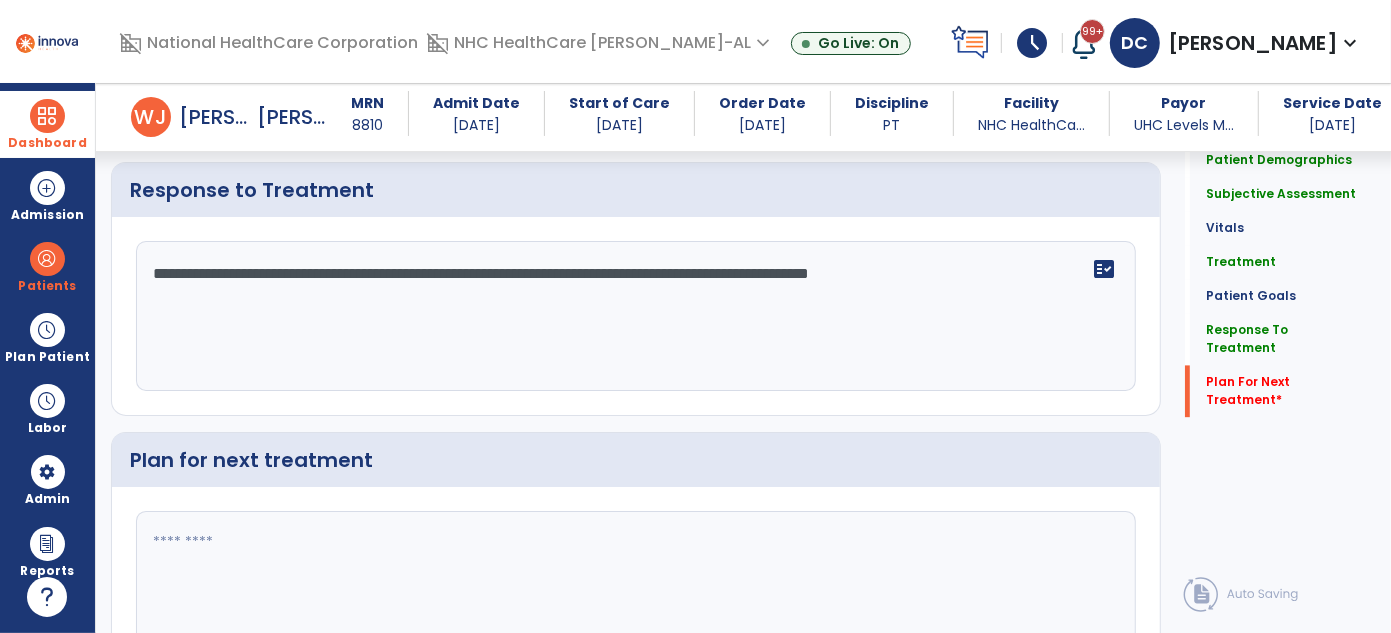 click 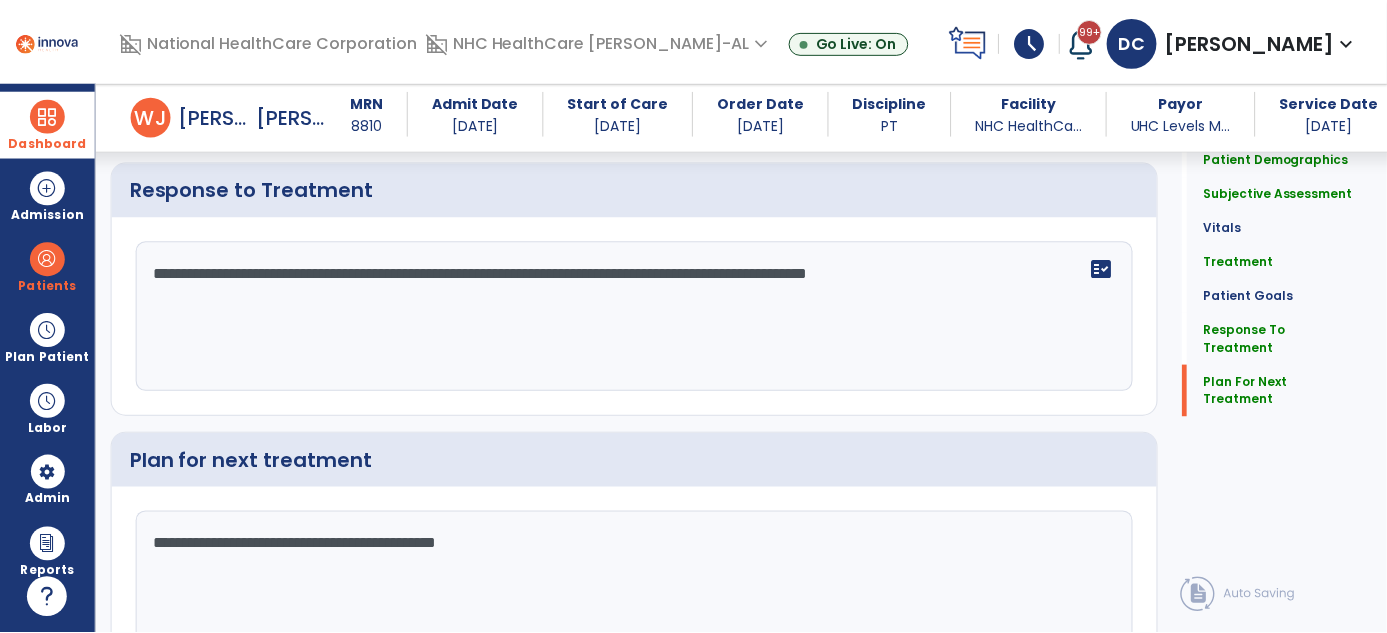 scroll, scrollTop: 2886, scrollLeft: 0, axis: vertical 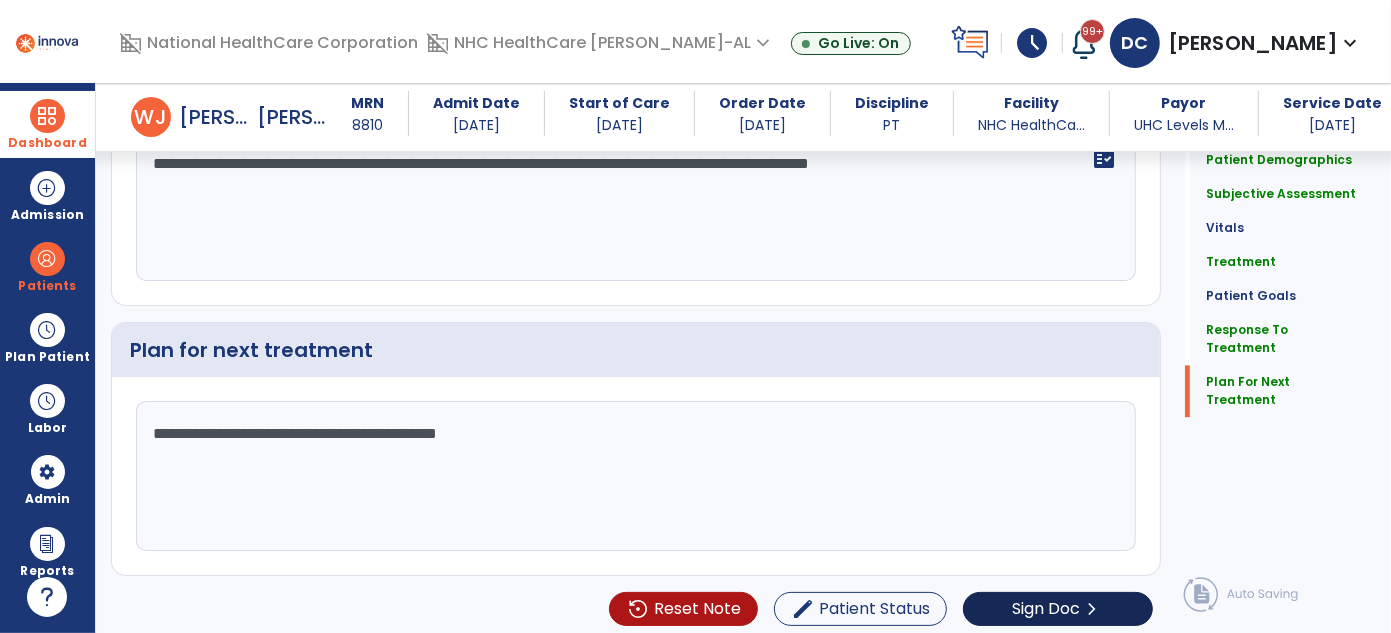 type on "**********" 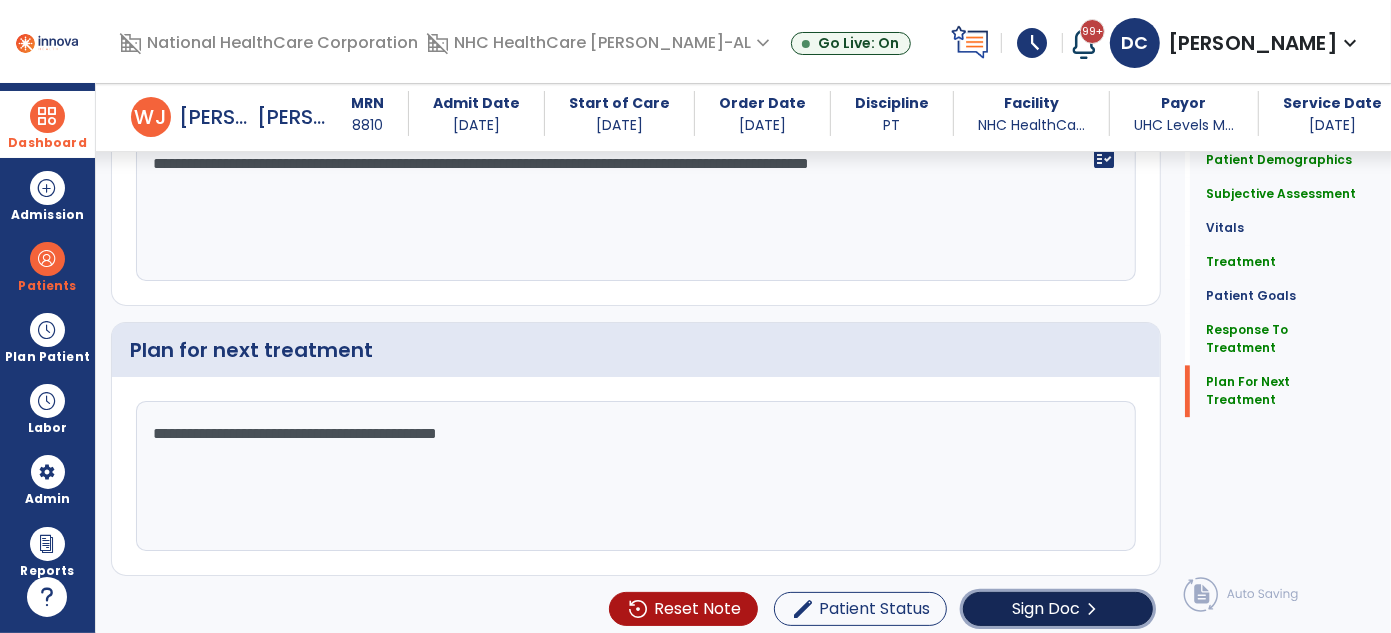 click on "Sign Doc" 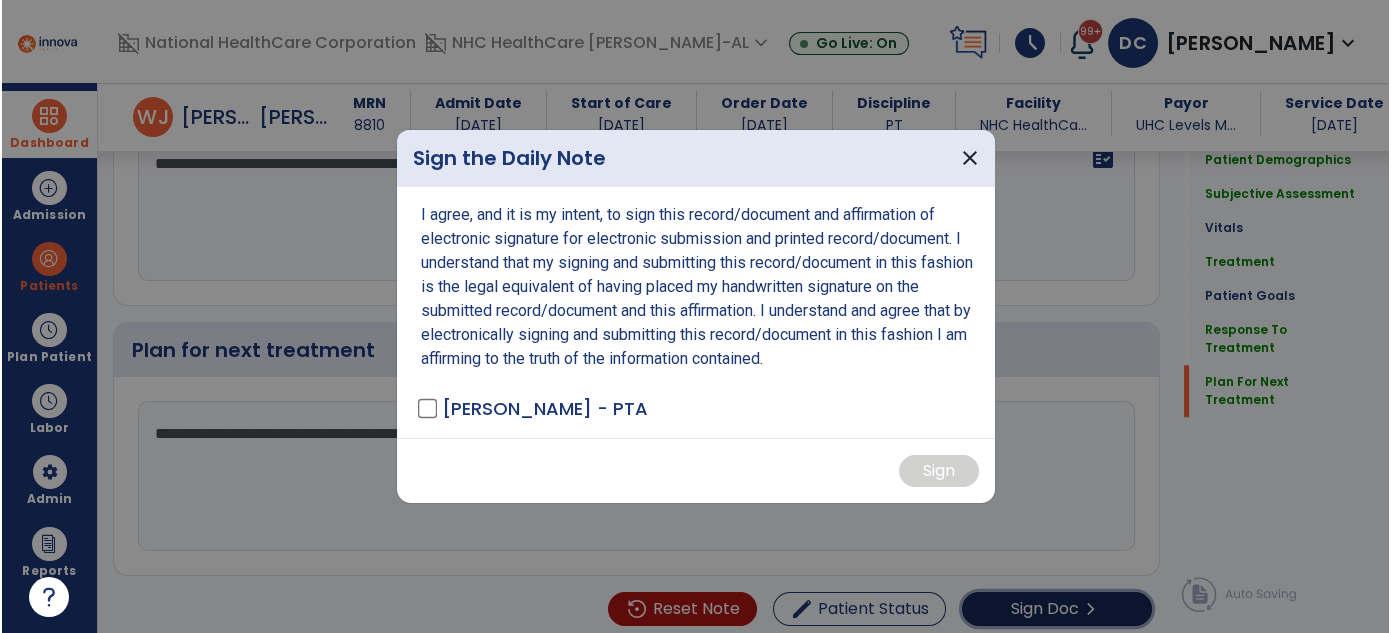 scroll, scrollTop: 2886, scrollLeft: 0, axis: vertical 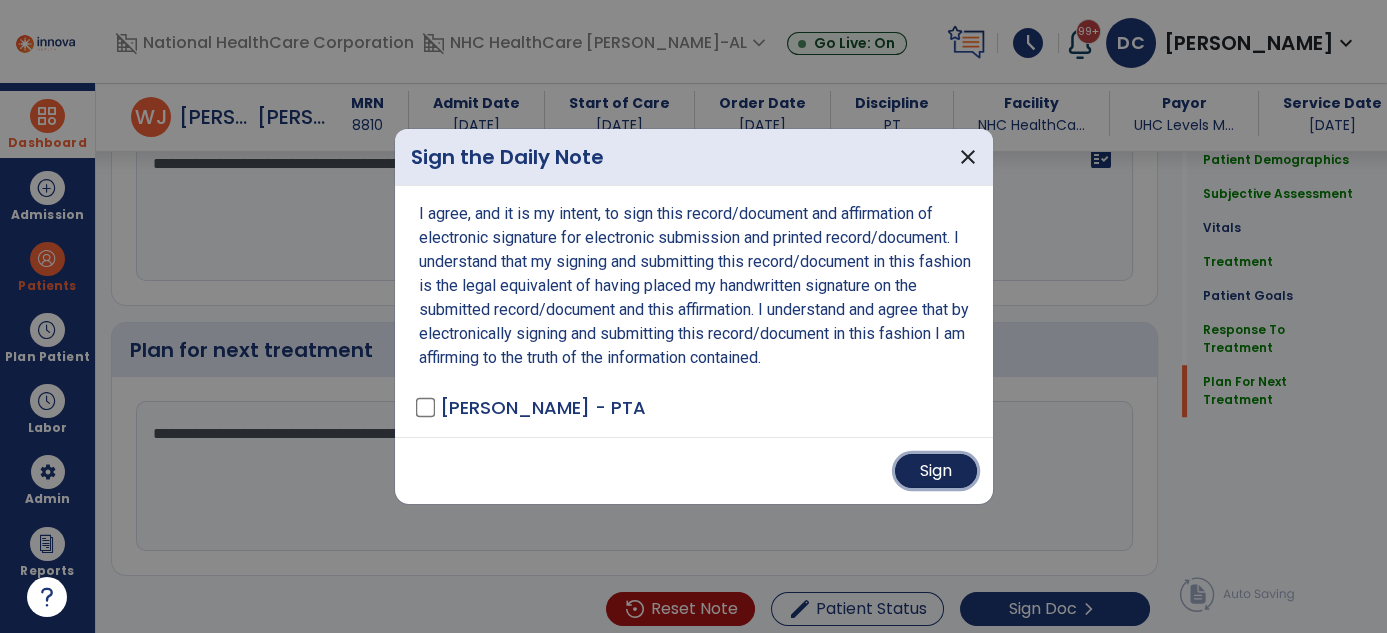 click on "Sign" at bounding box center [936, 471] 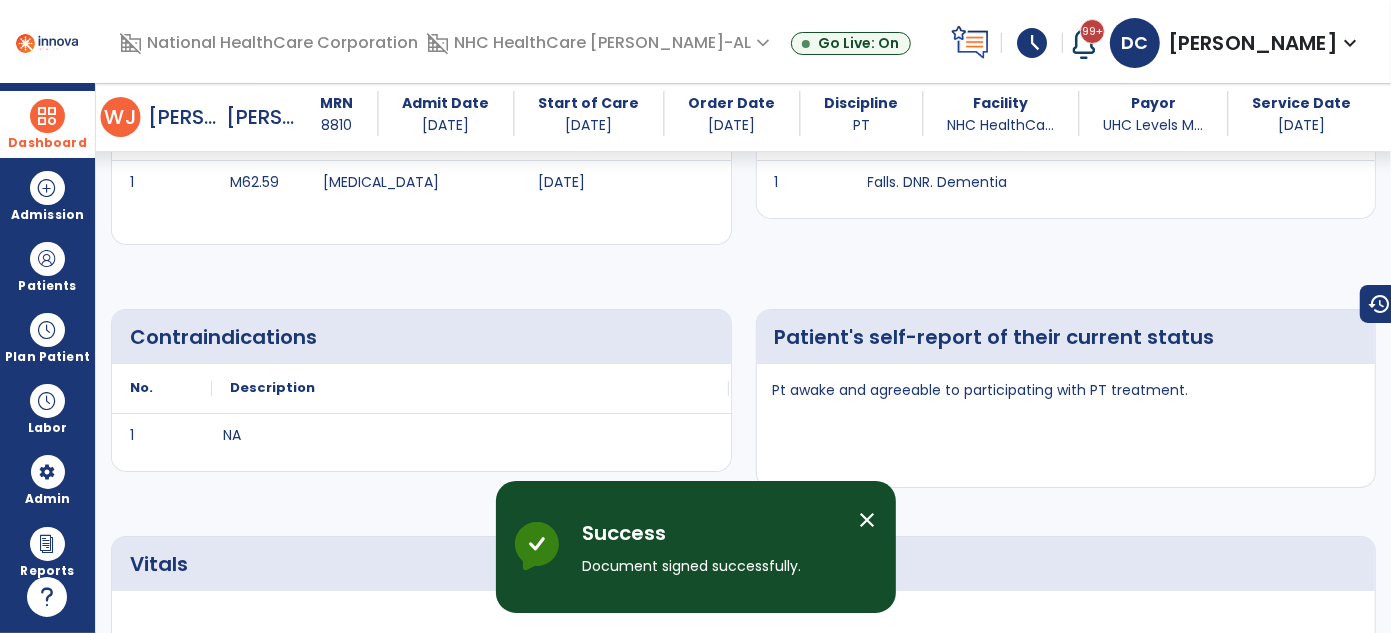 scroll, scrollTop: 143, scrollLeft: 0, axis: vertical 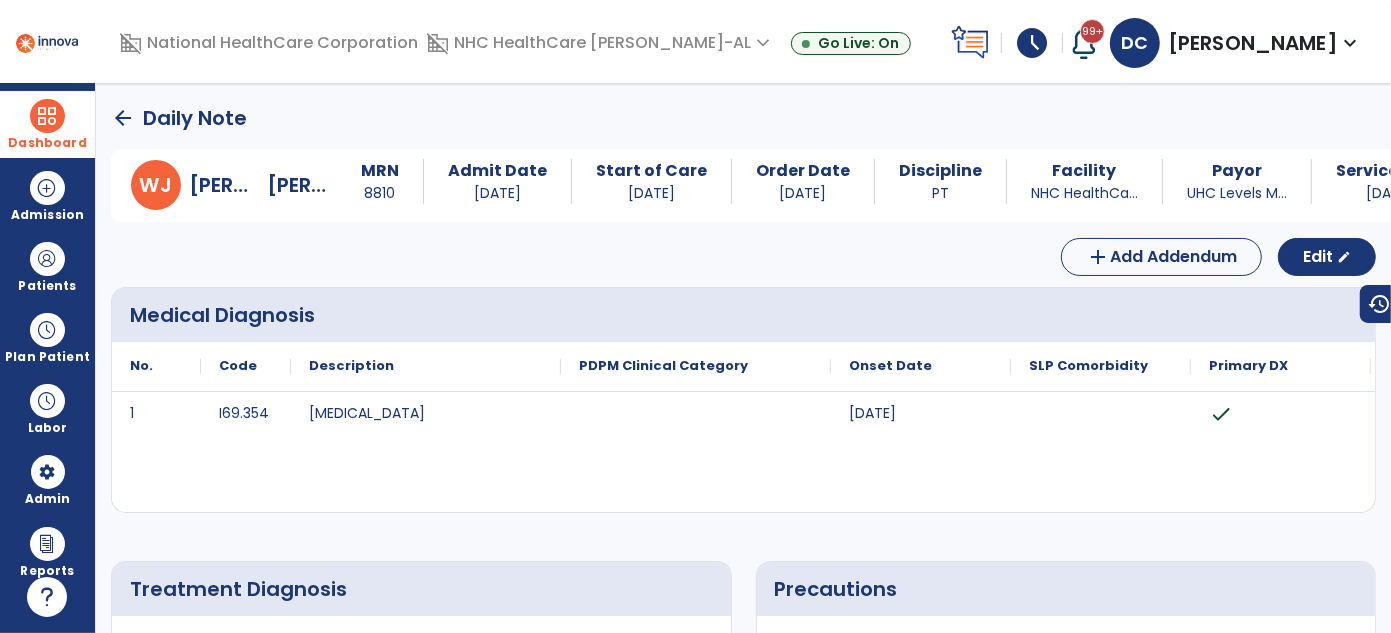 click on "arrow_back" 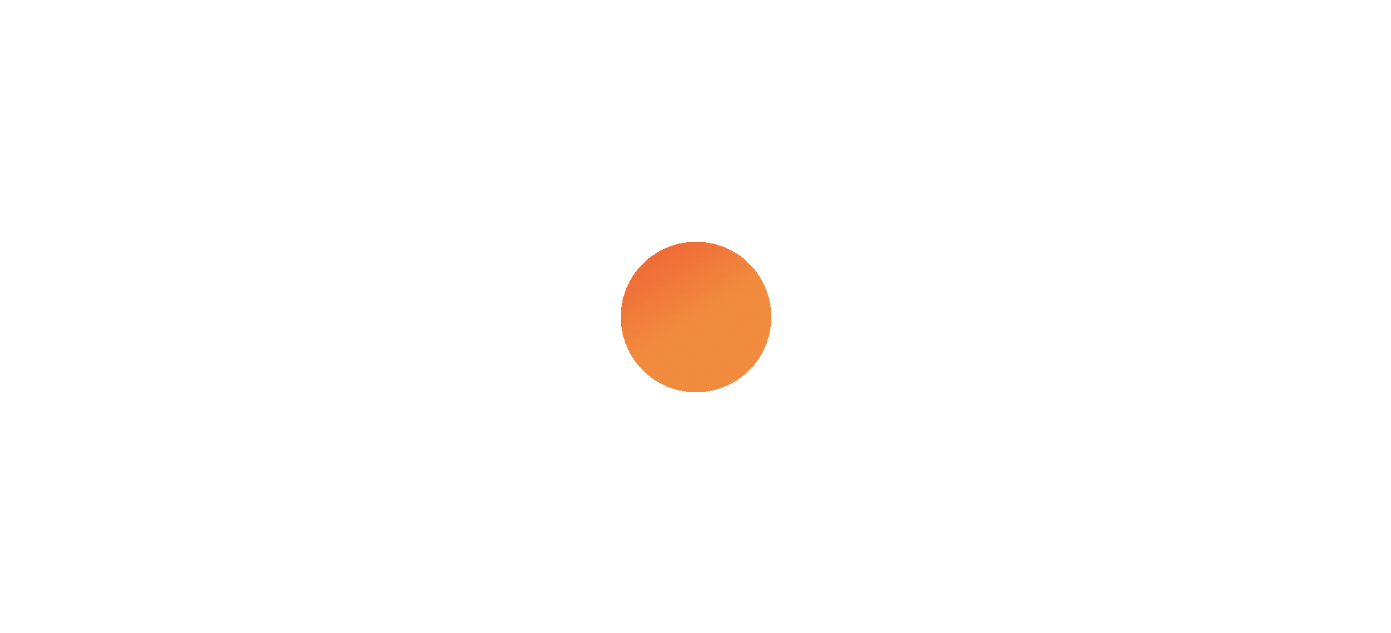 scroll, scrollTop: 0, scrollLeft: 0, axis: both 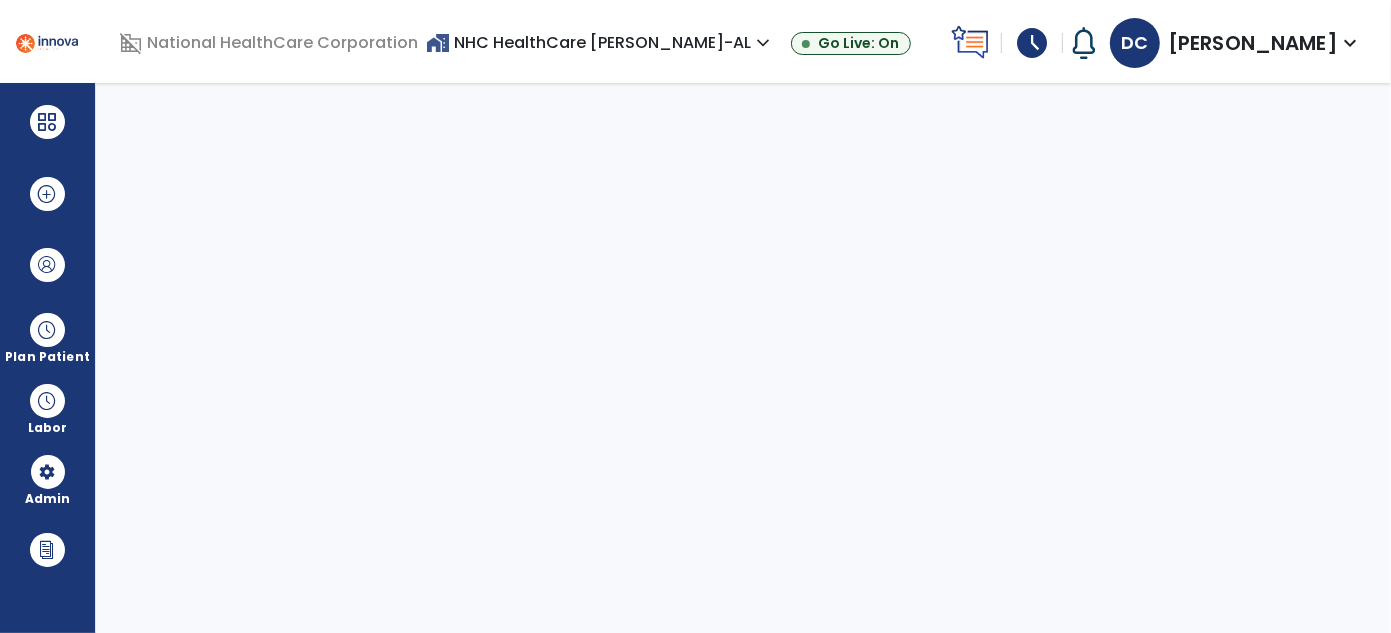select on "***" 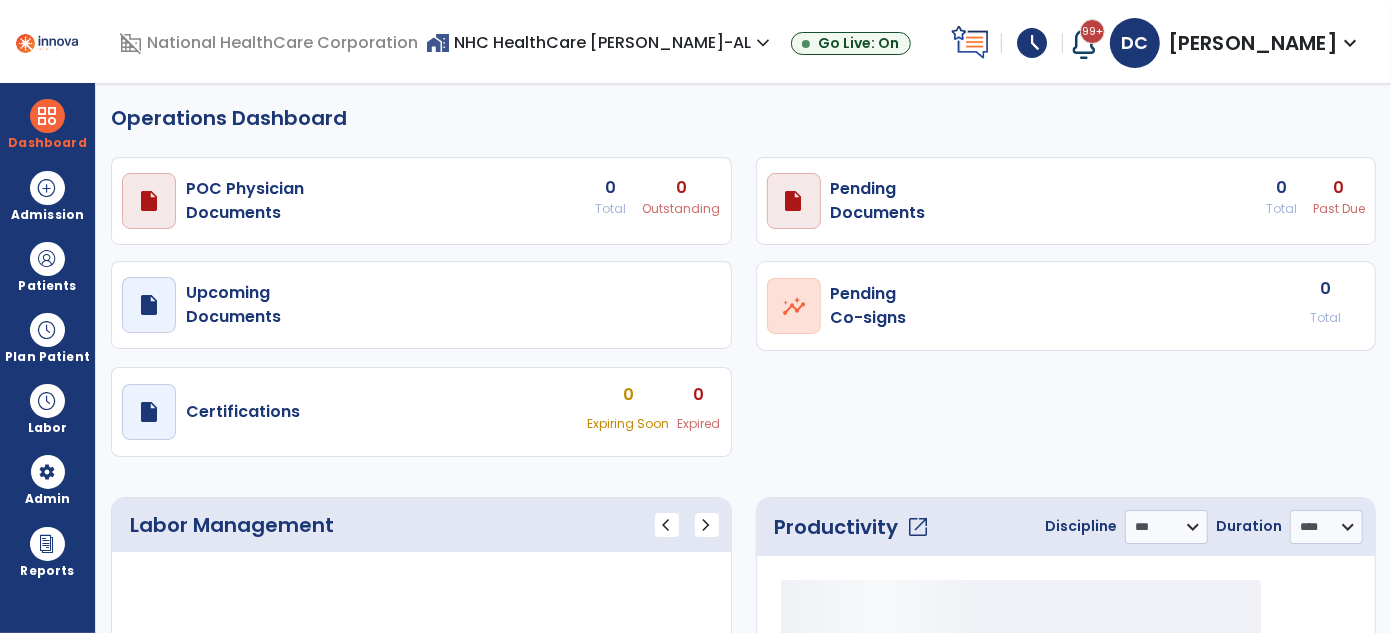 select on "***" 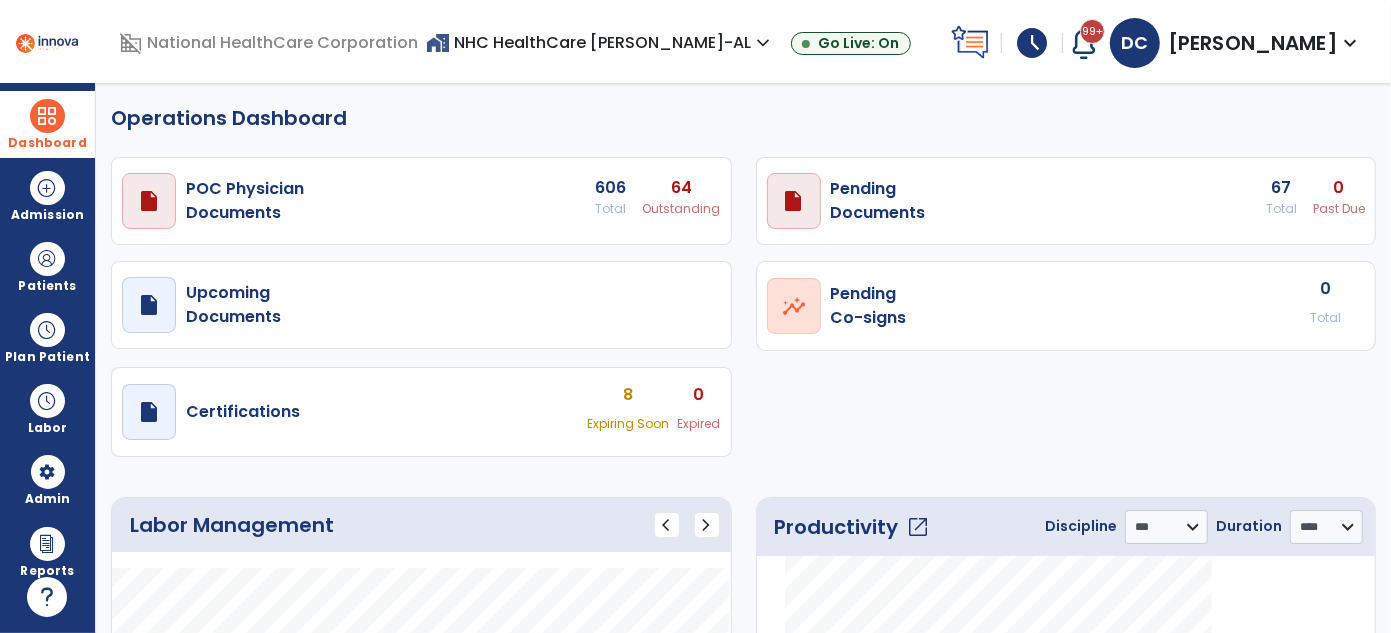 click at bounding box center [47, 116] 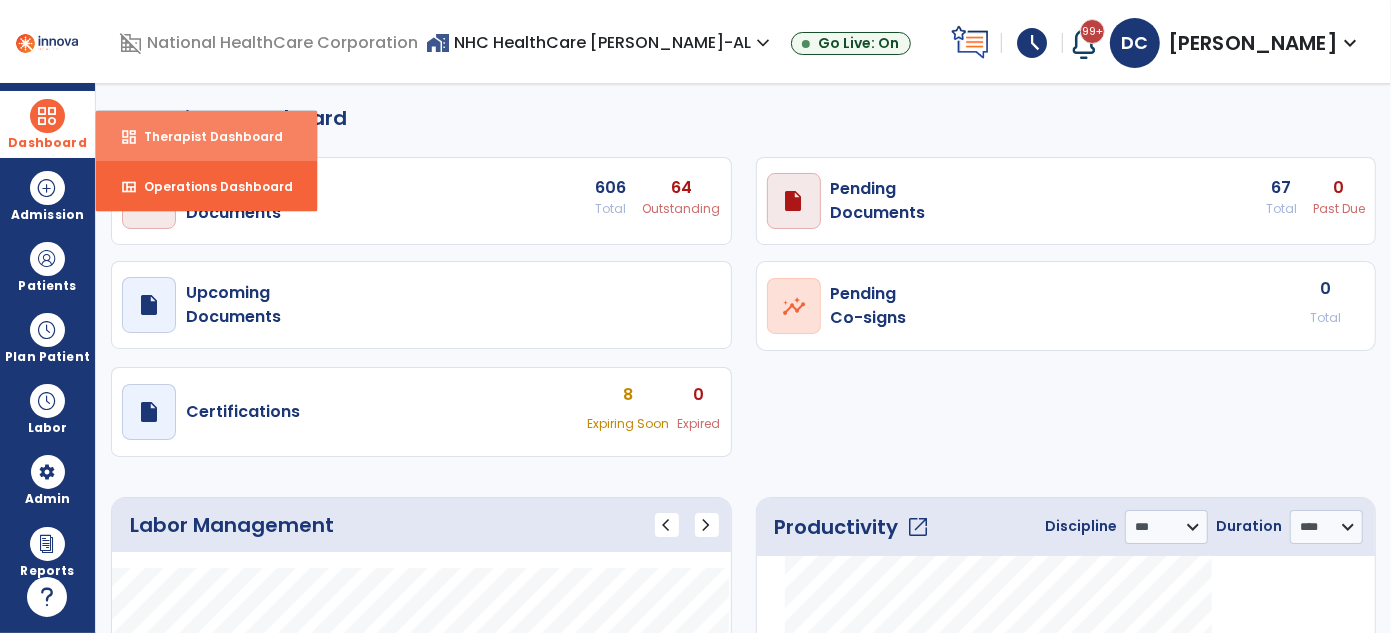 click on "Therapist Dashboard" at bounding box center (205, 136) 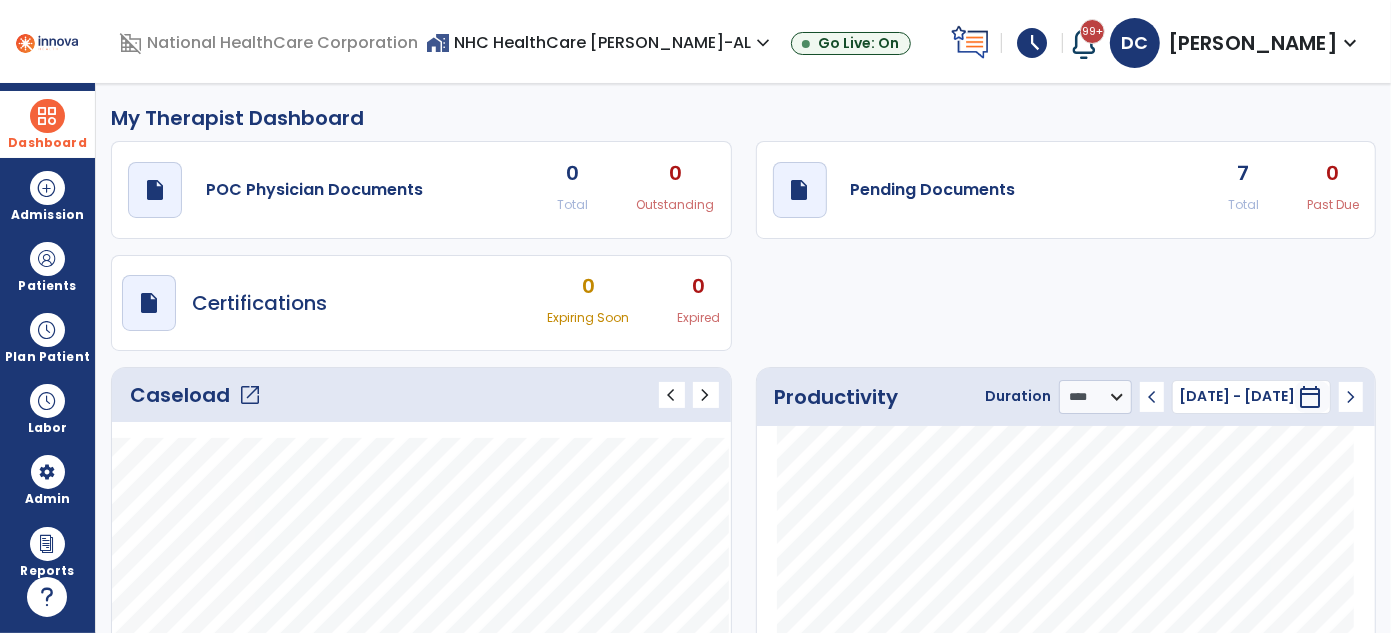 click on "open_in_new" 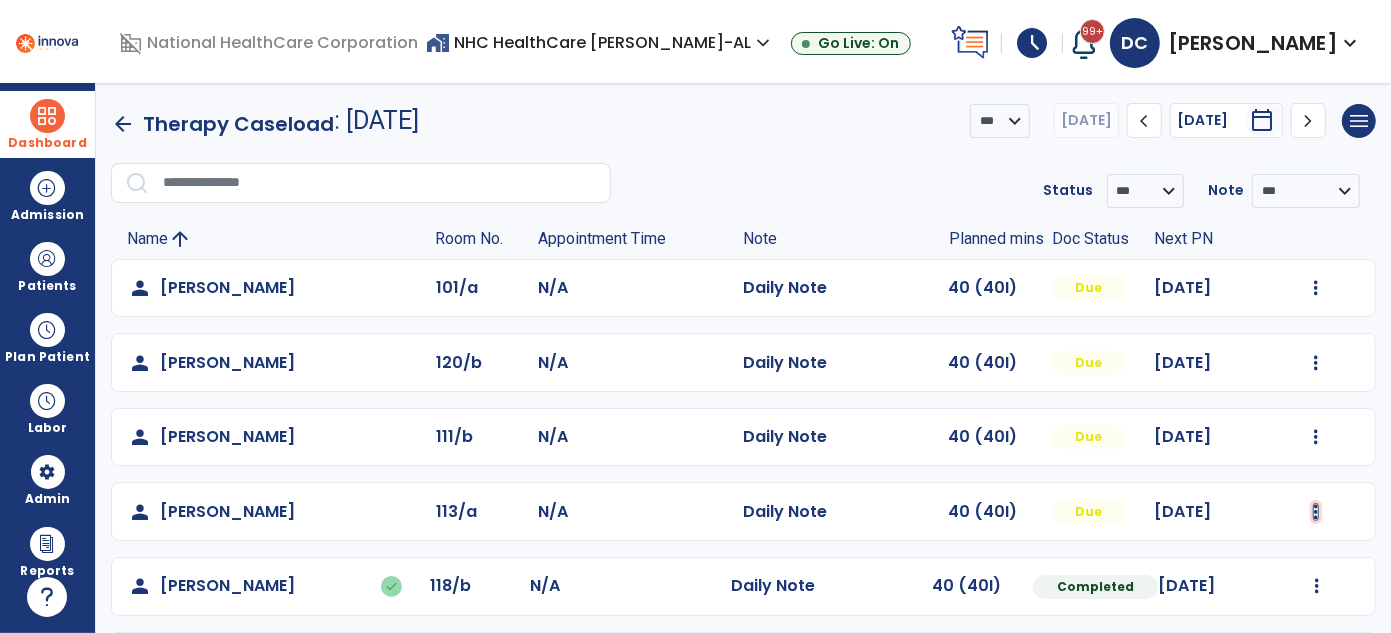 click at bounding box center [1316, 288] 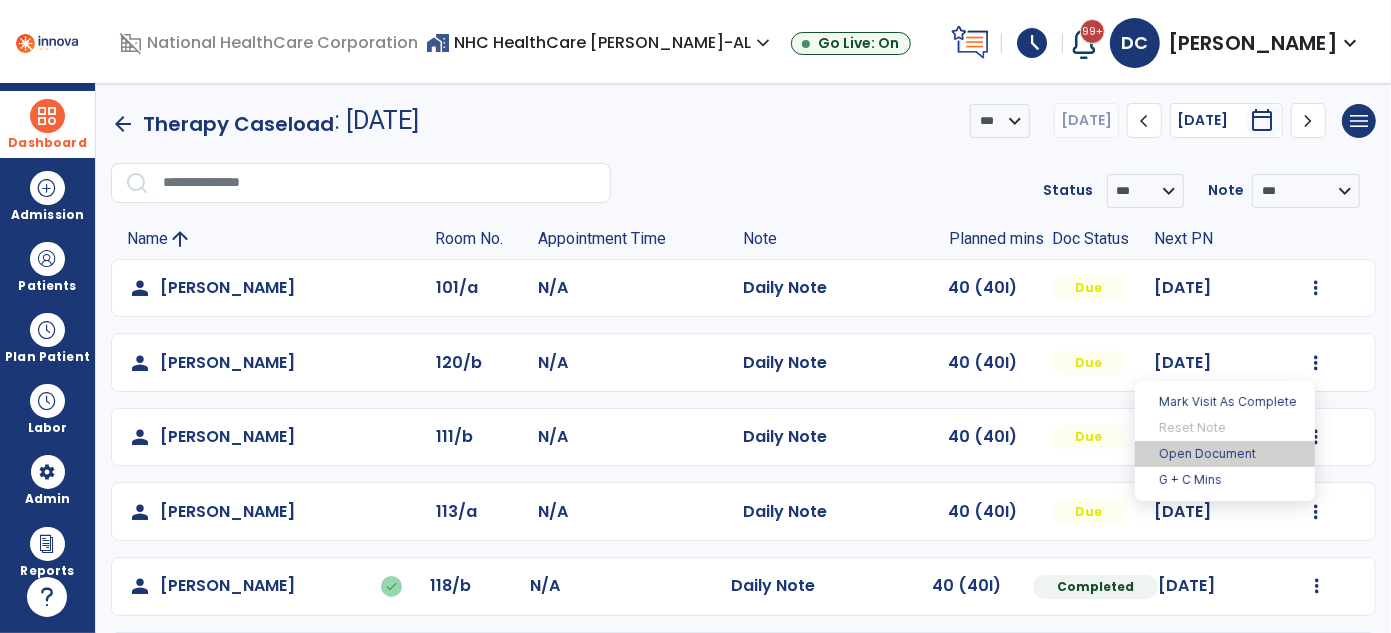 click on "Open Document" at bounding box center (1225, 454) 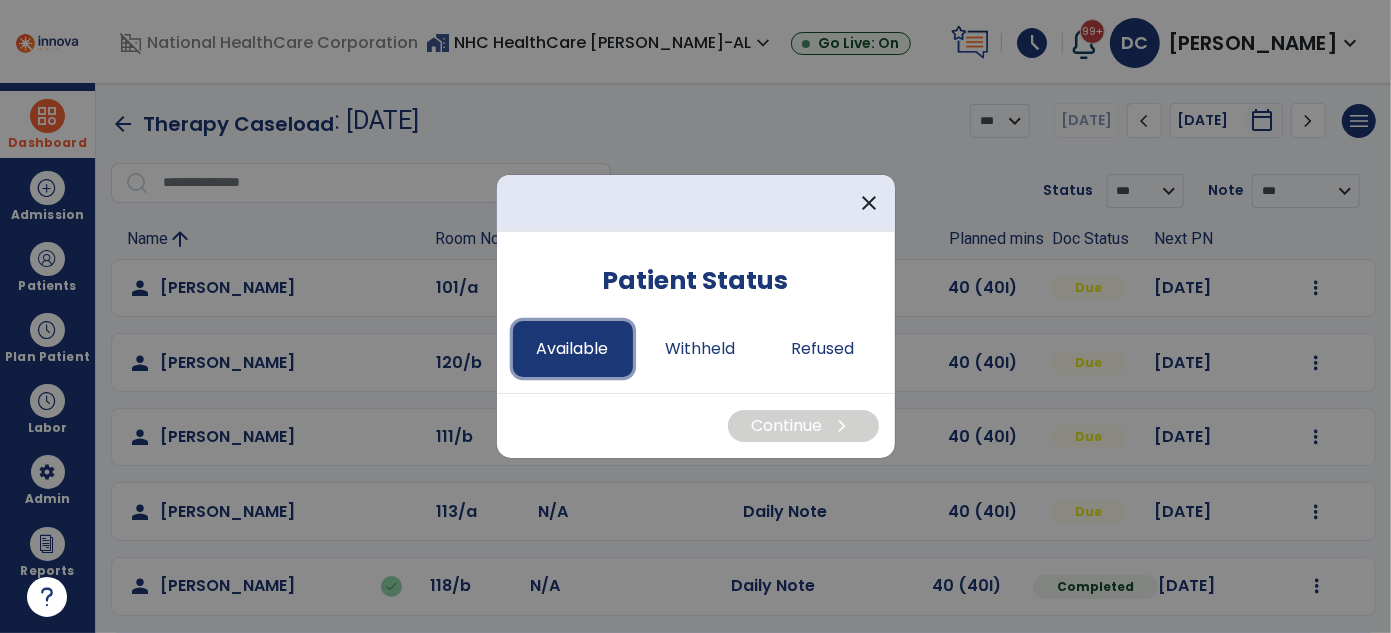 click on "Available" at bounding box center [573, 349] 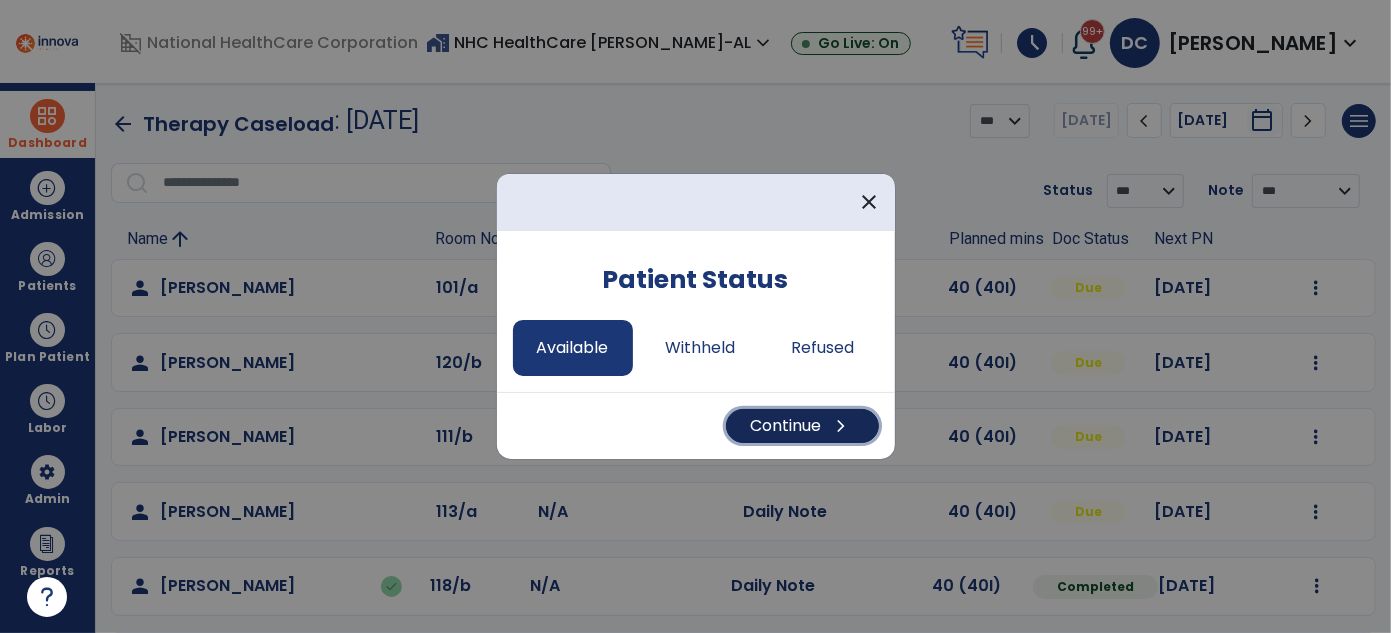 click on "Continue   chevron_right" at bounding box center [802, 426] 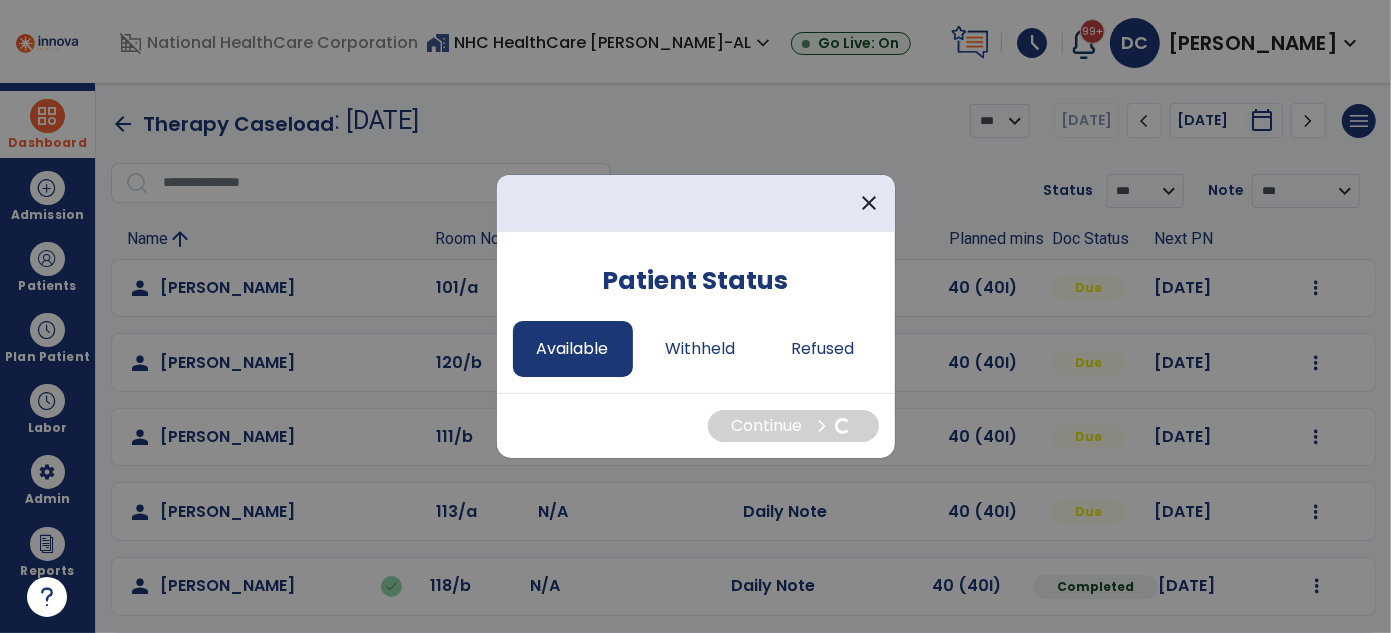 select on "*" 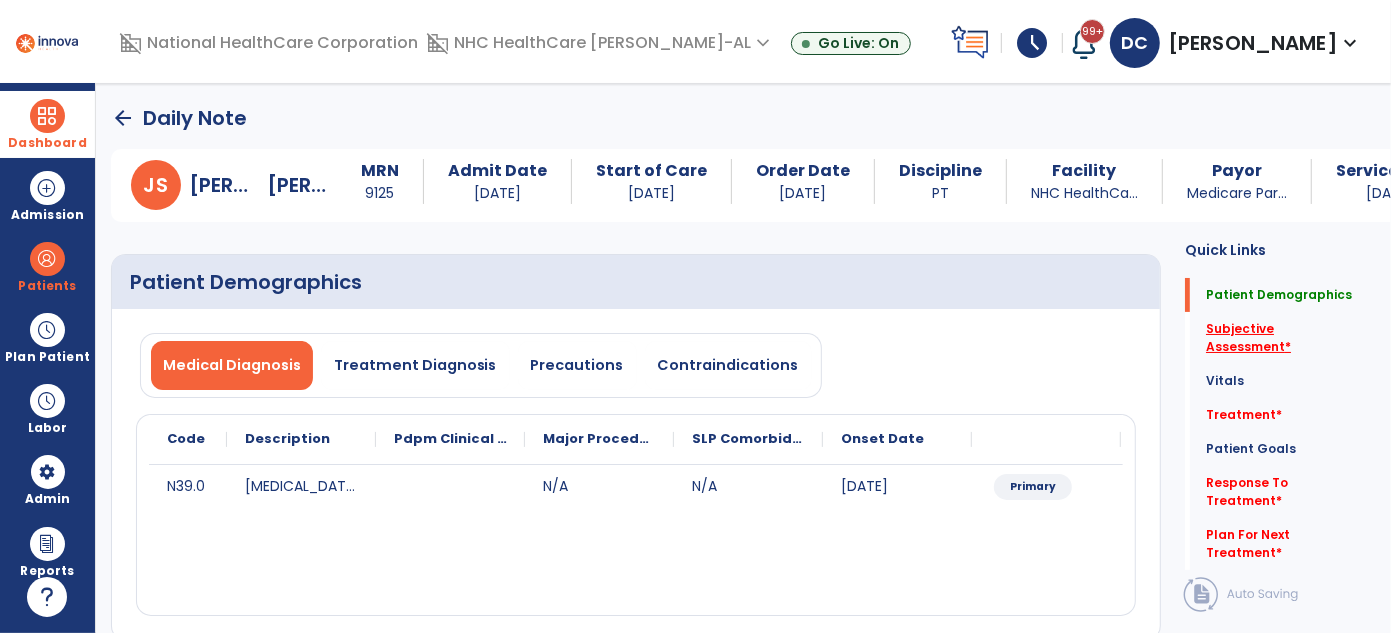 click on "Subjective Assessment   *" 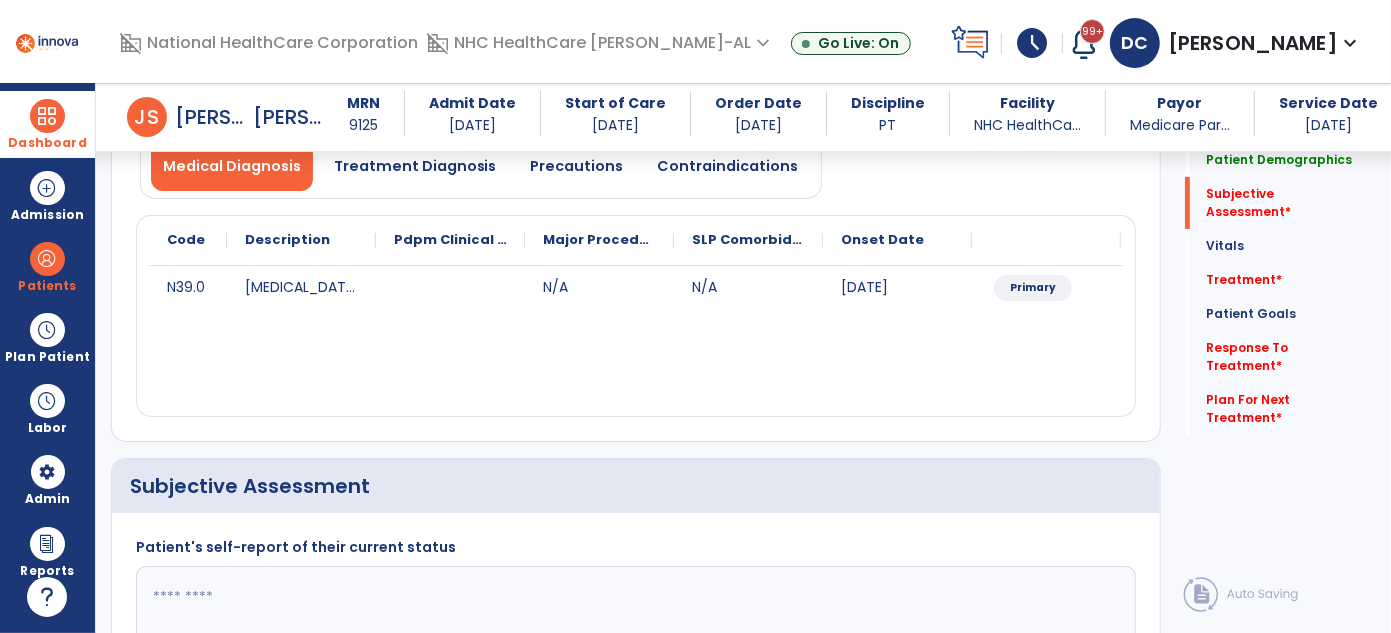 scroll, scrollTop: 438, scrollLeft: 0, axis: vertical 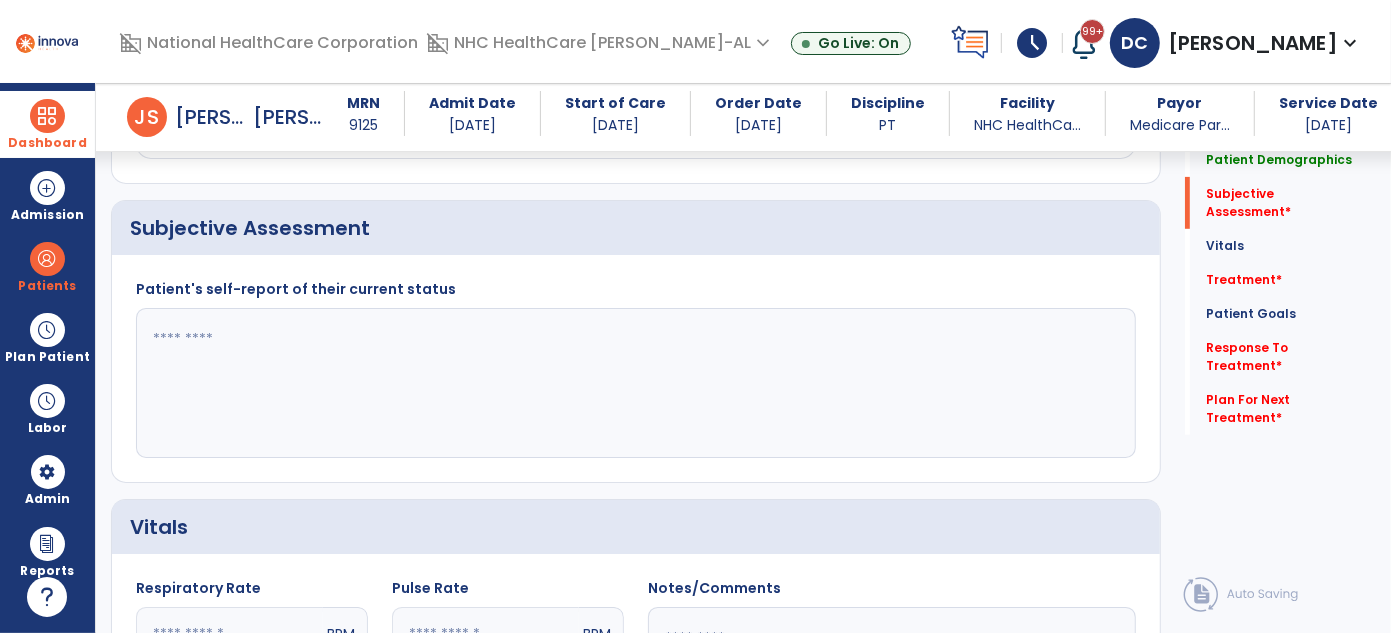 click 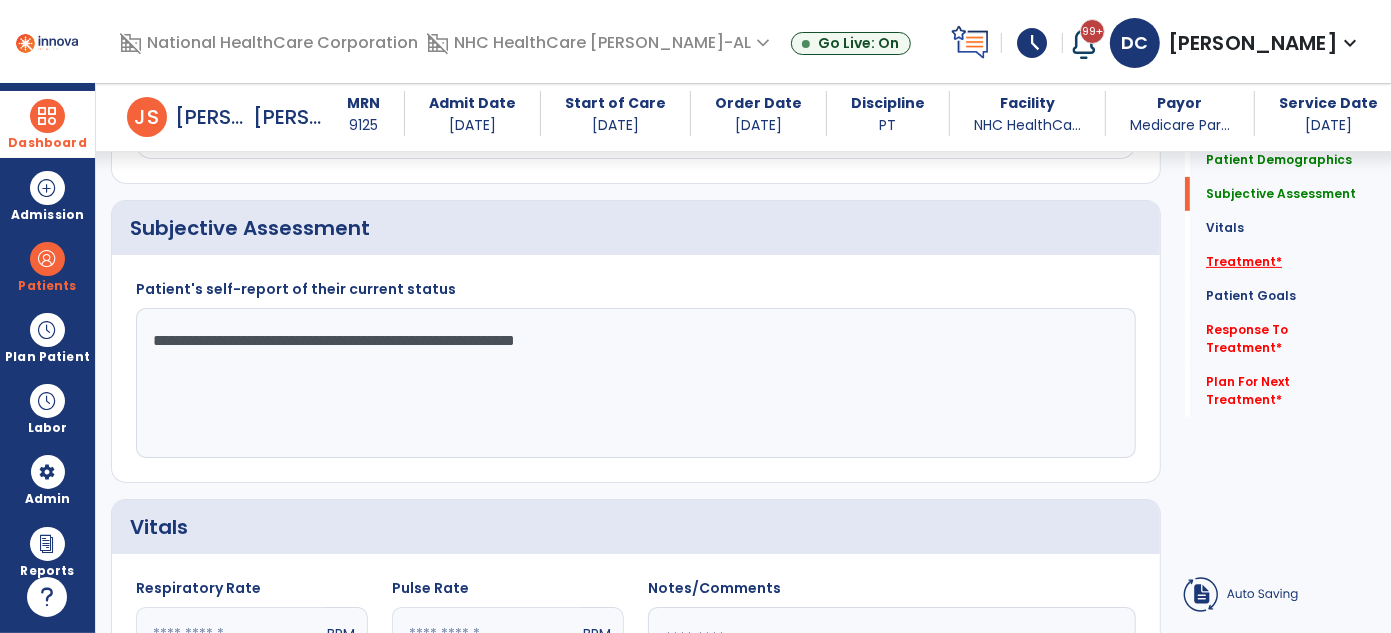 type on "**********" 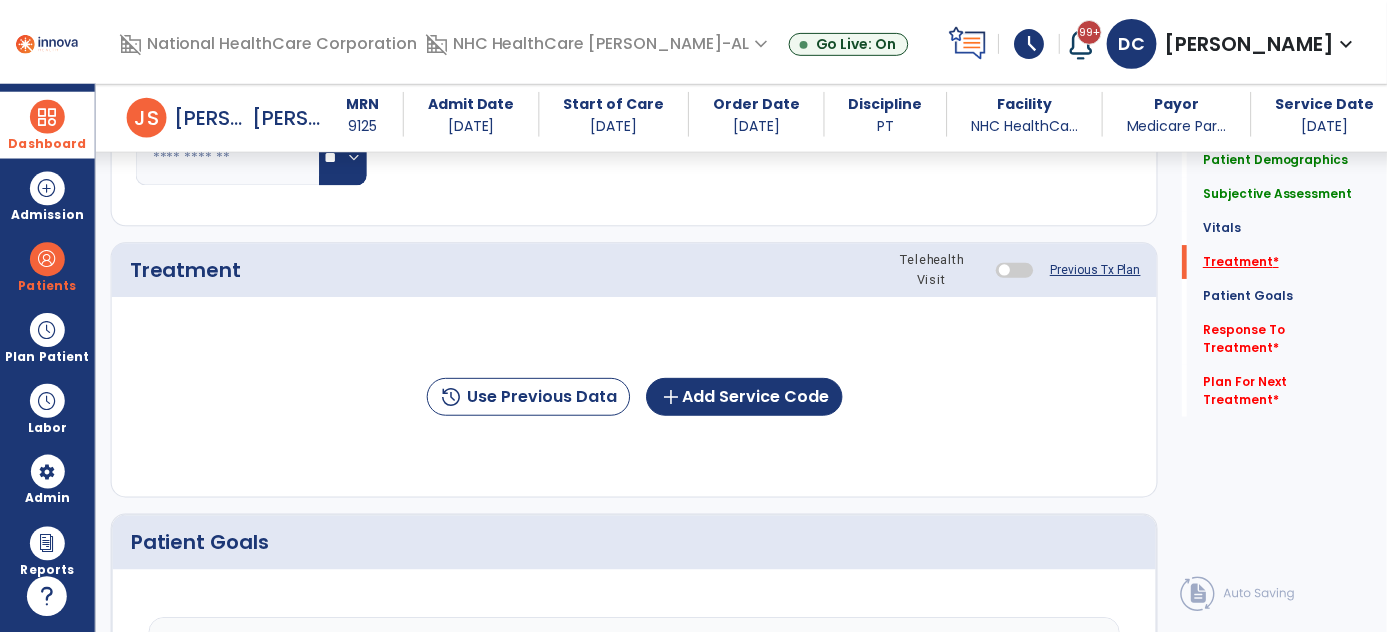 scroll, scrollTop: 1128, scrollLeft: 0, axis: vertical 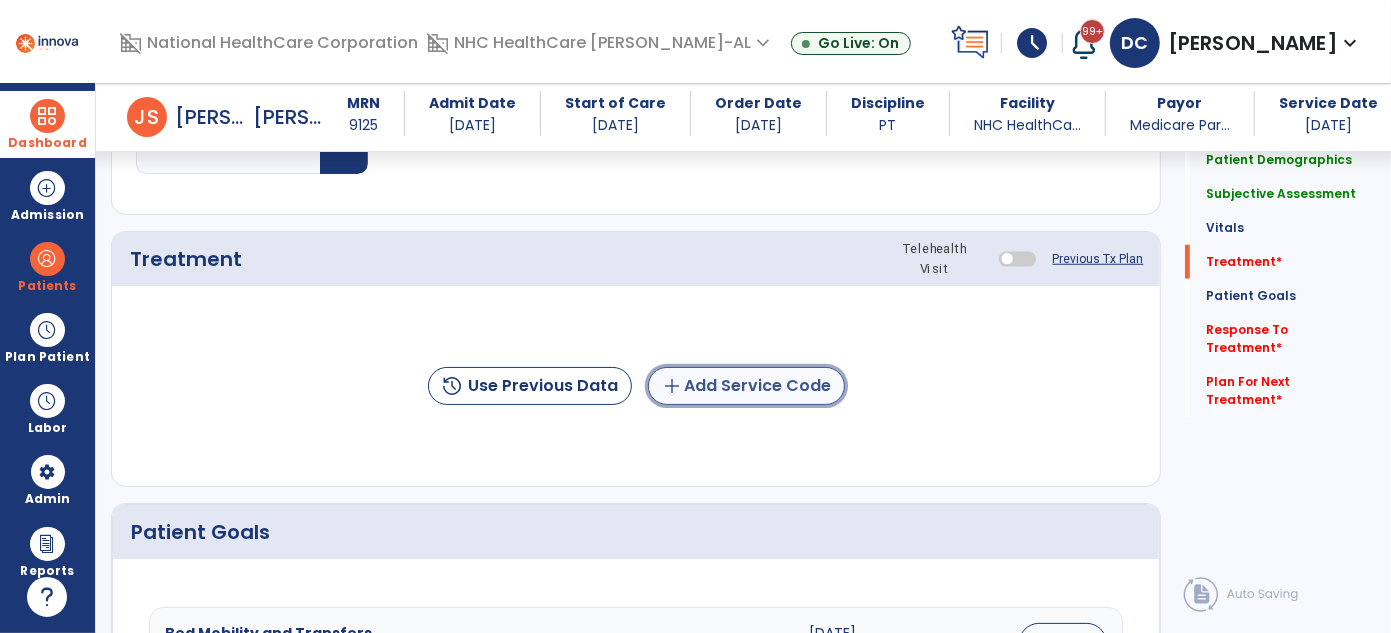 click on "add  Add Service Code" 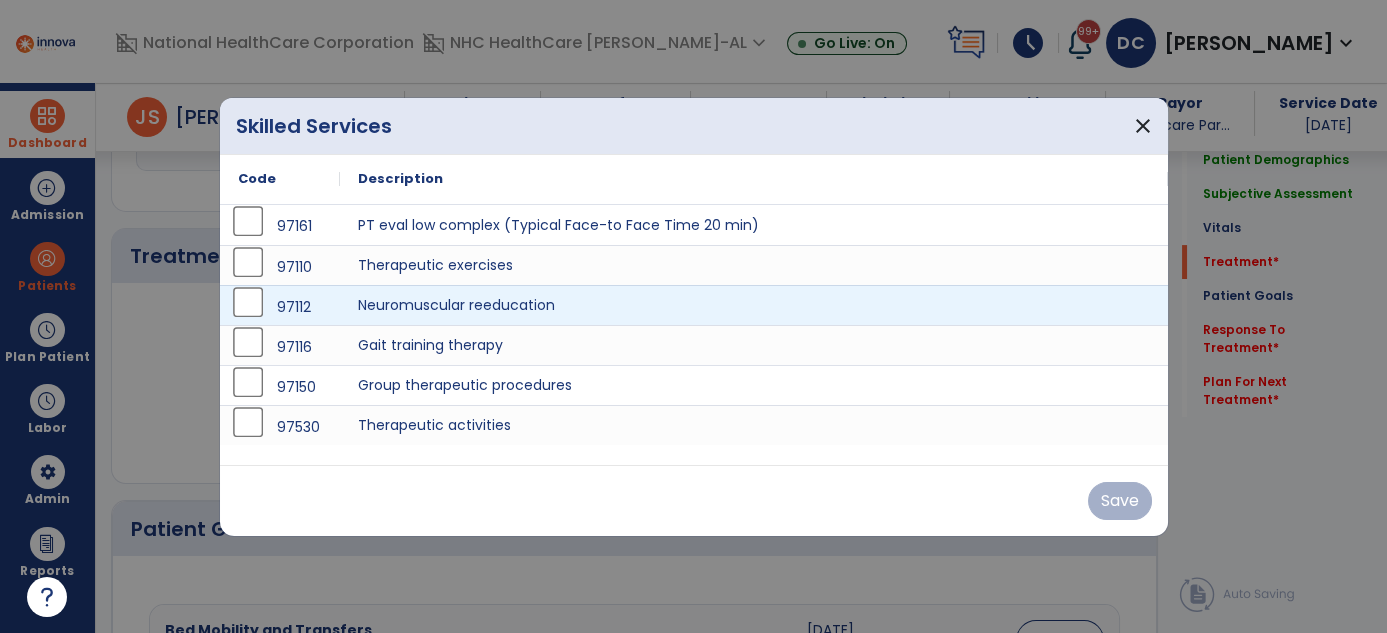 scroll, scrollTop: 1128, scrollLeft: 0, axis: vertical 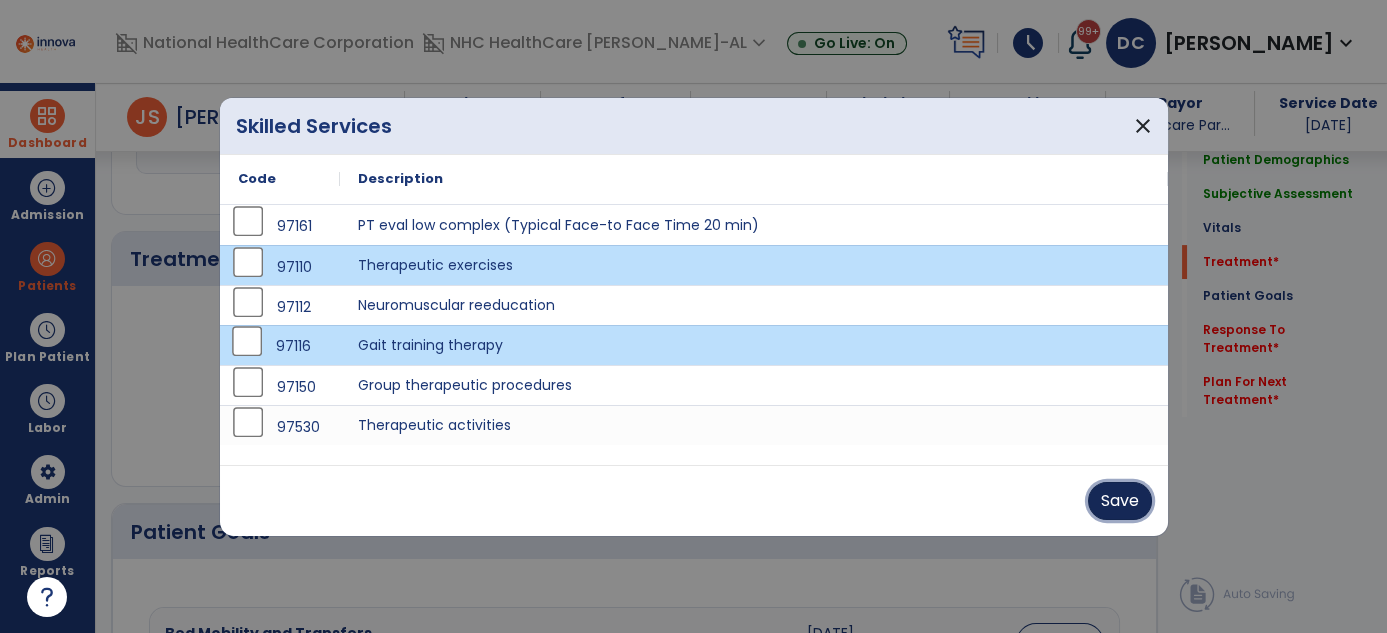 click on "Save" at bounding box center (1120, 501) 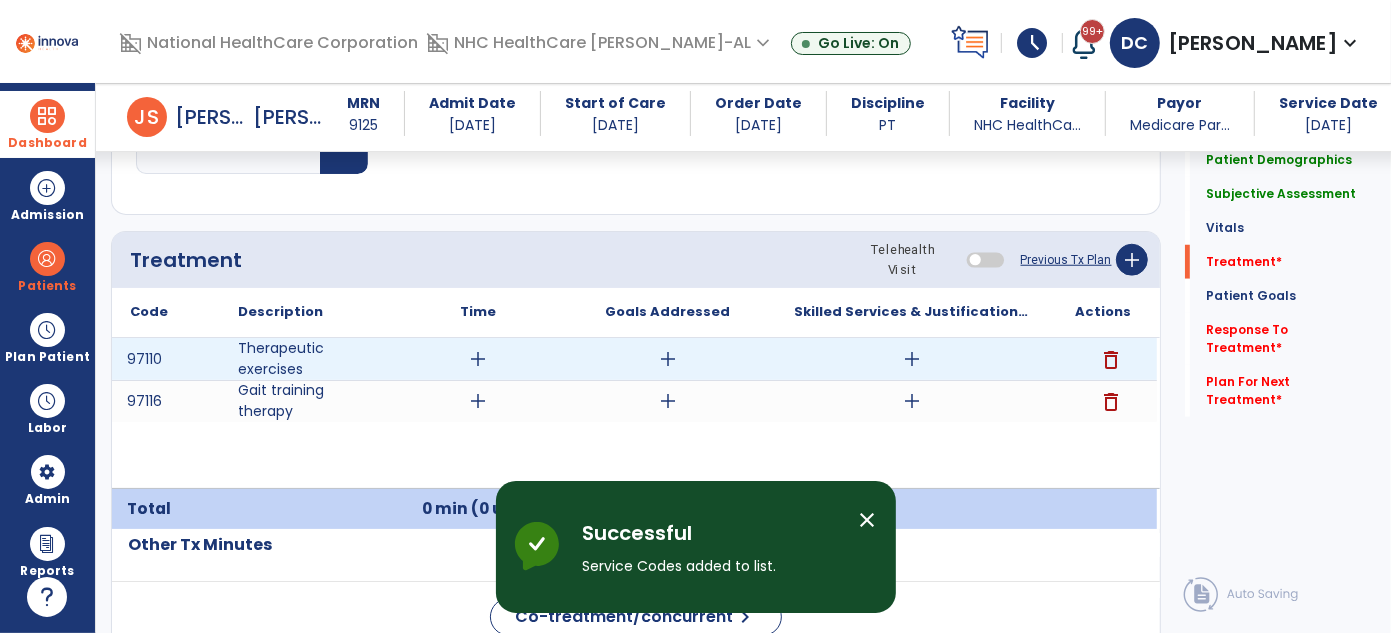 click on "add" at bounding box center (912, 359) 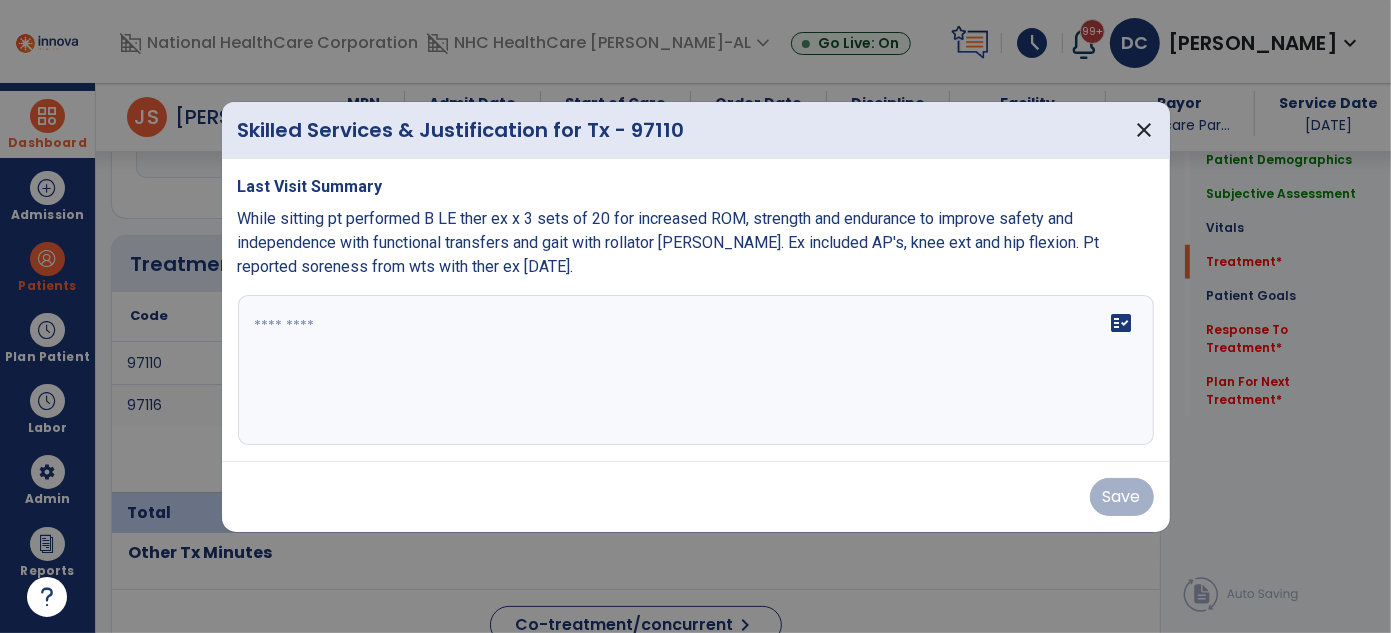 scroll, scrollTop: 1128, scrollLeft: 0, axis: vertical 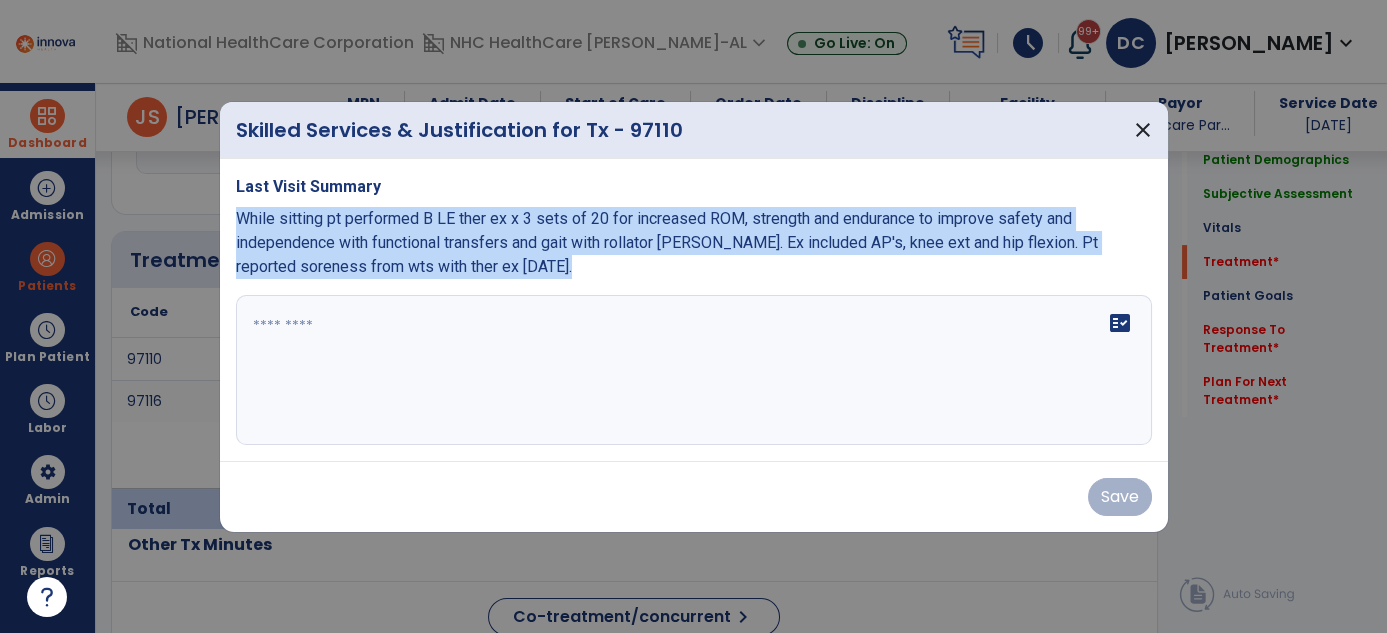 drag, startPoint x: 240, startPoint y: 214, endPoint x: 433, endPoint y: 343, distance: 232.1422 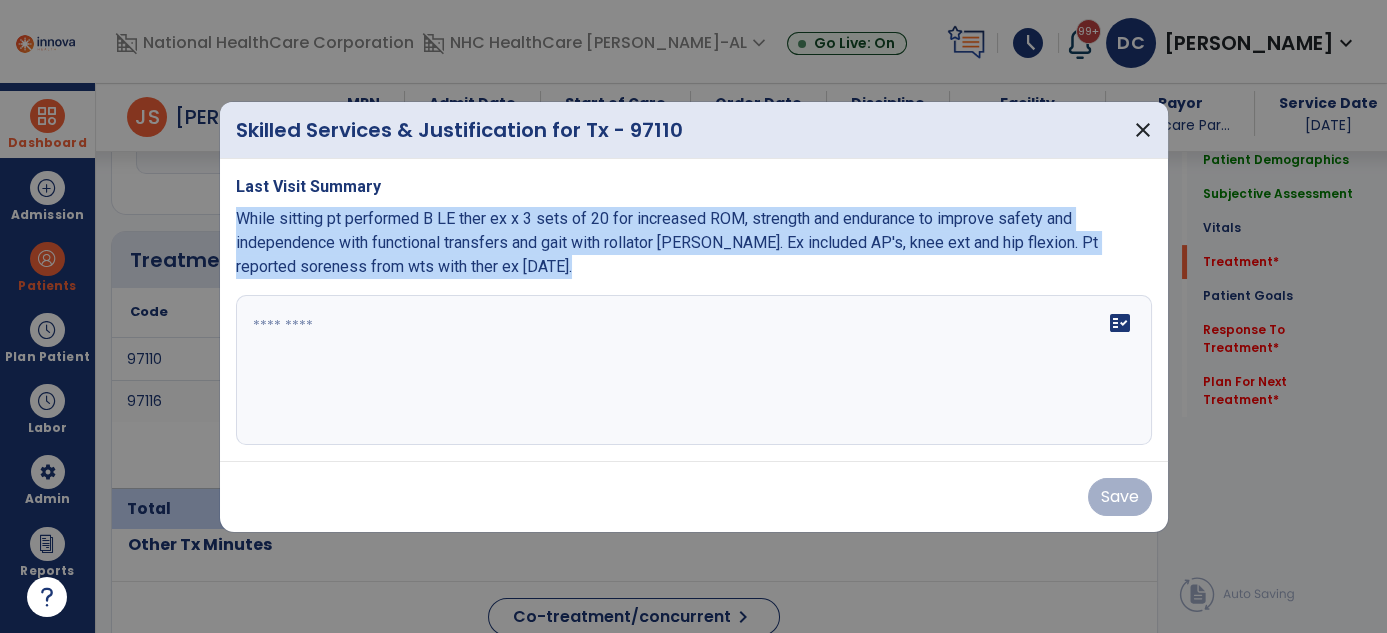 copy on "While sitting pt performed B LE ther ex x 3 sets of 20 for increased ROM, strength and endurance to improve safety and independence with functional transfers and gait with rollator [PERSON_NAME]. Ex included AP's, knee ext and hip flexion. Pt reported soreness from wts with ther ex [DATE]." 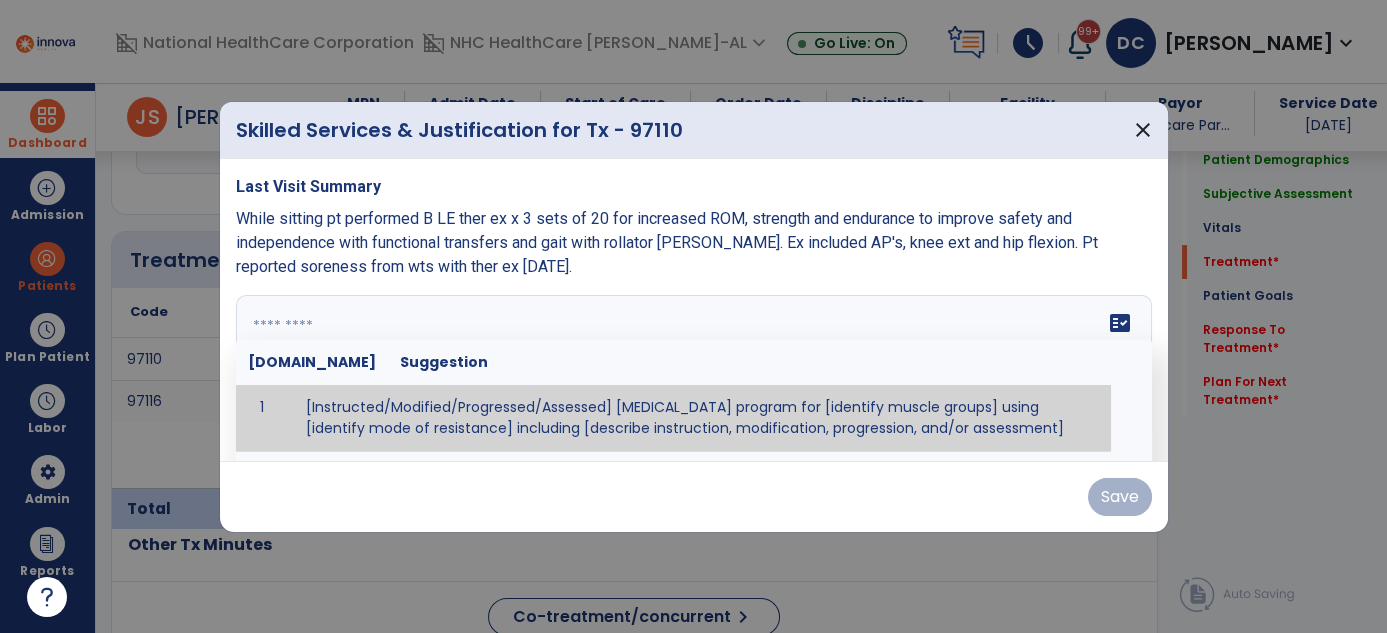 click on "fact_check  [DOMAIN_NAME] Suggestion 1 [Instructed/Modified/Progressed/Assessed] [MEDICAL_DATA] program for [identify muscle groups] using [identify mode of resistance] including [describe instruction, modification, progression, and/or assessment] 2 [Instructed/Modified/Progressed/Assessed] aerobic exercise program using [identify equipment/mode] including [describe instruction, modification,progression, and/or assessment] 3 [Instructed/Modified/Progressed/Assessed] [PROM/A/AROM/AROM] program for [identify joint movements] using [contract-relax, over-pressure, inhibitory techniques, other] 4 [Assessed/Tested] aerobic capacity with administration of [aerobic capacity test]" at bounding box center (694, 370) 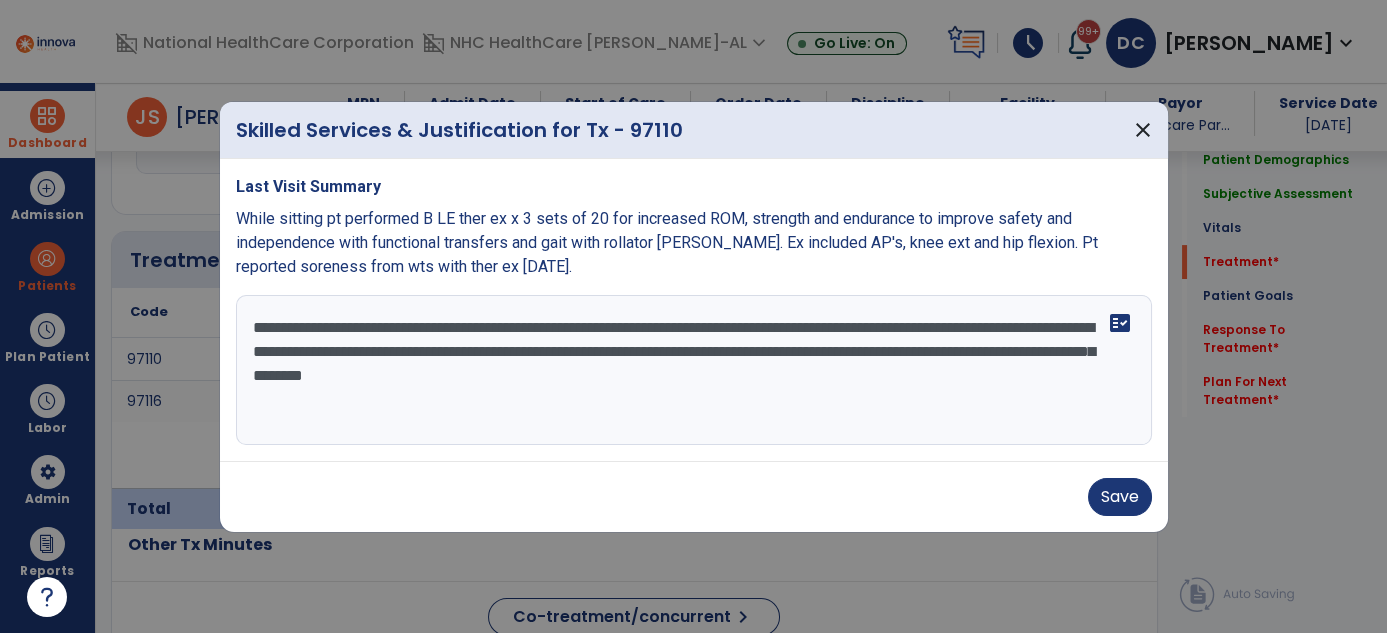 click on "**********" at bounding box center (694, 370) 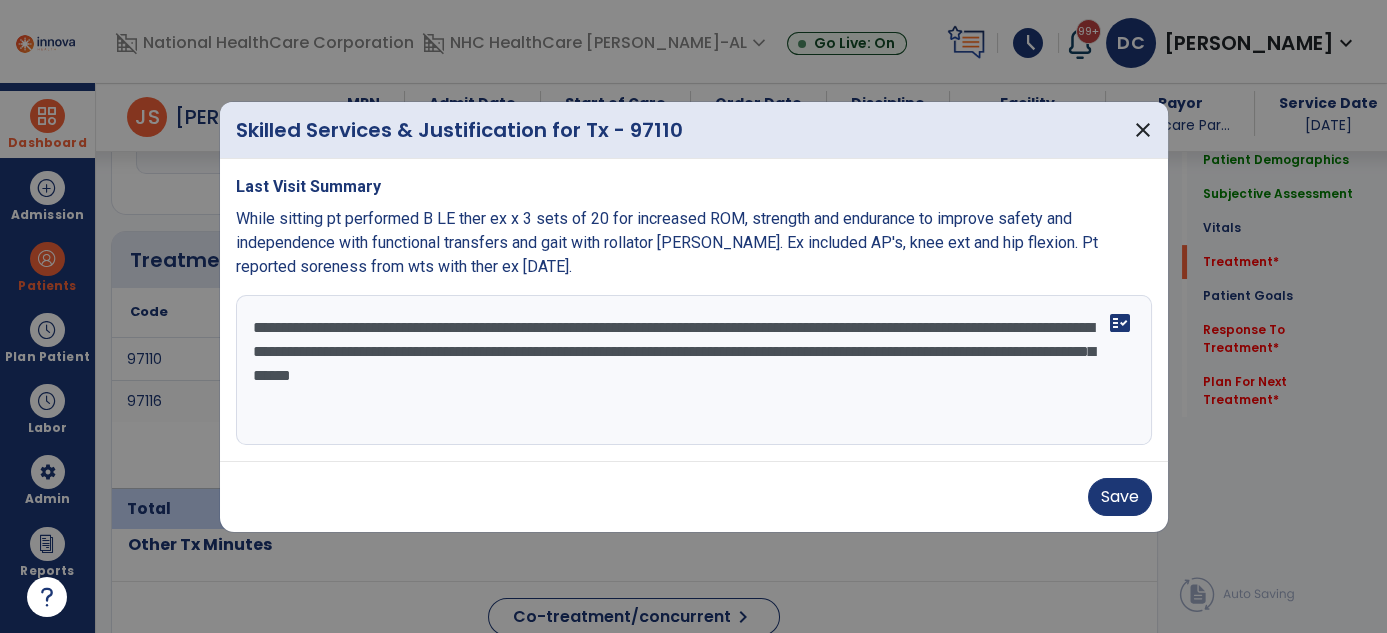 click on "**********" at bounding box center (694, 370) 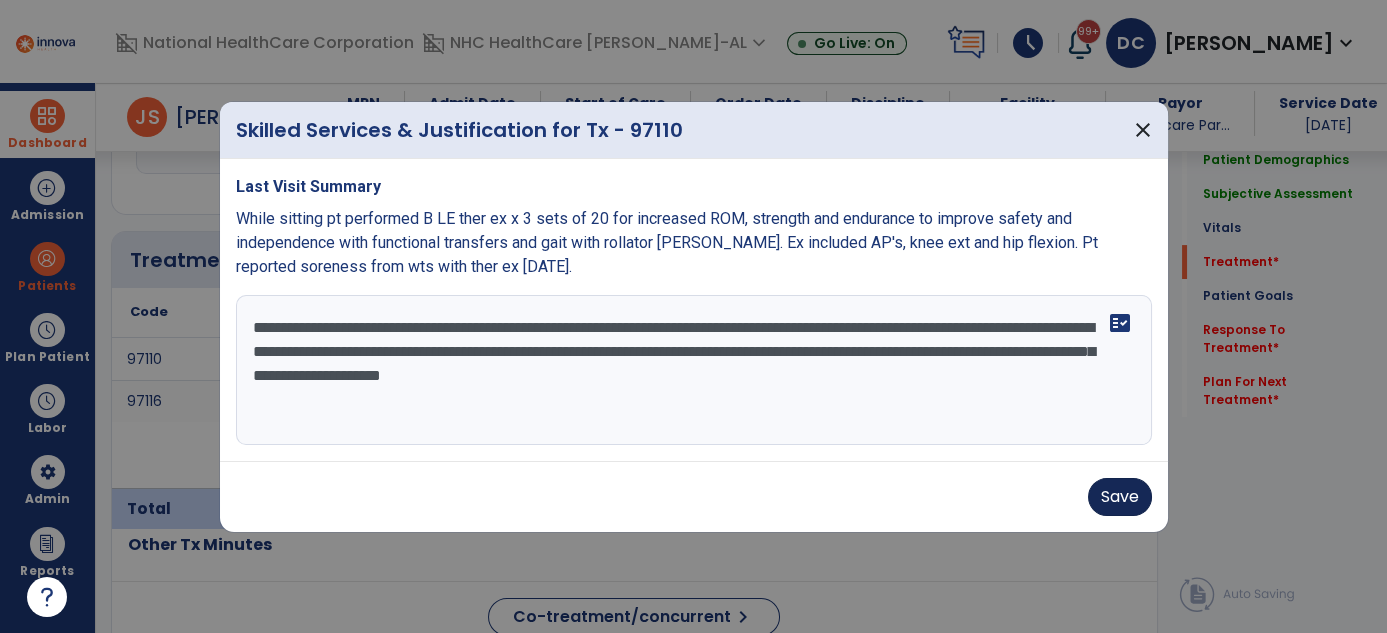 type on "**********" 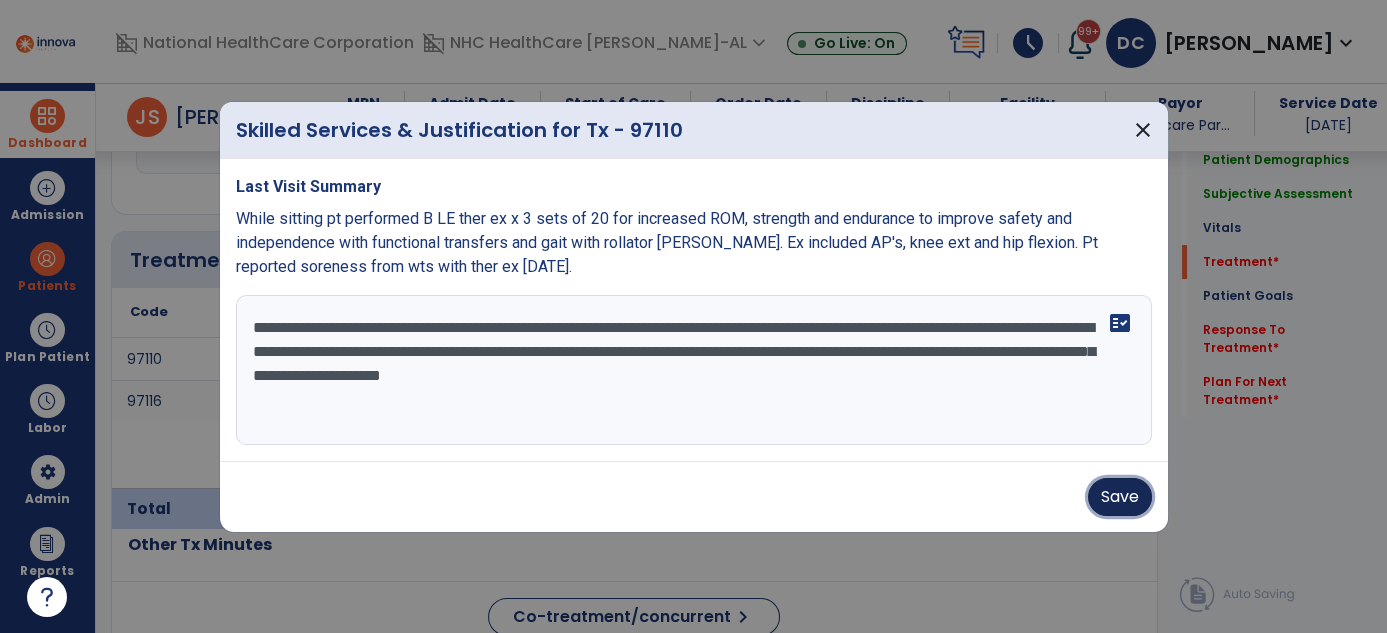 click on "Save" at bounding box center (1120, 497) 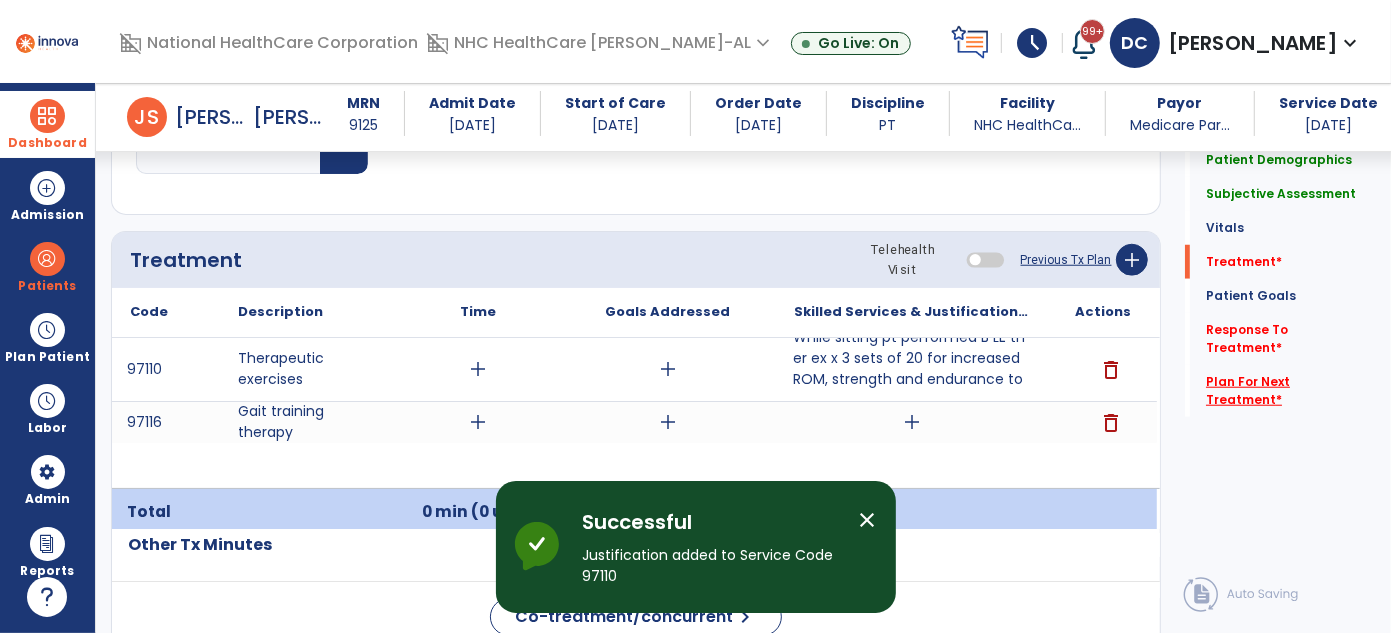 click on "Plan For Next Treatment   *" 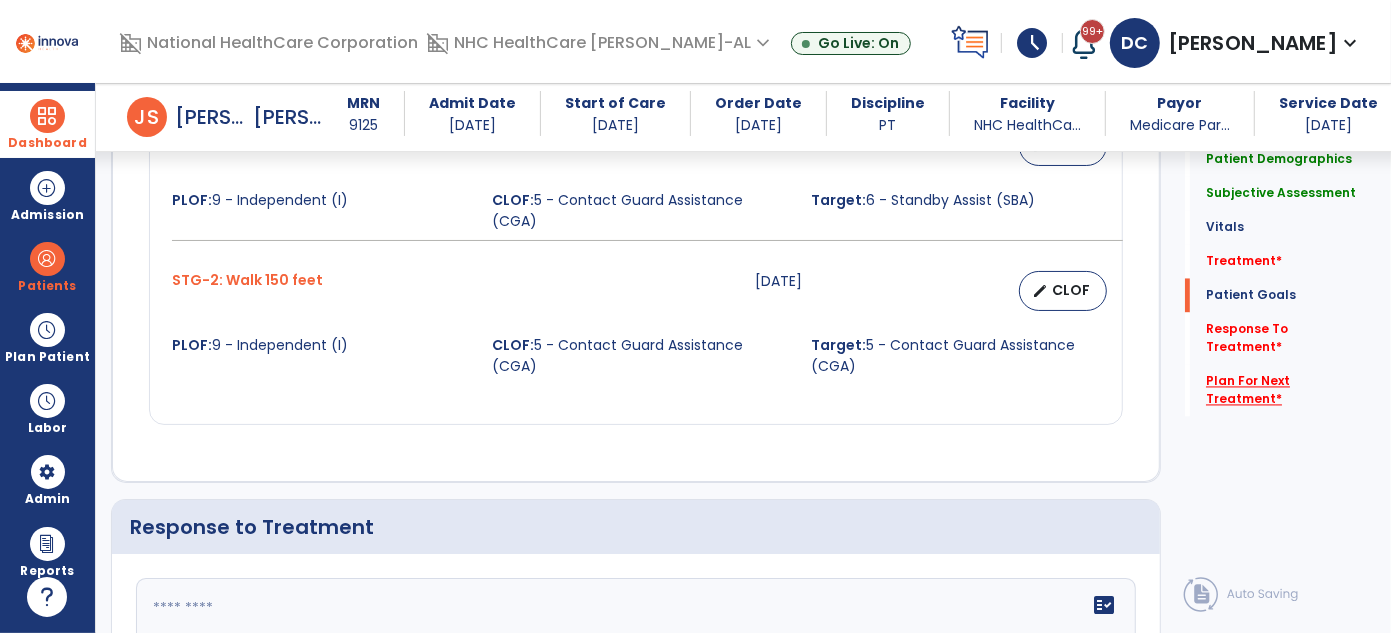 scroll, scrollTop: 3061, scrollLeft: 0, axis: vertical 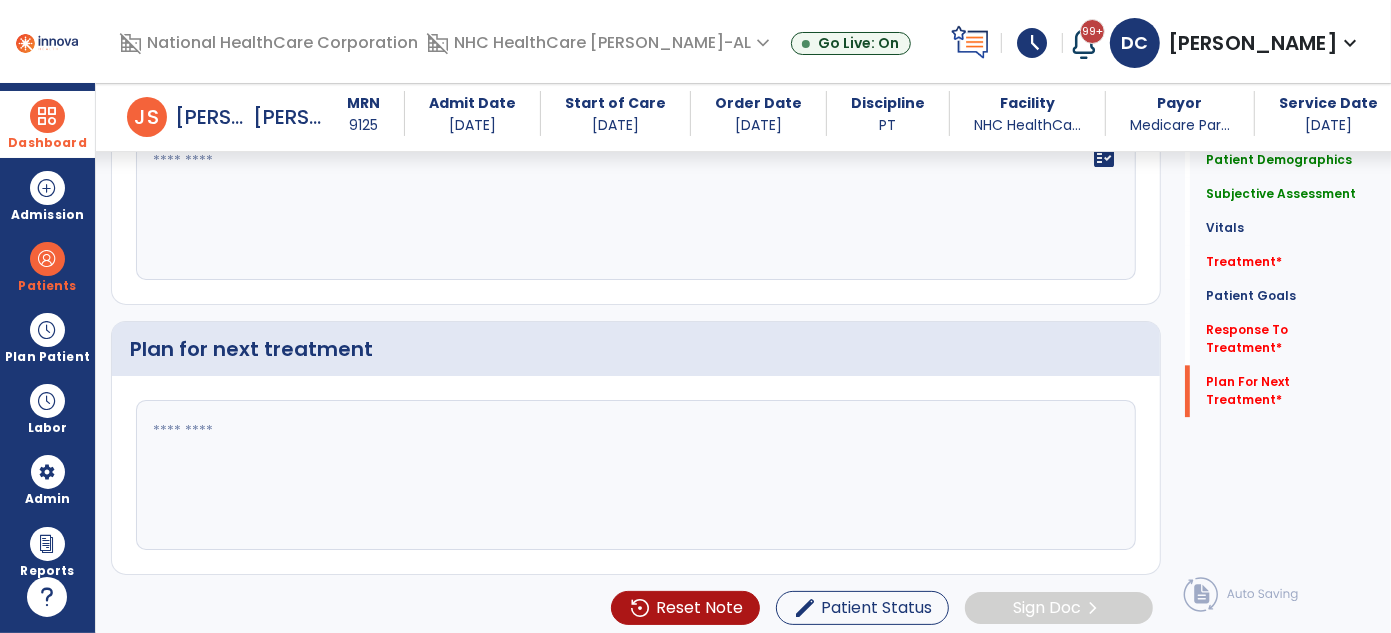 click 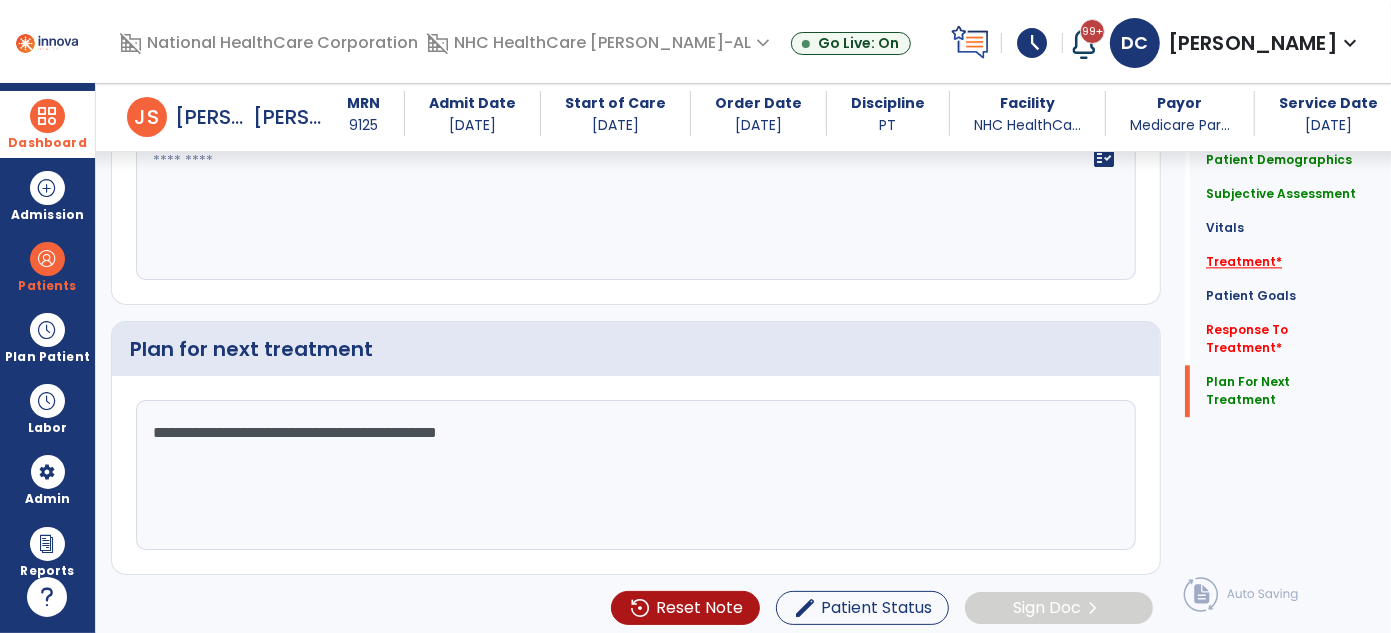 type on "**********" 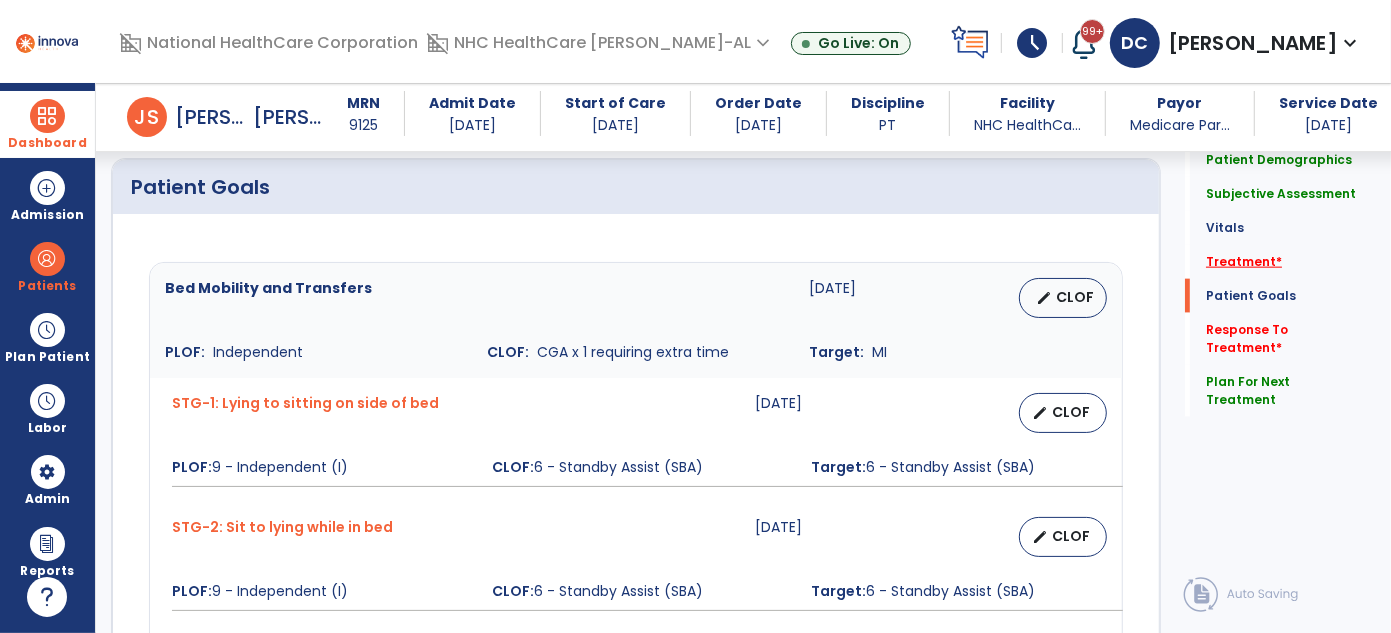 scroll, scrollTop: 1210, scrollLeft: 0, axis: vertical 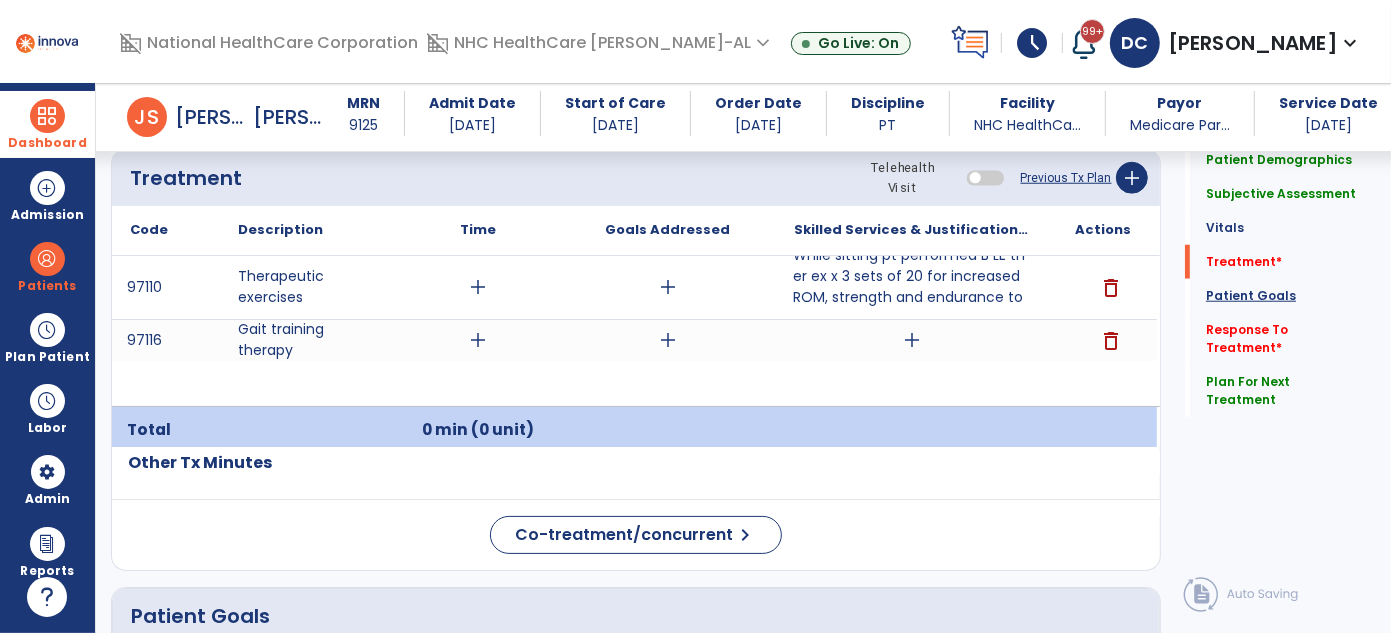 click on "Patient Goals" 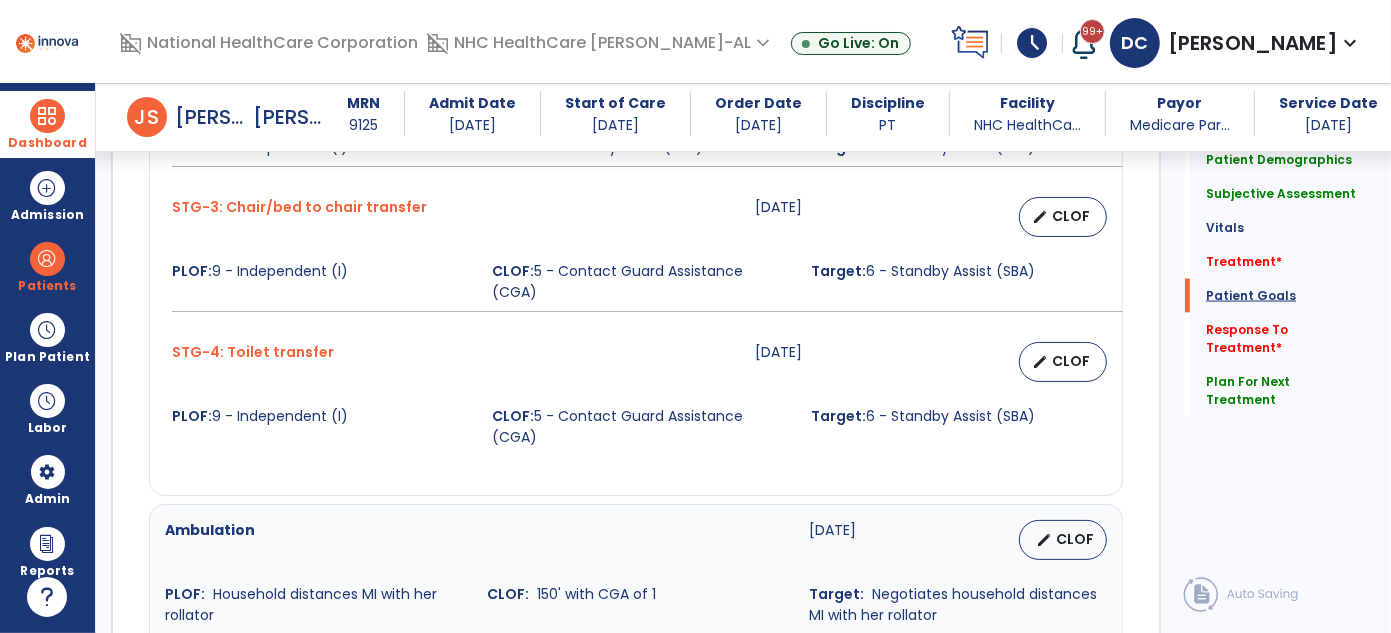scroll, scrollTop: 2084, scrollLeft: 0, axis: vertical 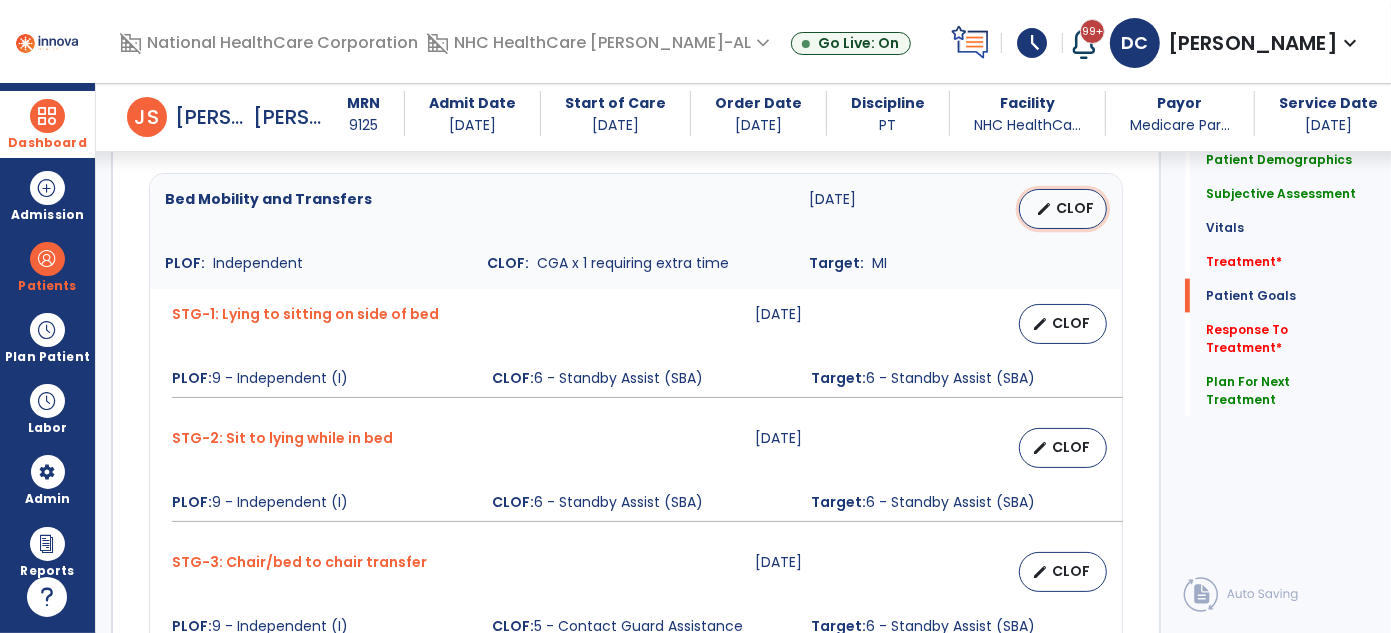 click on "CLOF" at bounding box center [1075, 208] 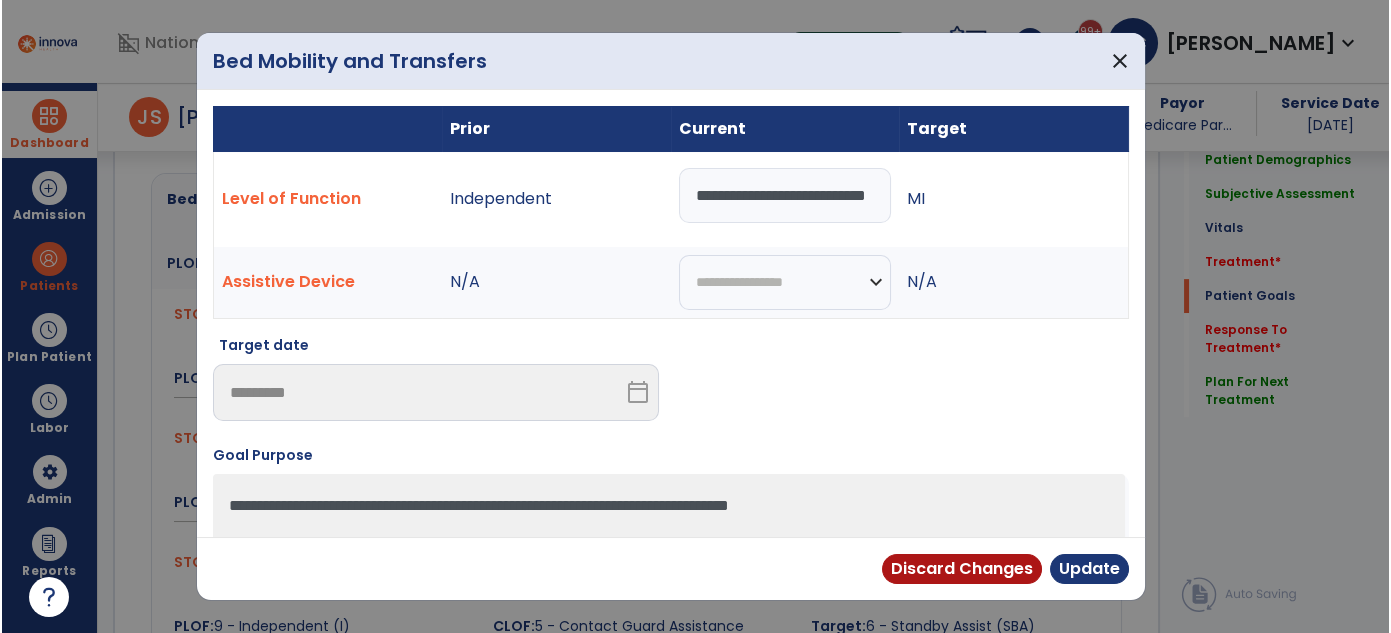 scroll, scrollTop: 1728, scrollLeft: 0, axis: vertical 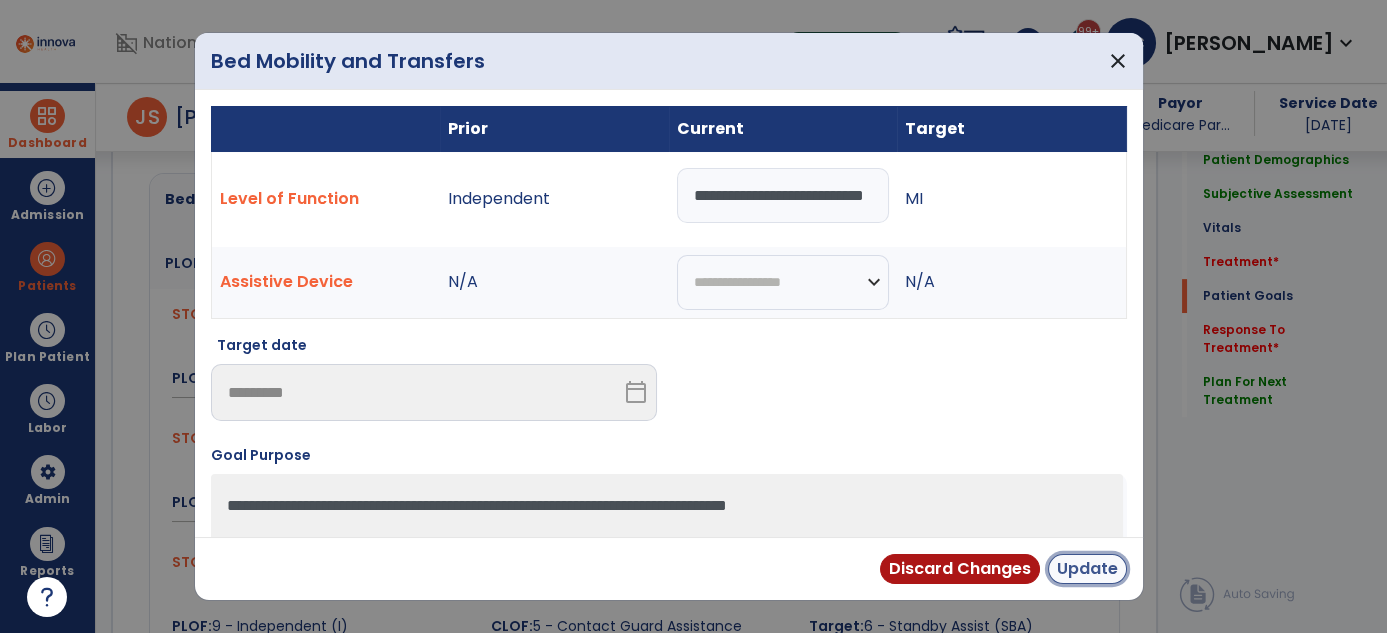 click on "Update" at bounding box center [1087, 569] 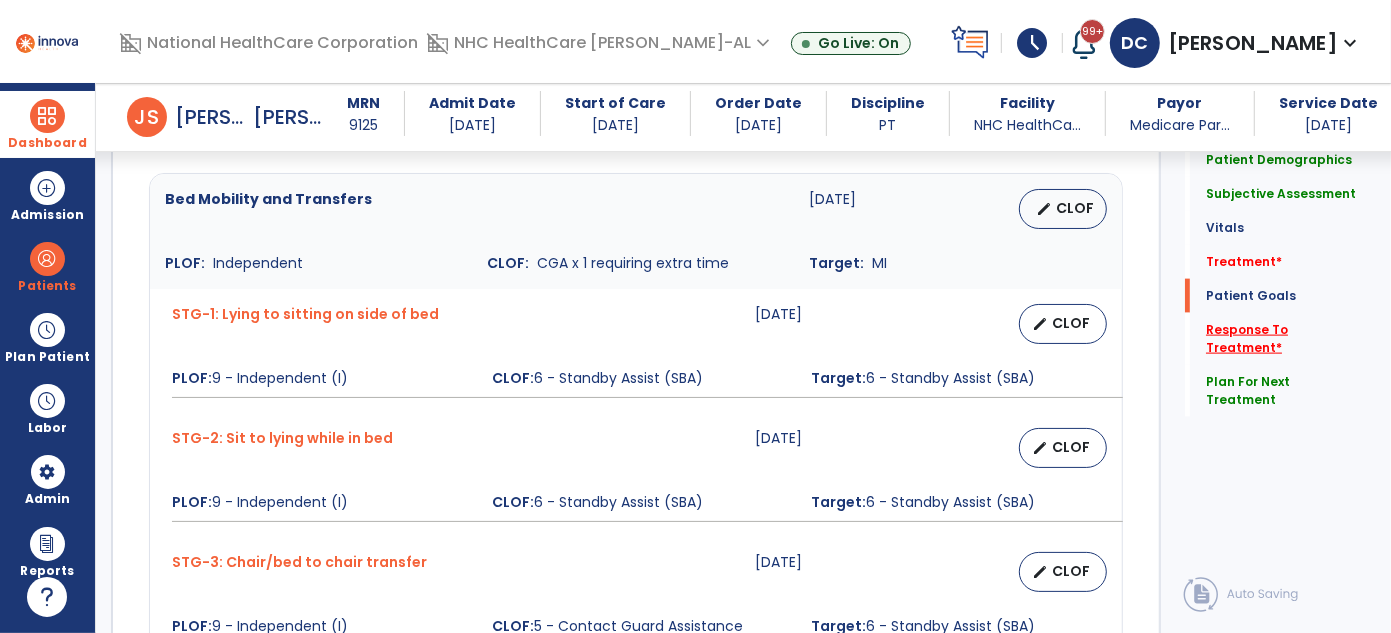 click on "Response To Treatment   *" 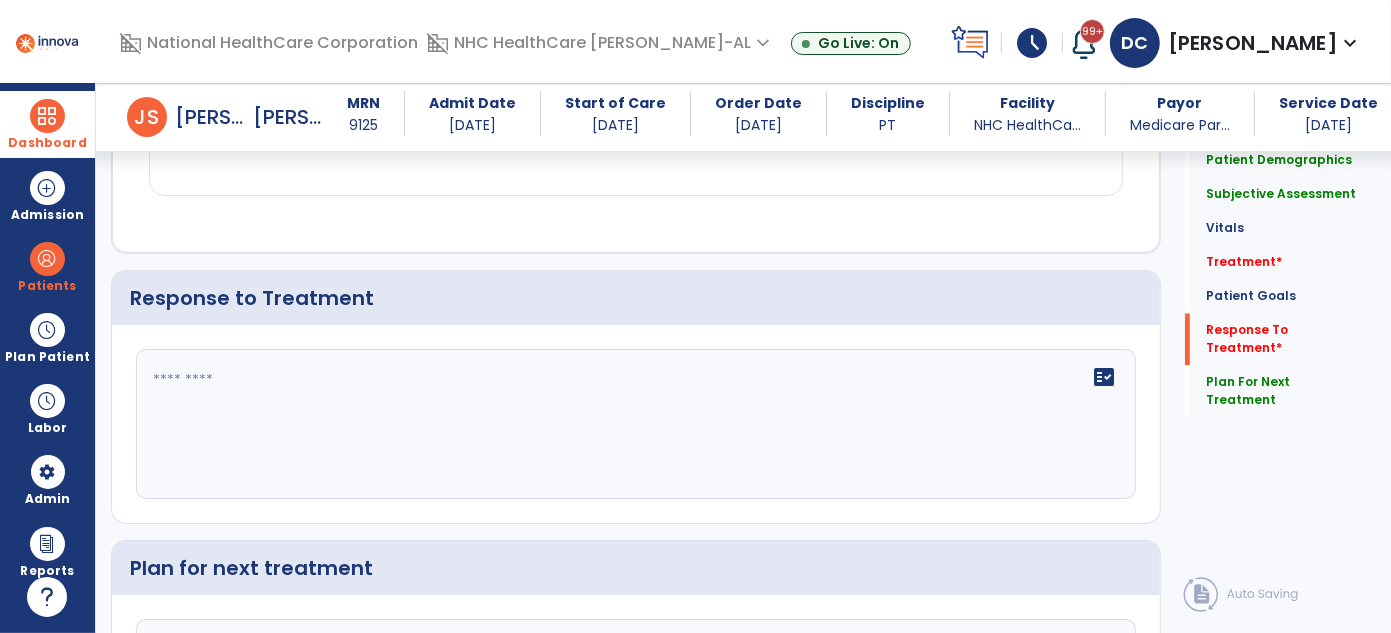 scroll, scrollTop: 2874, scrollLeft: 0, axis: vertical 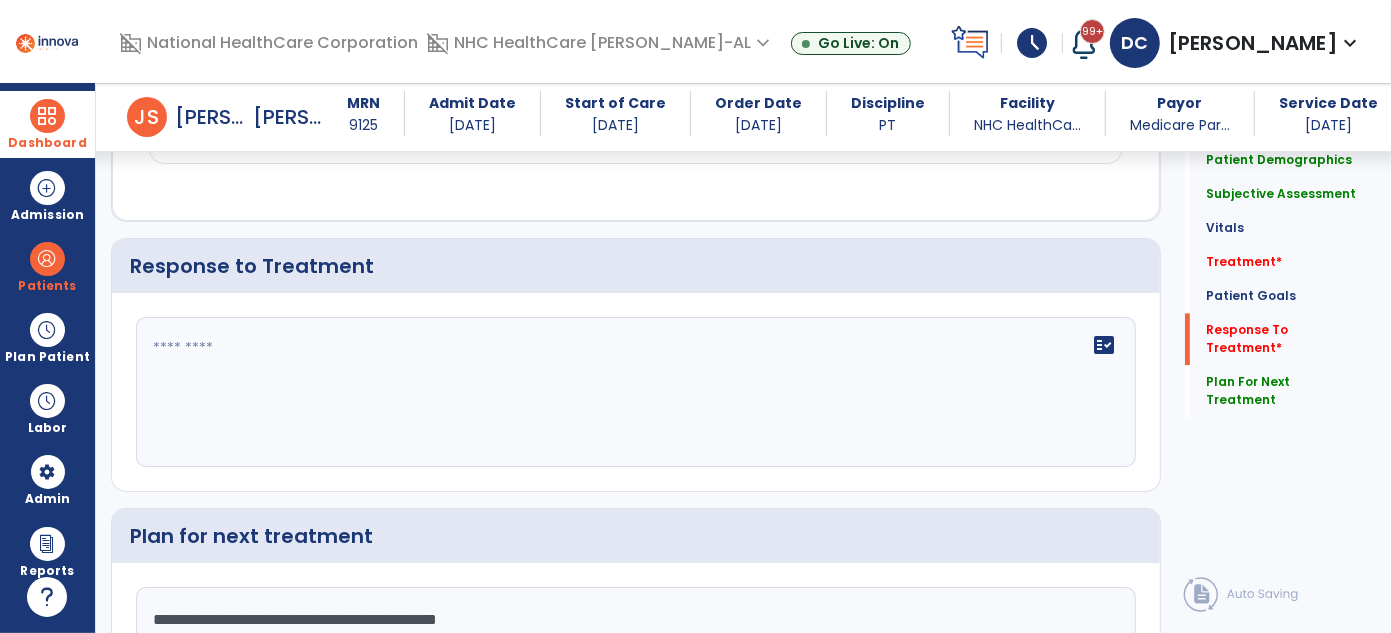 click on "fact_check" 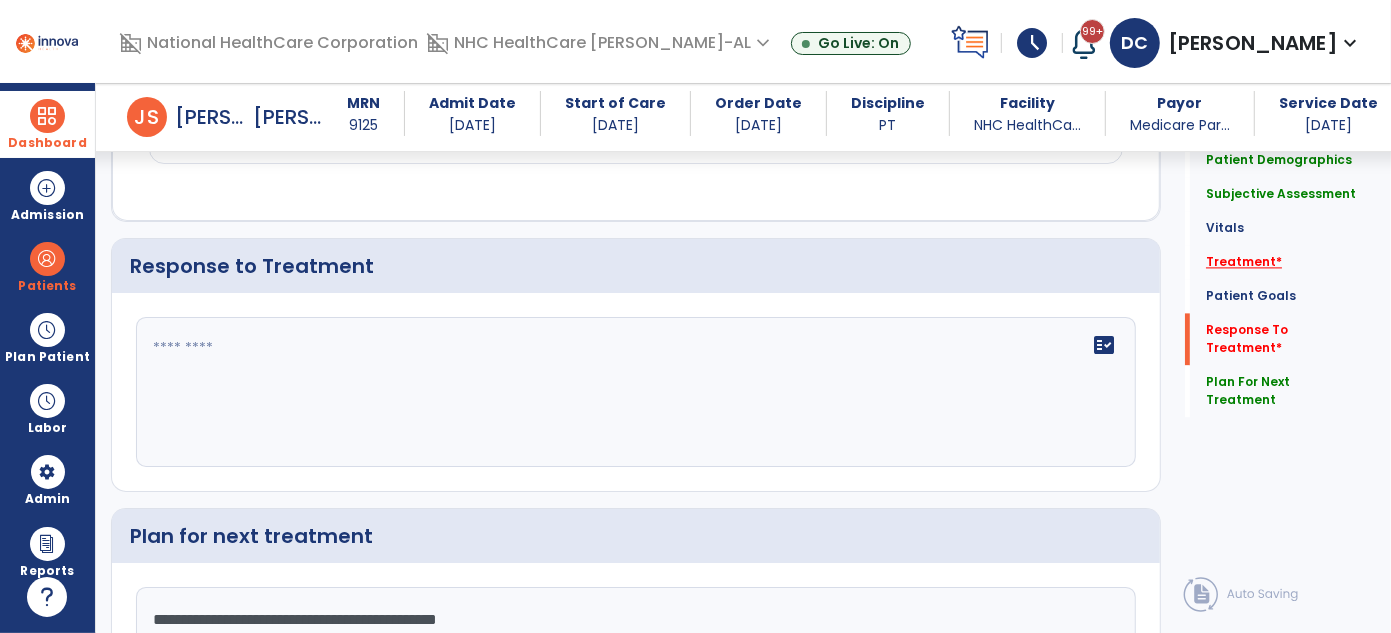 click on "Treatment   *" 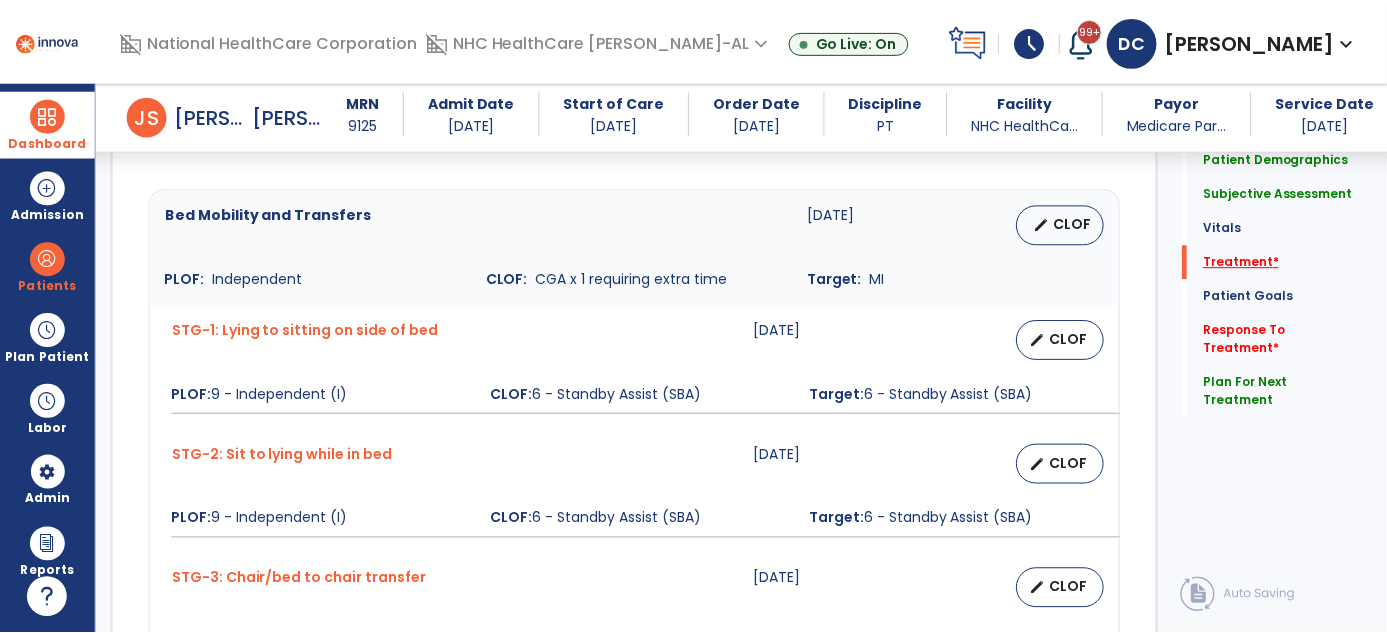 scroll, scrollTop: 1210, scrollLeft: 0, axis: vertical 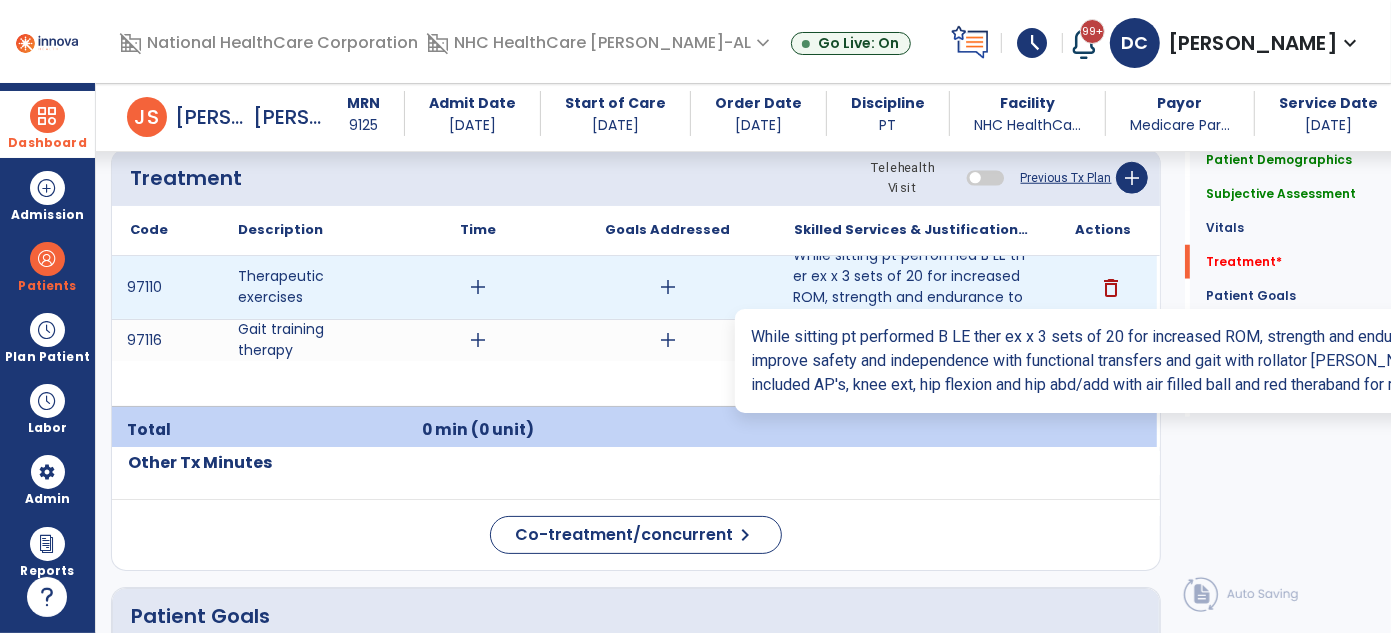 click on "While sitting pt performed B LE ther ex x 3 sets of 20 for increased ROM, strength and endurance to ..." at bounding box center (912, 287) 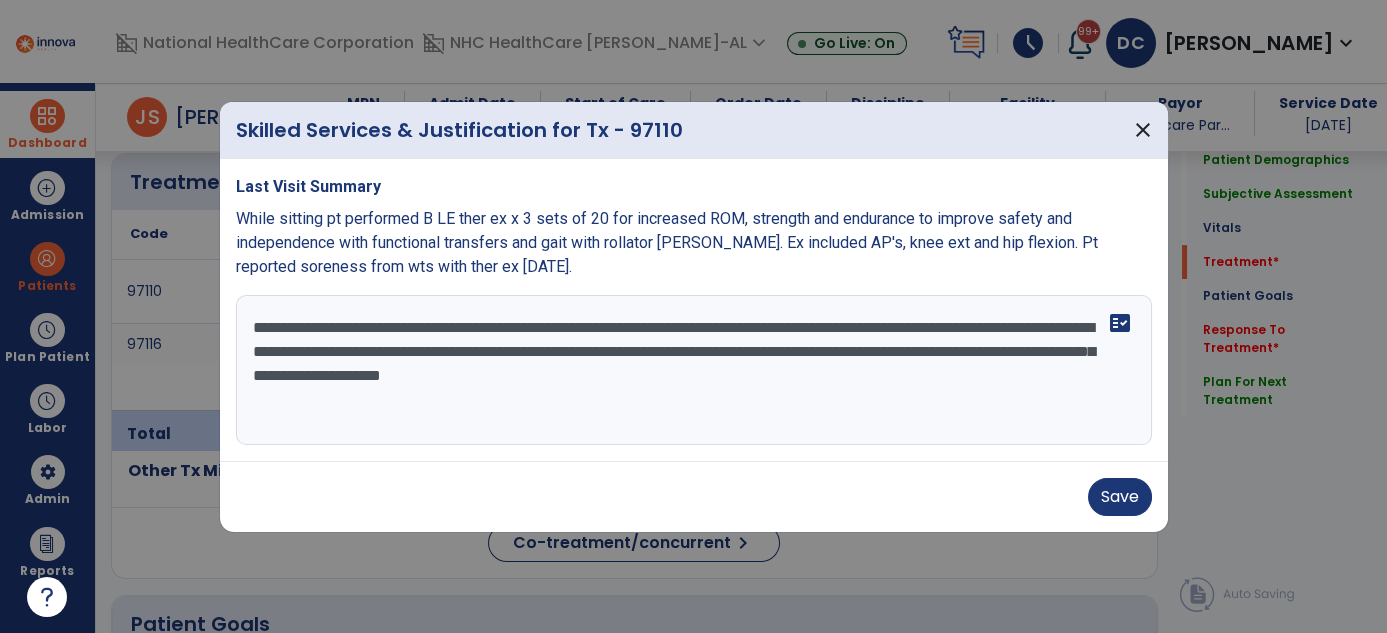scroll, scrollTop: 1210, scrollLeft: 0, axis: vertical 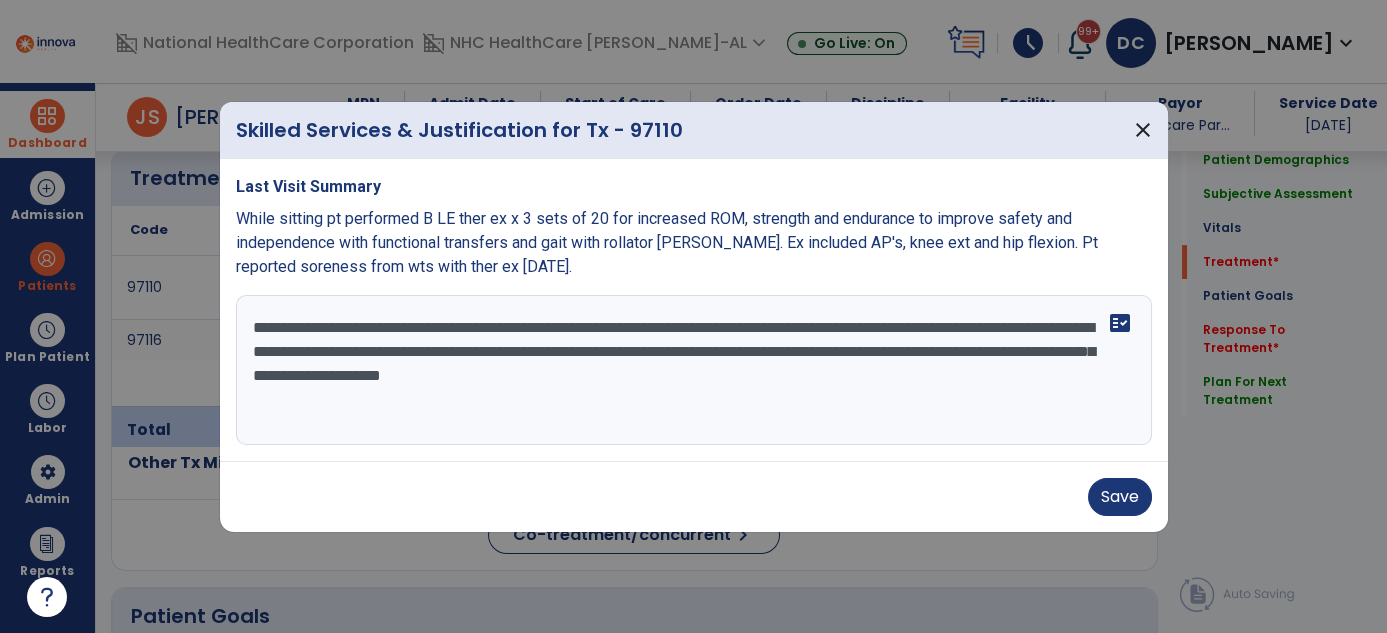 click on "**********" at bounding box center [694, 370] 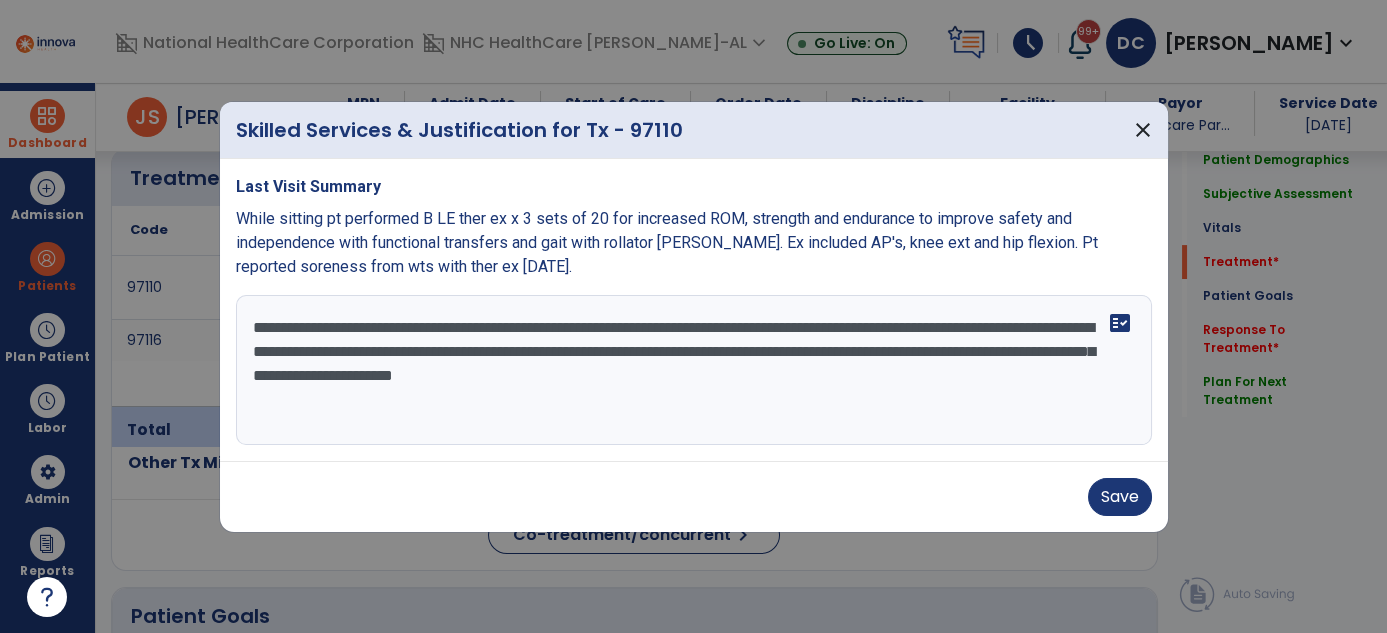 click on "**********" at bounding box center [694, 370] 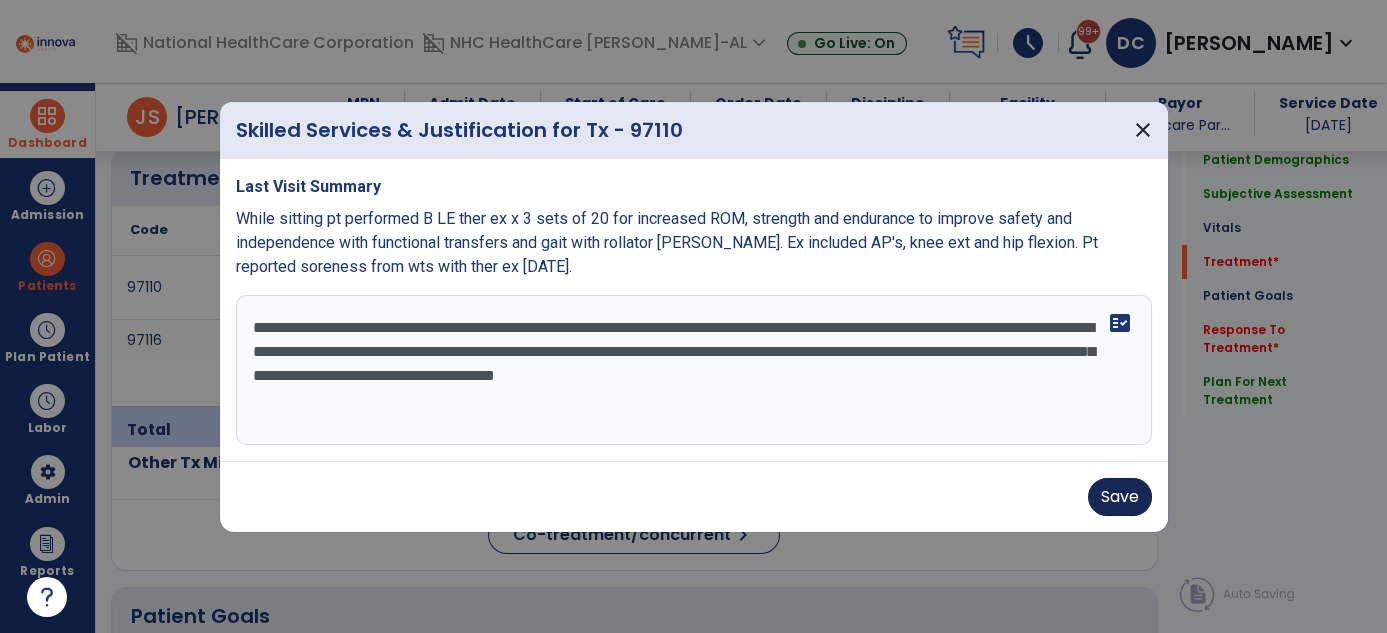 type on "**********" 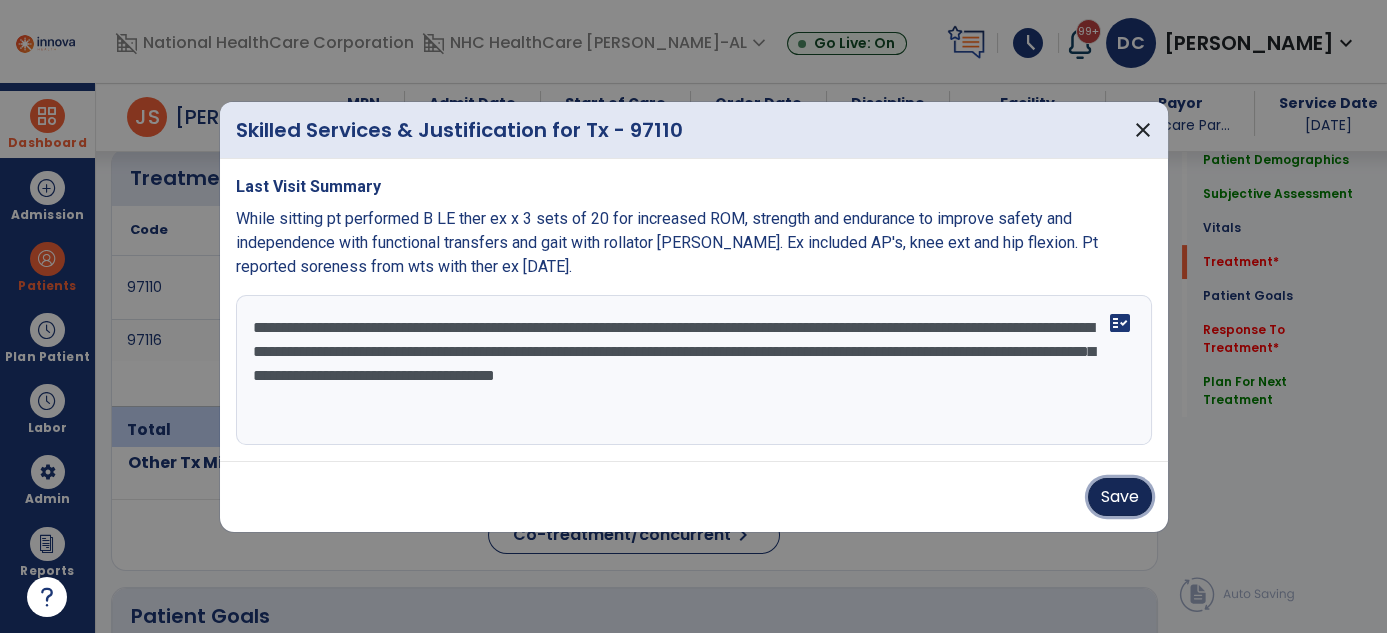 click on "Save" at bounding box center (1120, 497) 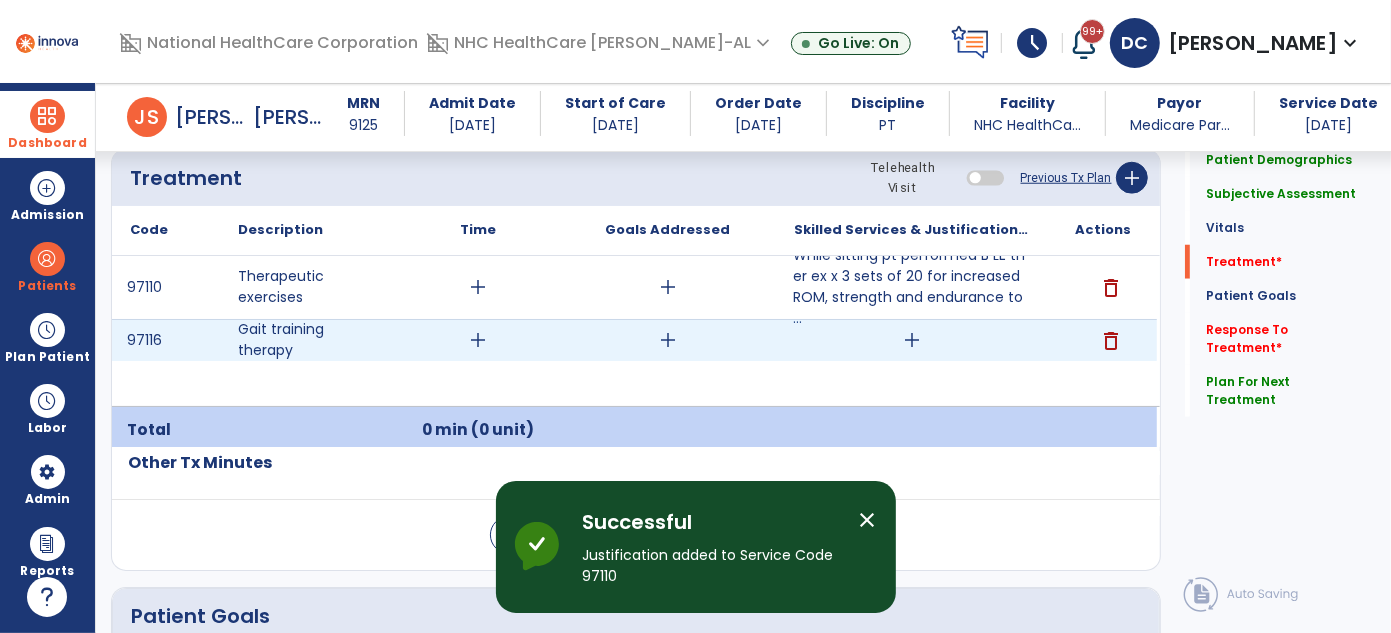 click on "add" at bounding box center (912, 340) 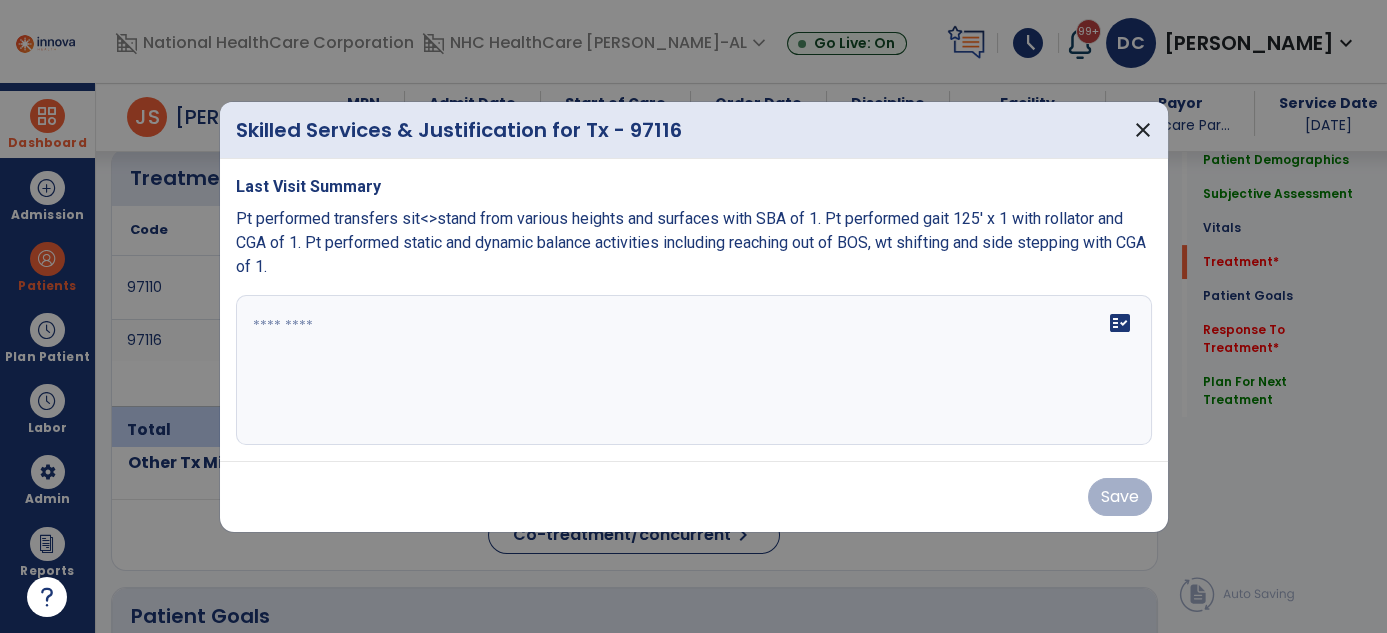 scroll, scrollTop: 1210, scrollLeft: 0, axis: vertical 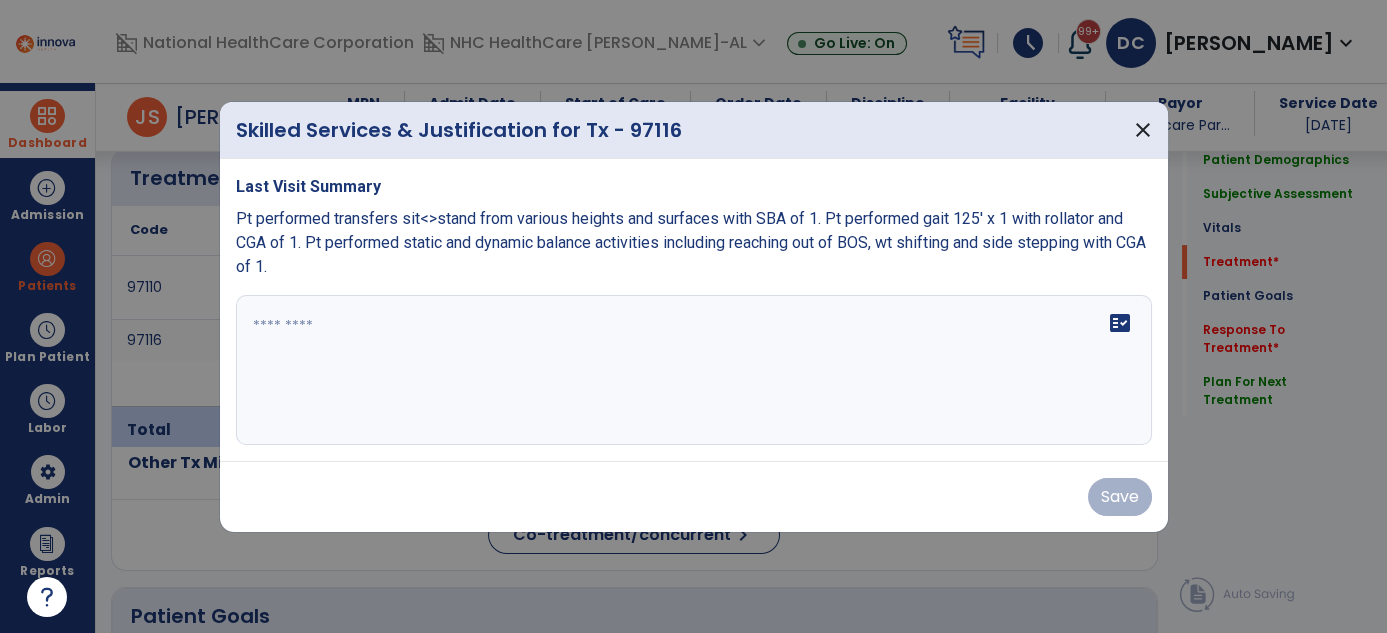 click on "fact_check" at bounding box center (694, 370) 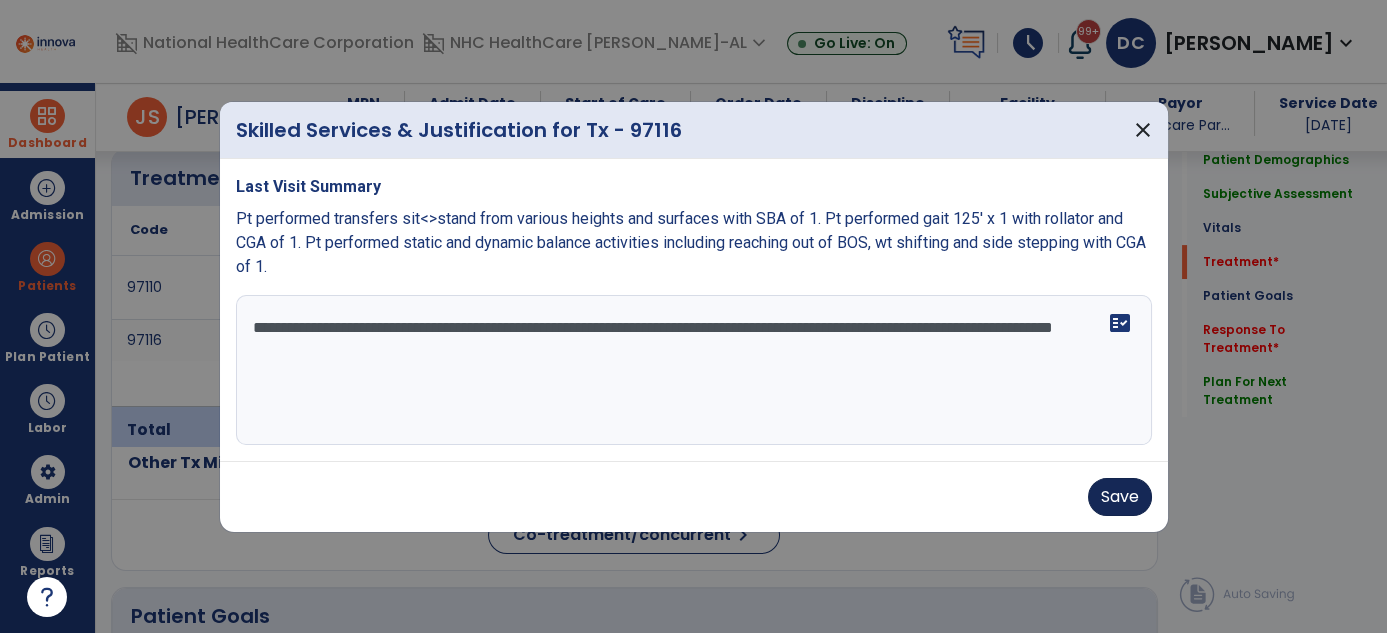 type on "**********" 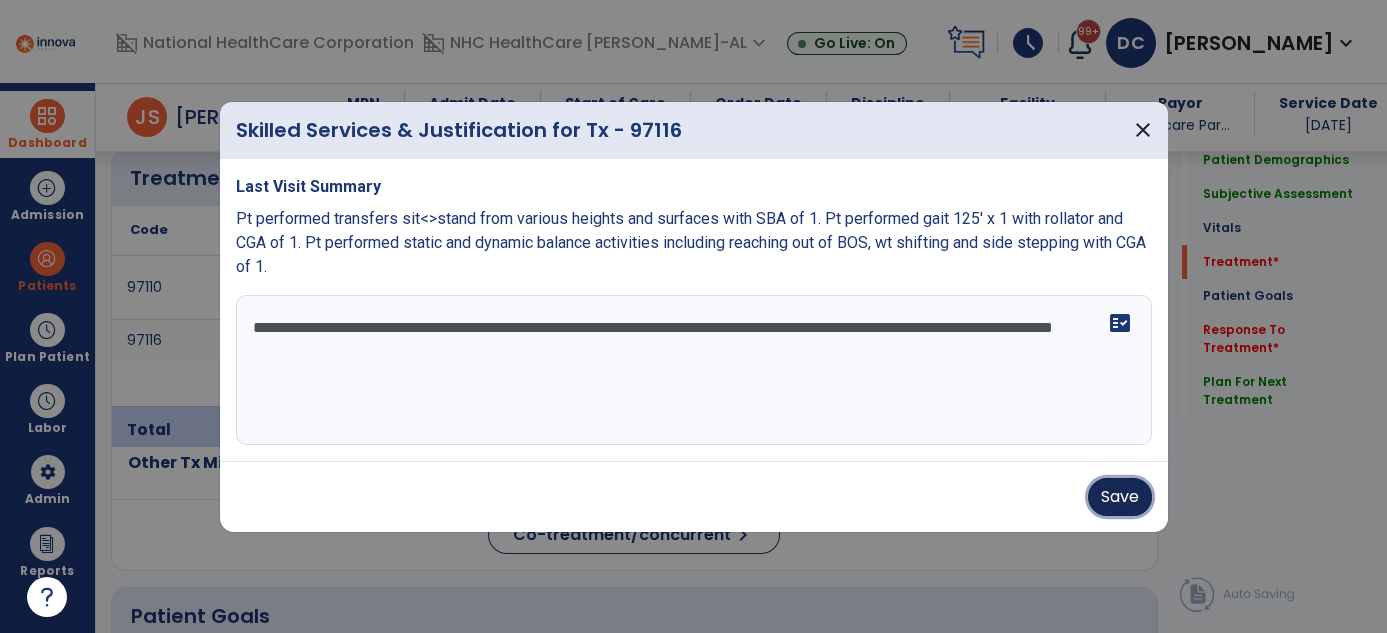 click on "Save" at bounding box center (1120, 497) 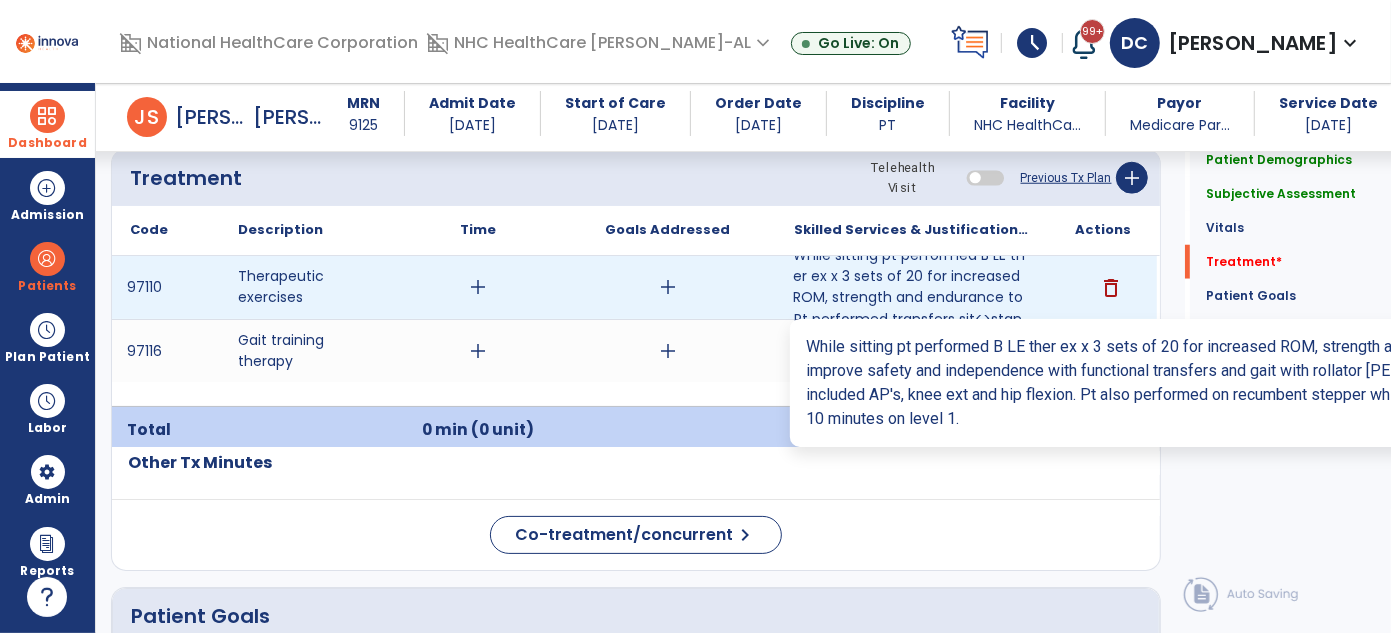click on "While sitting pt performed B LE ther ex x 3 sets of 20 for increased ROM, strength and endurance to ..." at bounding box center [912, 287] 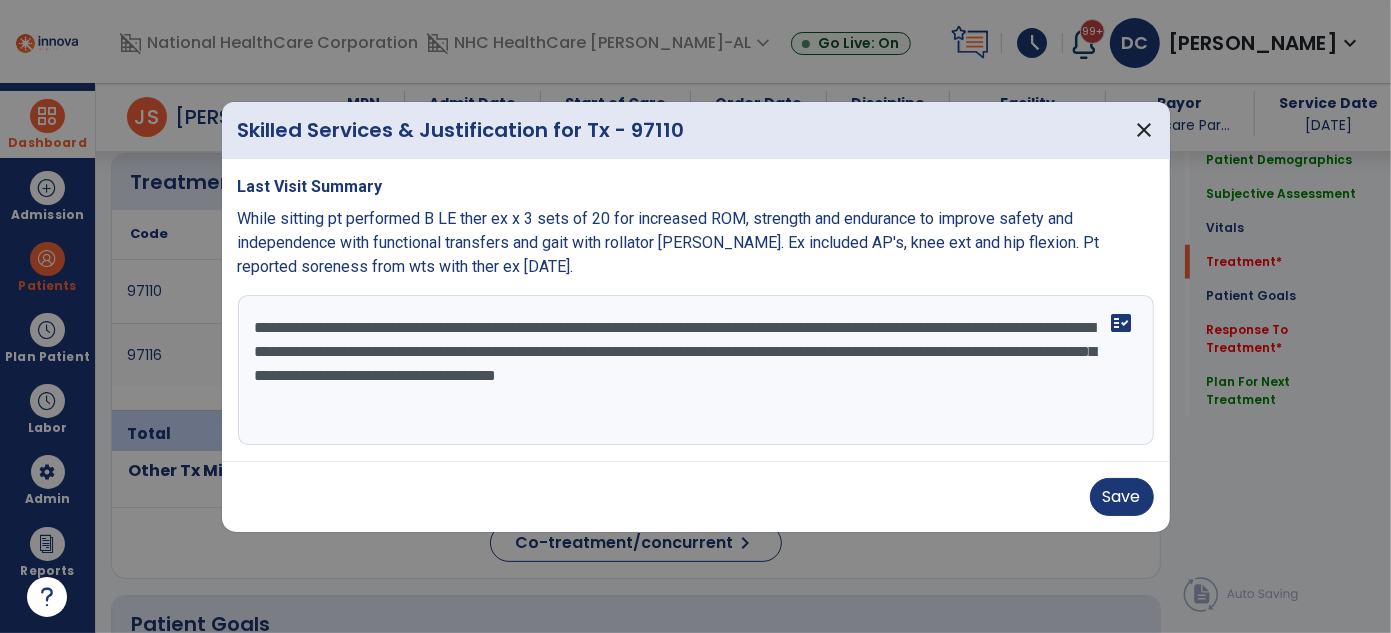 scroll, scrollTop: 1210, scrollLeft: 0, axis: vertical 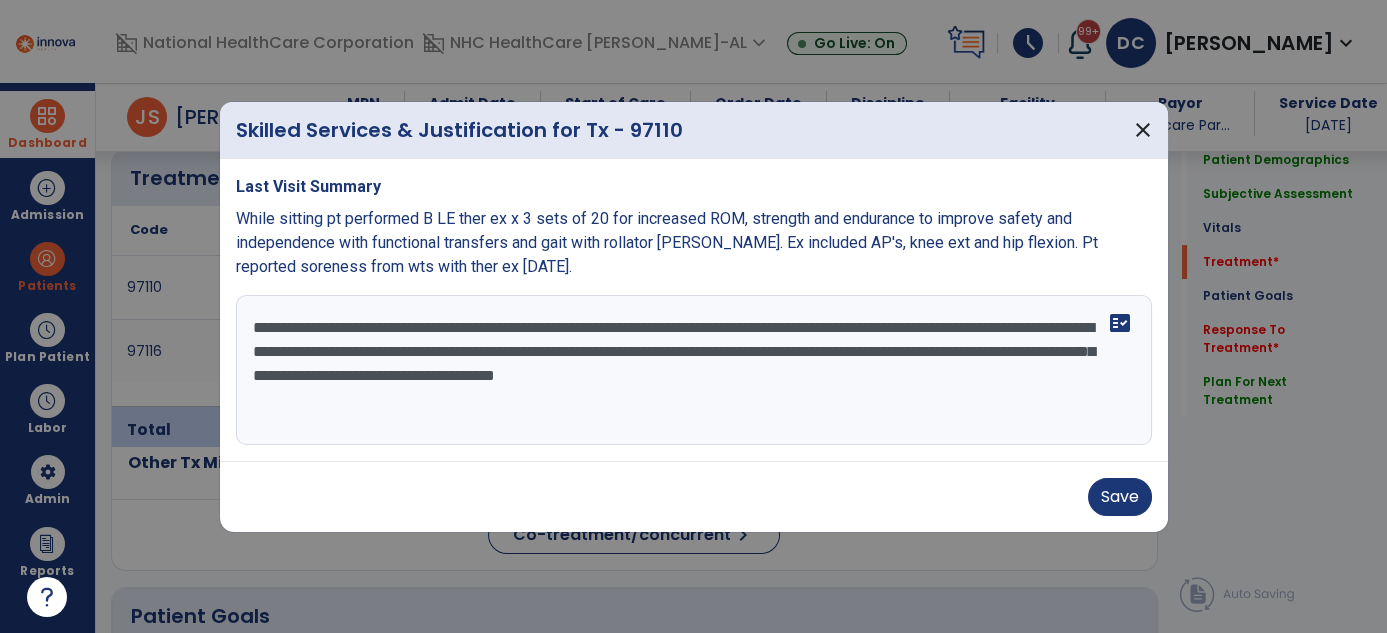 click on "**********" at bounding box center (694, 370) 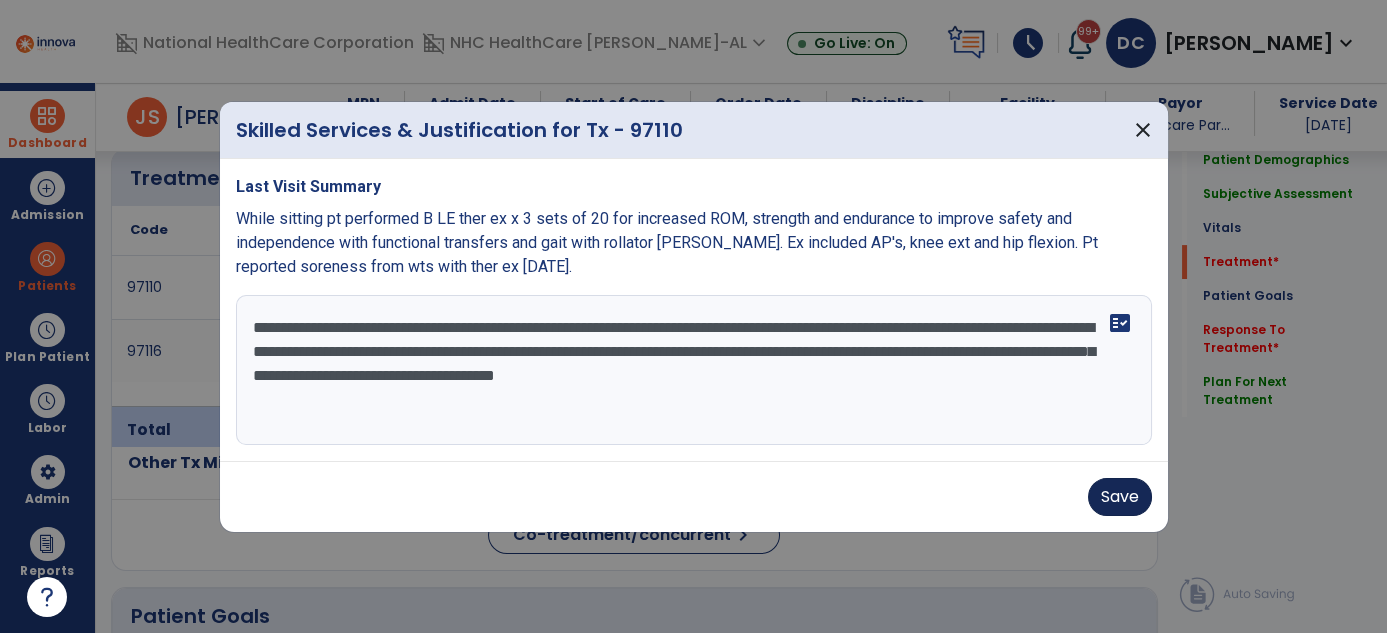 type on "**********" 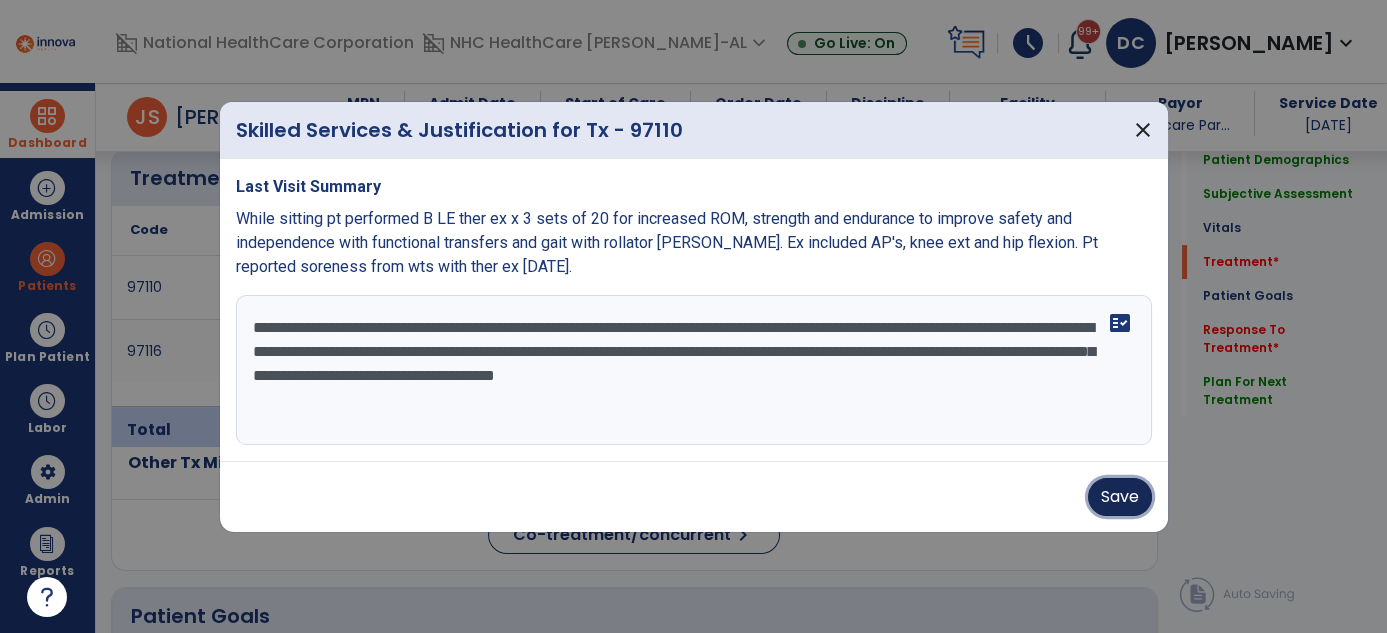 click on "Save" at bounding box center [1120, 497] 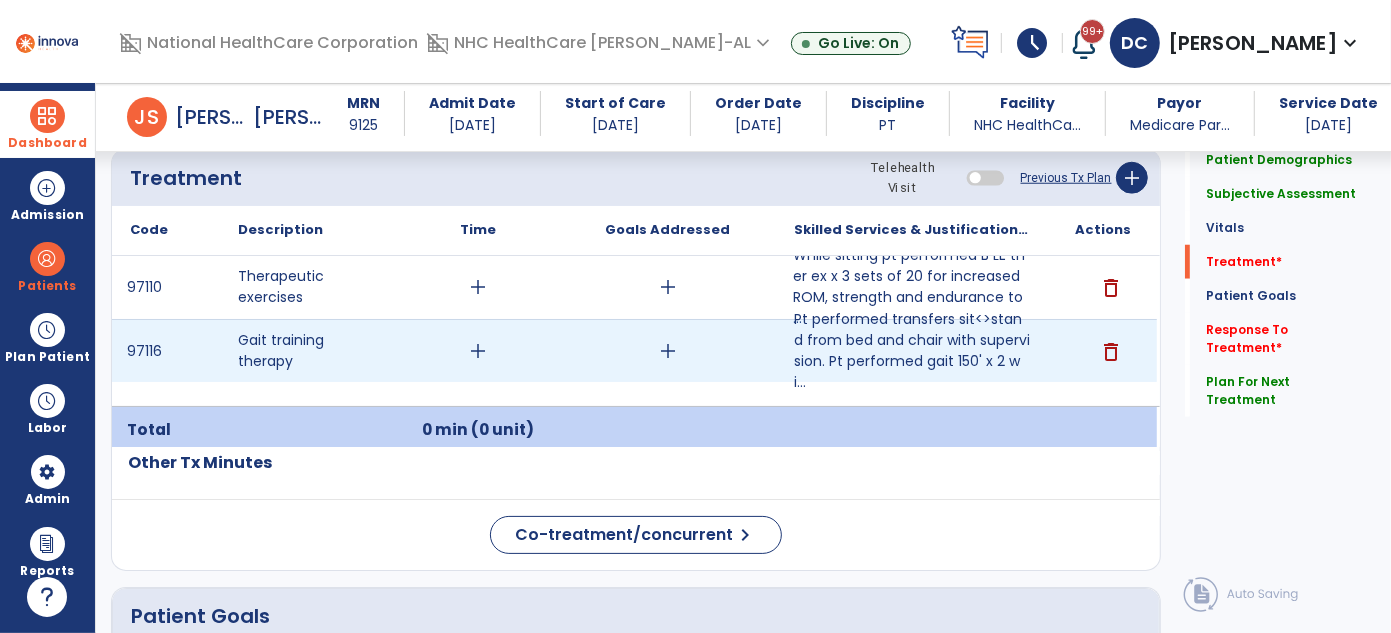 click on "add" at bounding box center (478, 351) 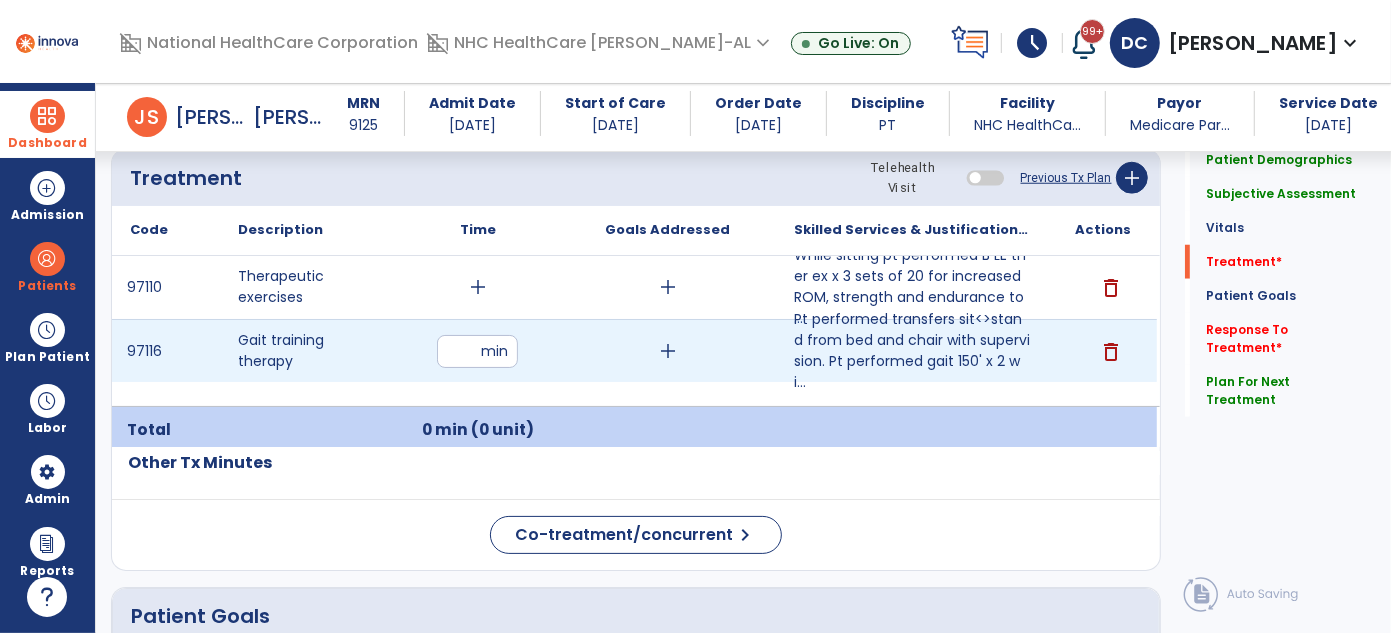 type on "**" 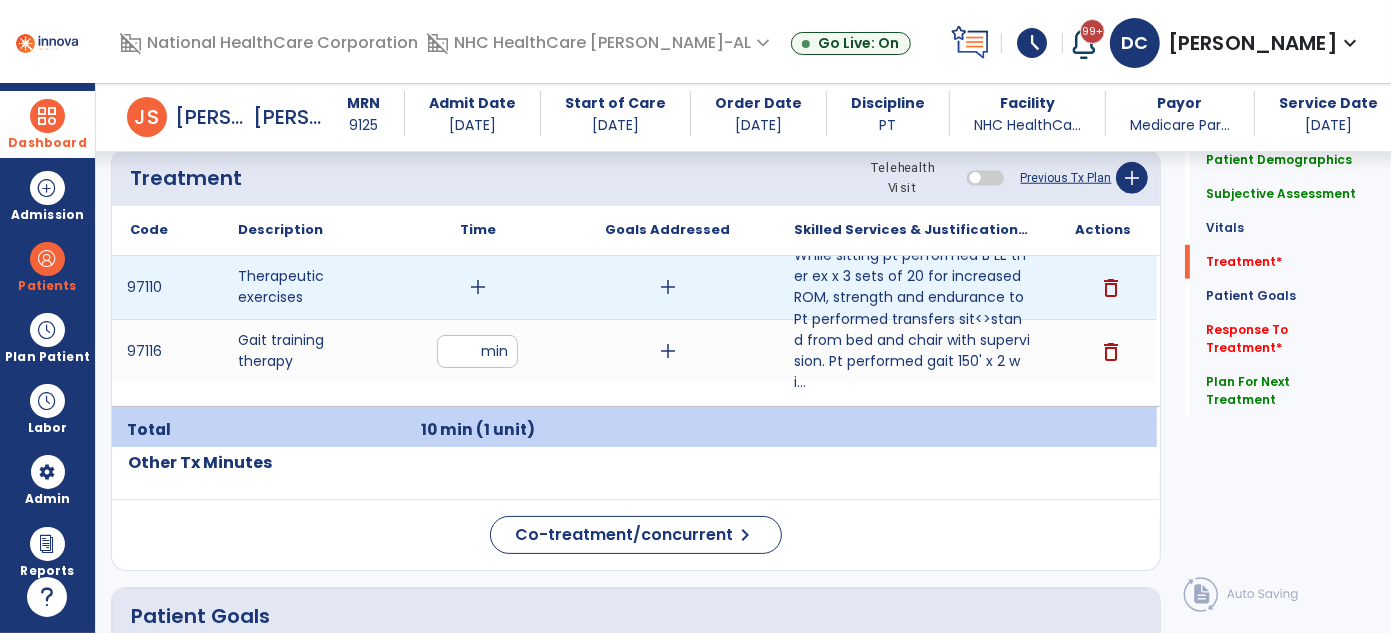 click on "add" at bounding box center (478, 287) 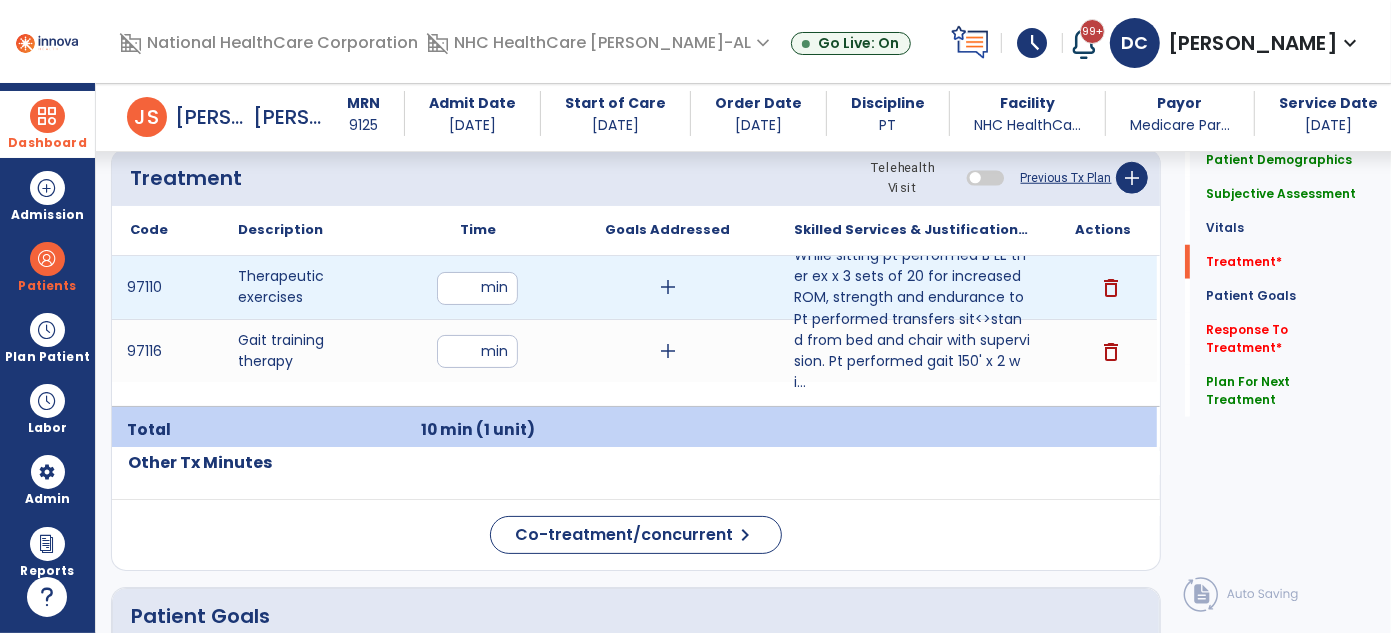 type on "**" 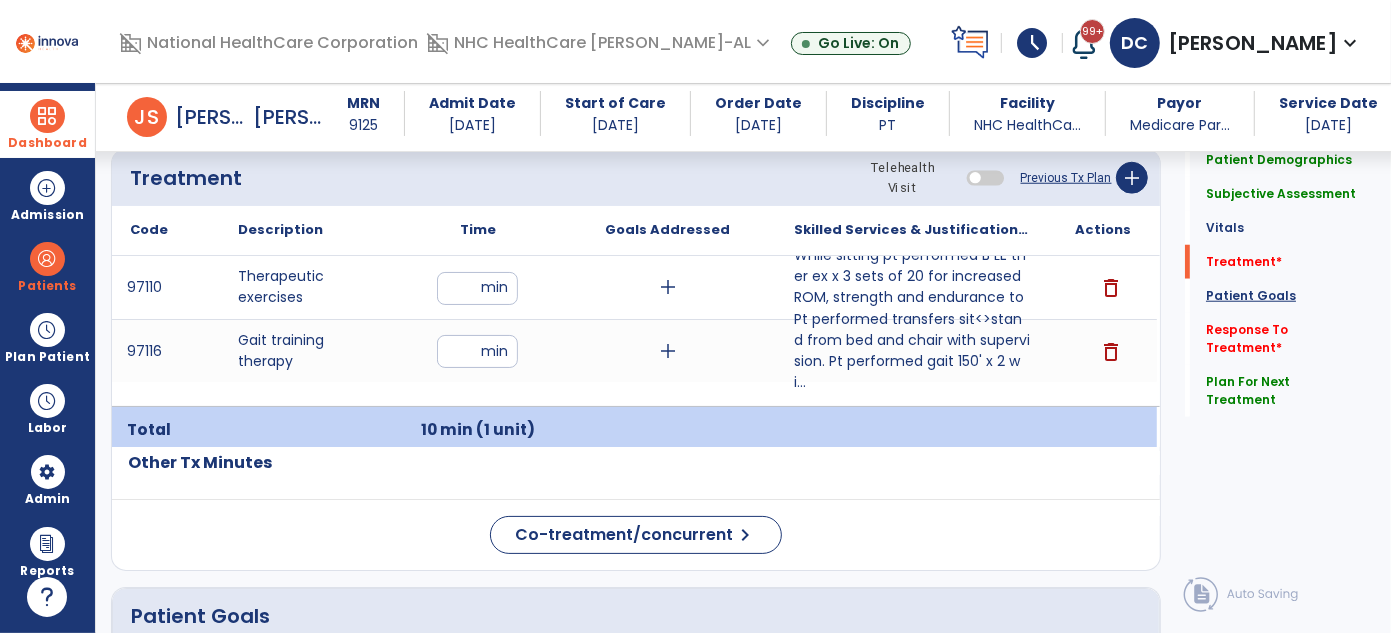 click on "Patient Goals" 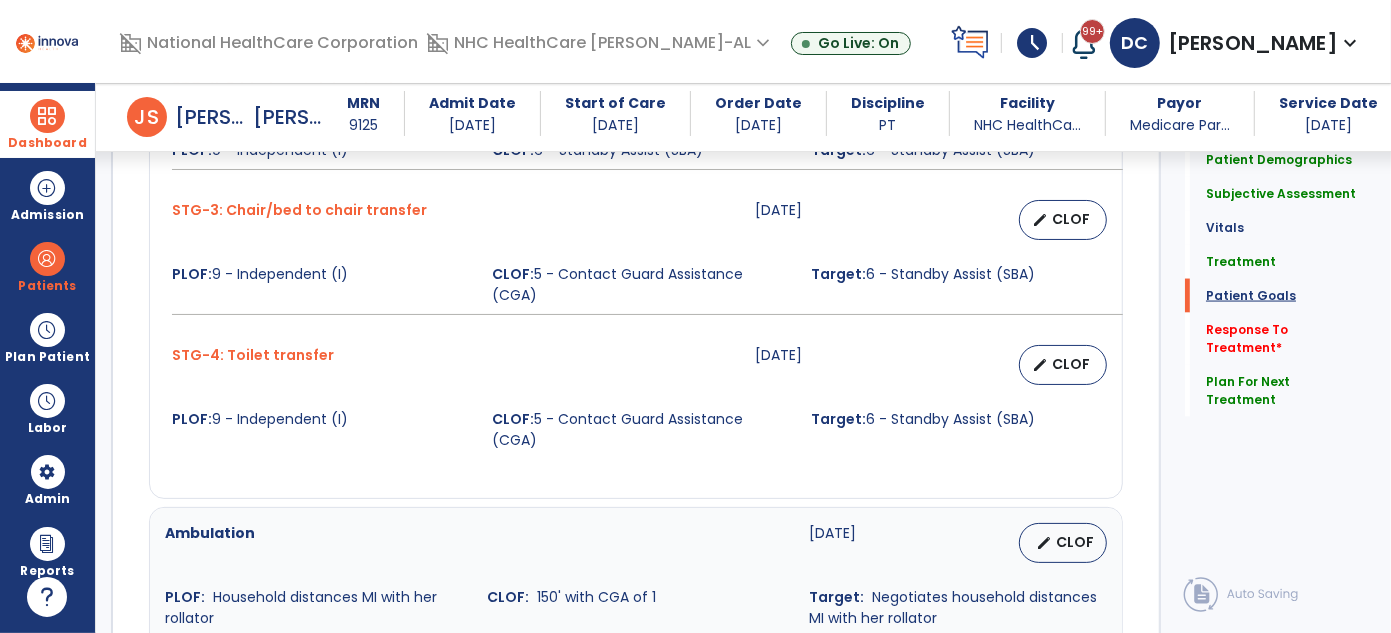 scroll, scrollTop: 2084, scrollLeft: 0, axis: vertical 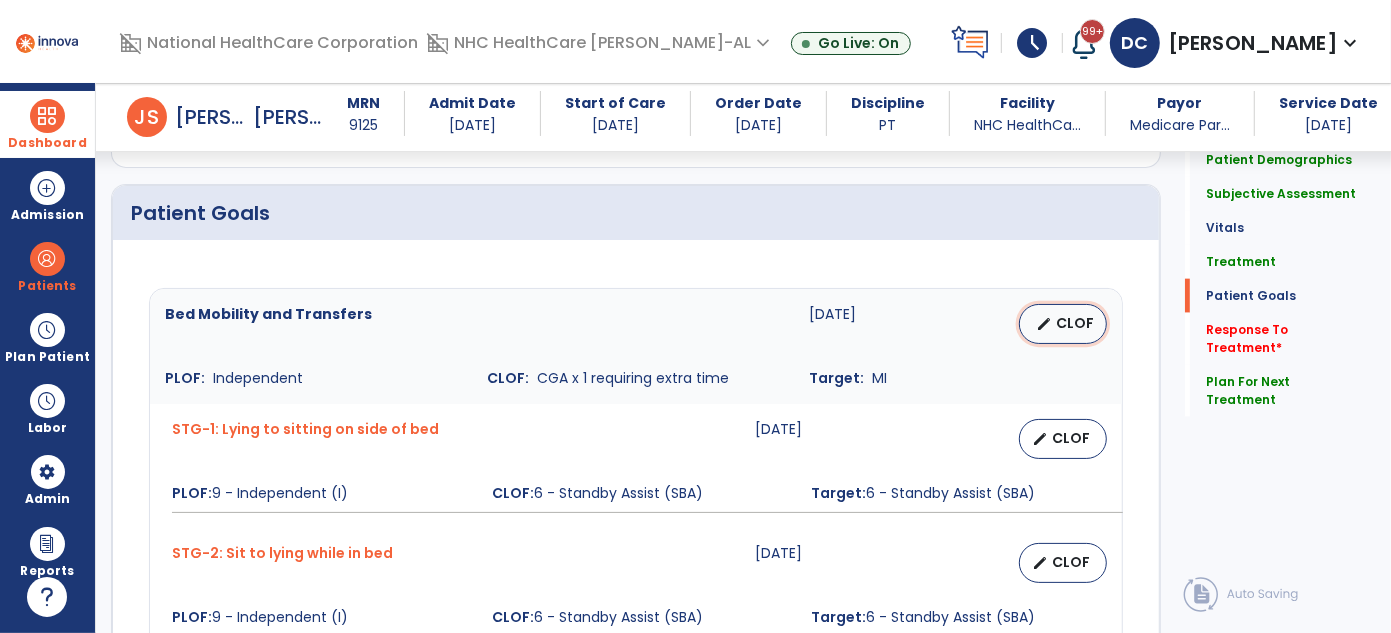 click on "CLOF" at bounding box center (1075, 323) 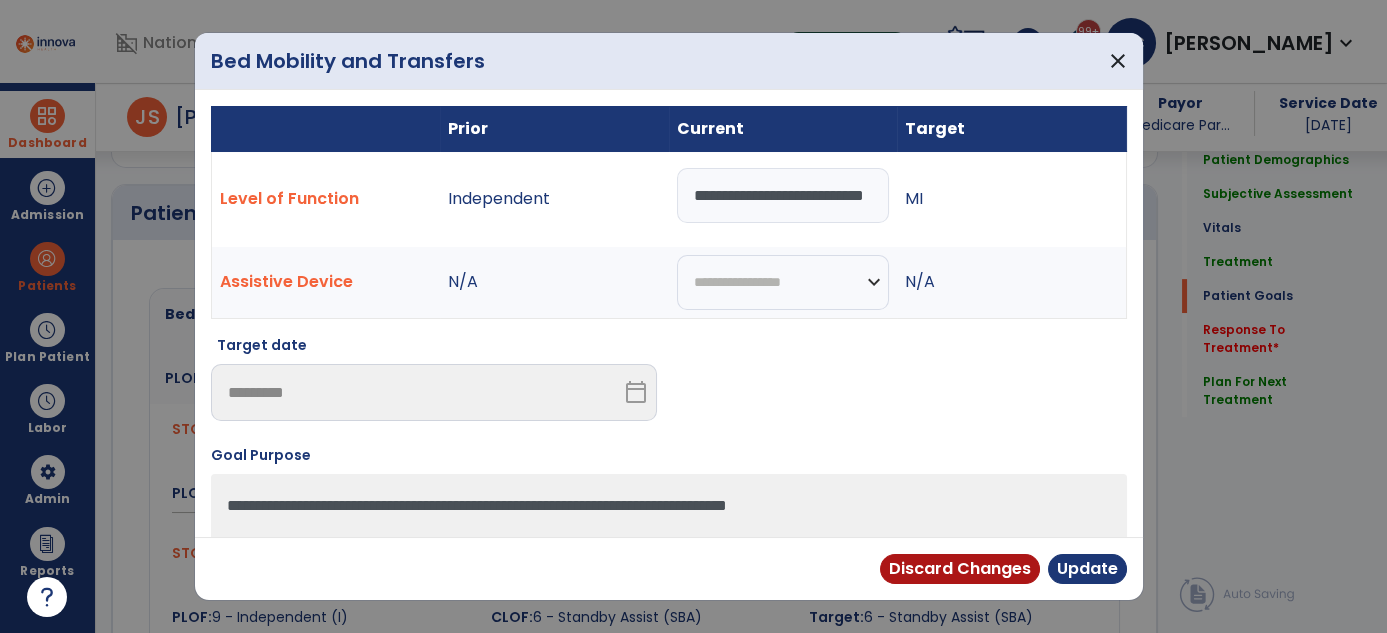 scroll, scrollTop: 1613, scrollLeft: 0, axis: vertical 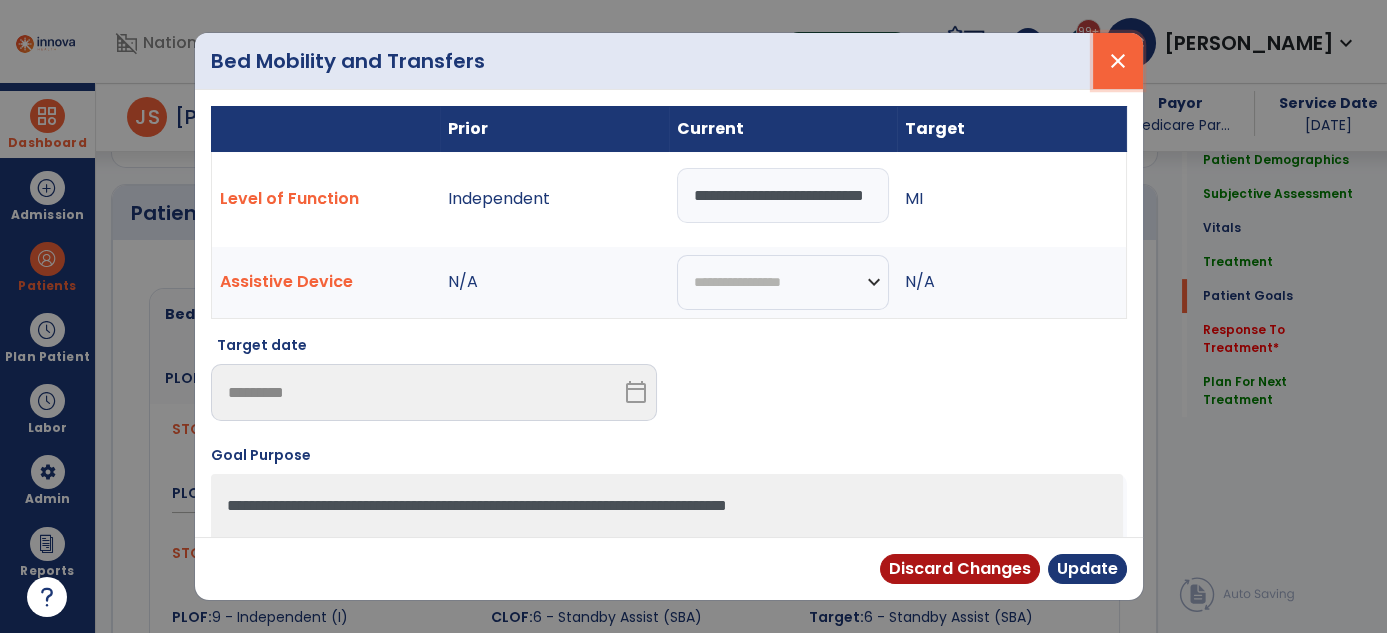 click on "close" at bounding box center [1118, 61] 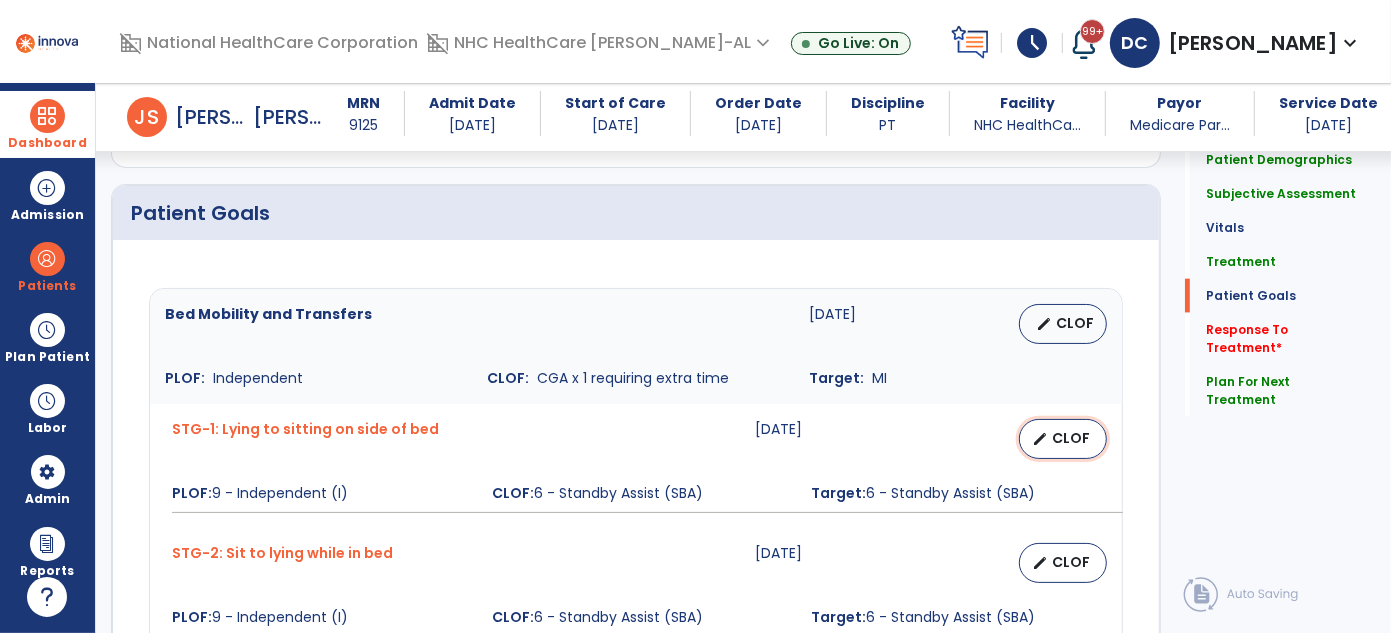 click on "edit   CLOF" at bounding box center (1063, 439) 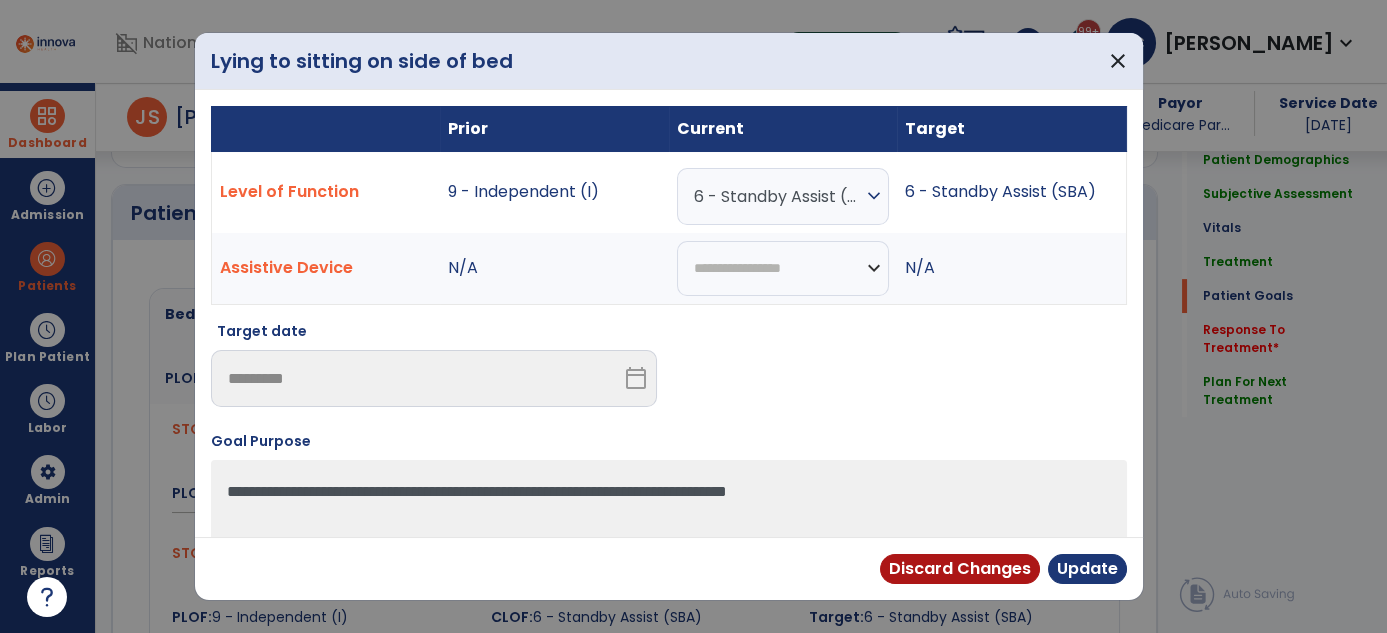 scroll, scrollTop: 1613, scrollLeft: 0, axis: vertical 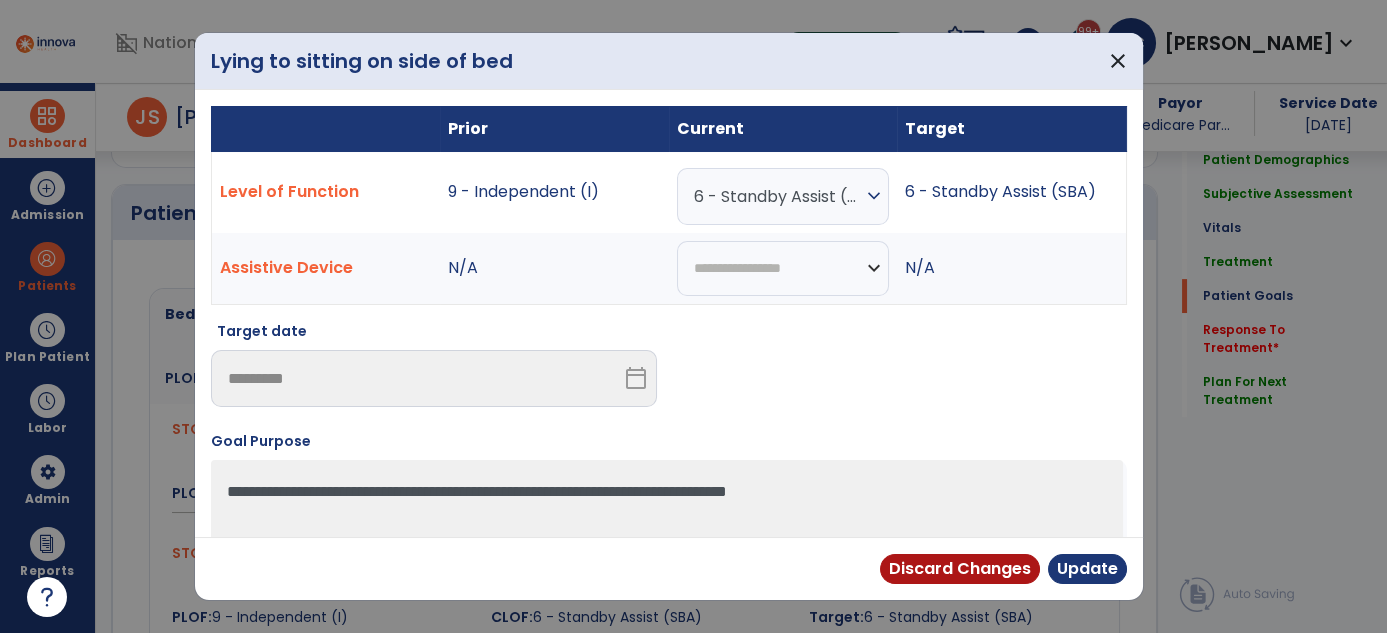click on "expand_more" at bounding box center [874, 196] 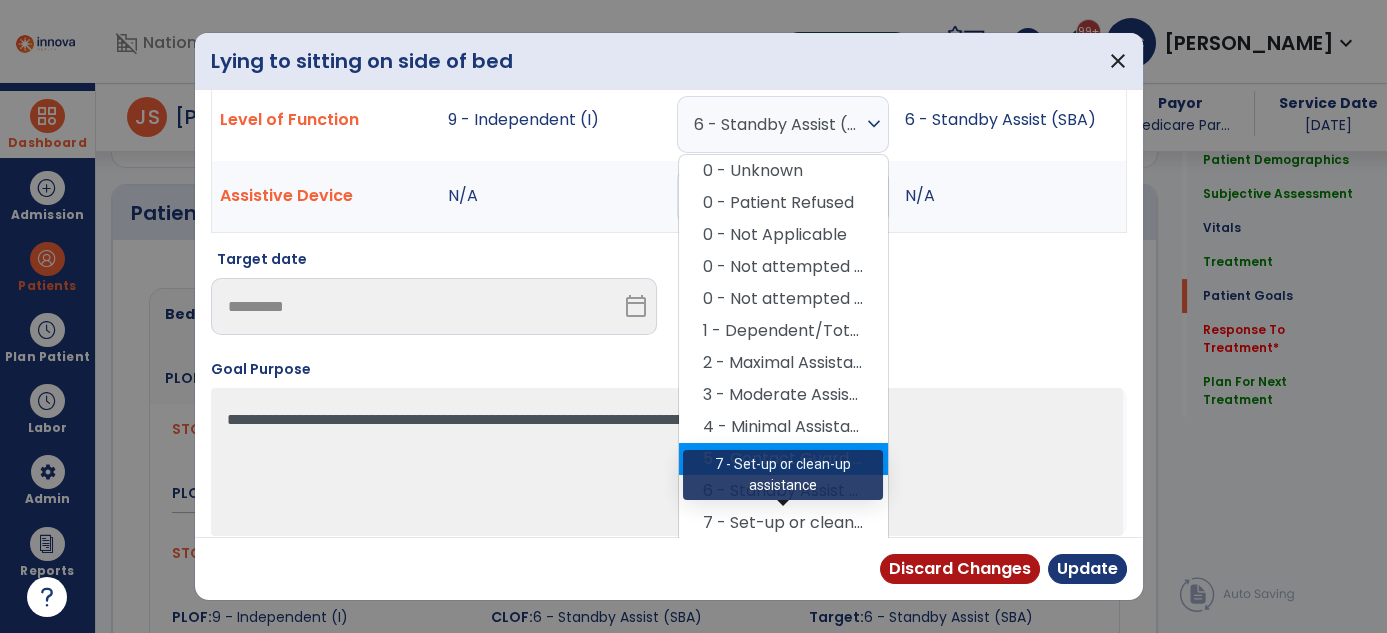 scroll, scrollTop: 109, scrollLeft: 0, axis: vertical 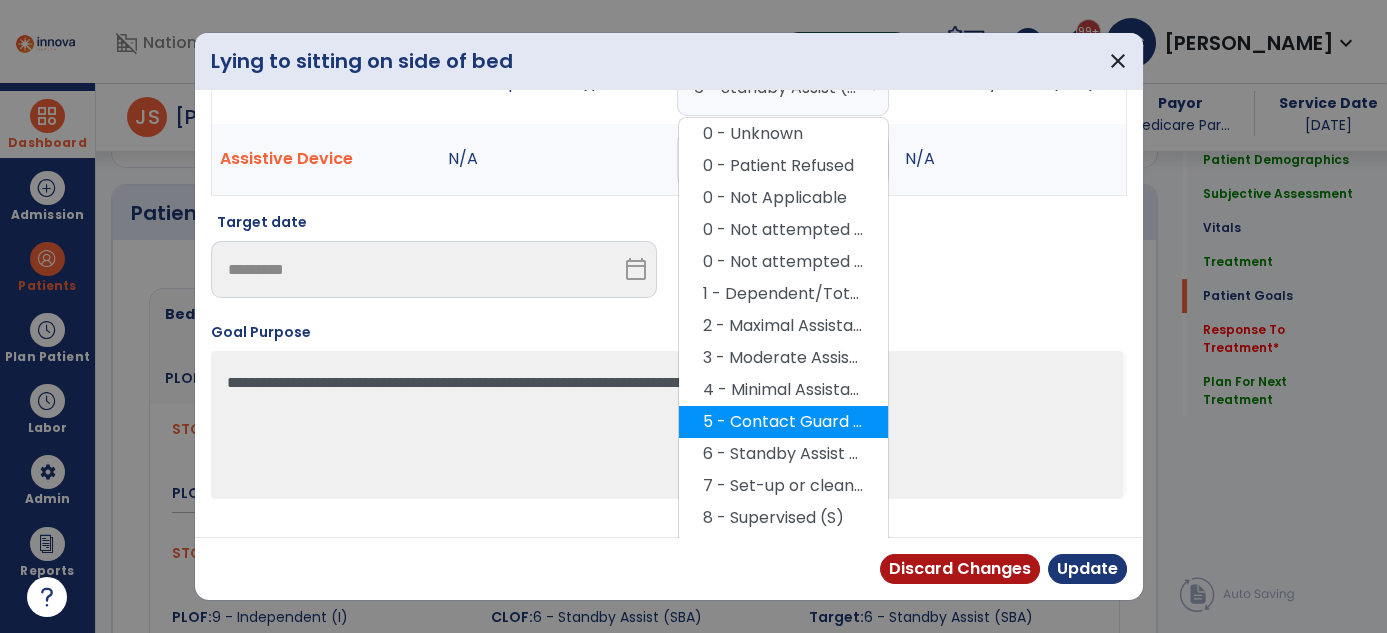 click on "8 - Supervised (S)" at bounding box center (783, 518) 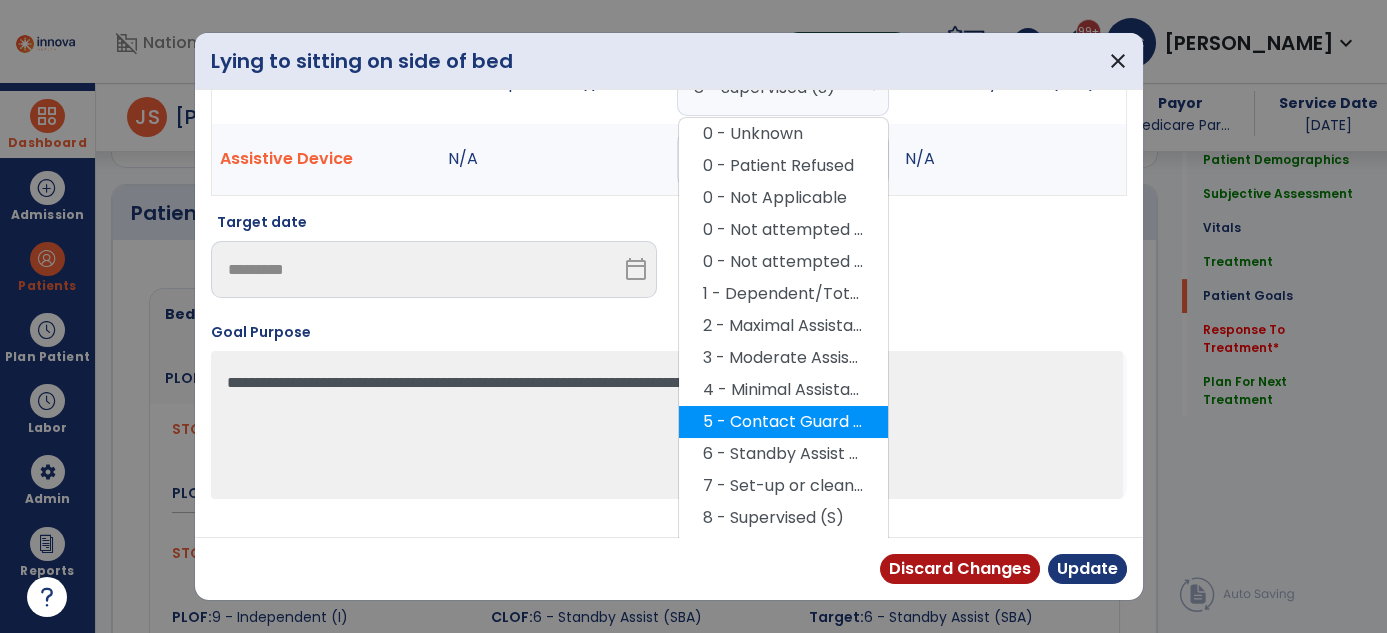scroll, scrollTop: 82, scrollLeft: 0, axis: vertical 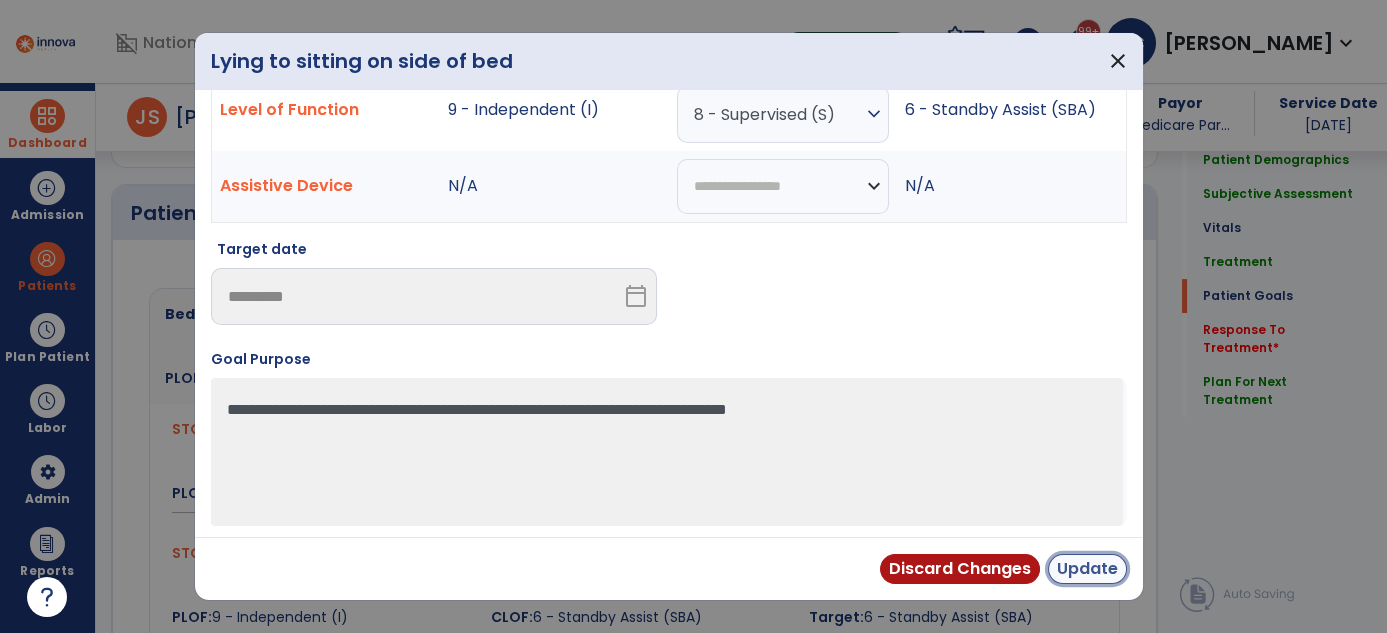 click on "Update" at bounding box center [1087, 569] 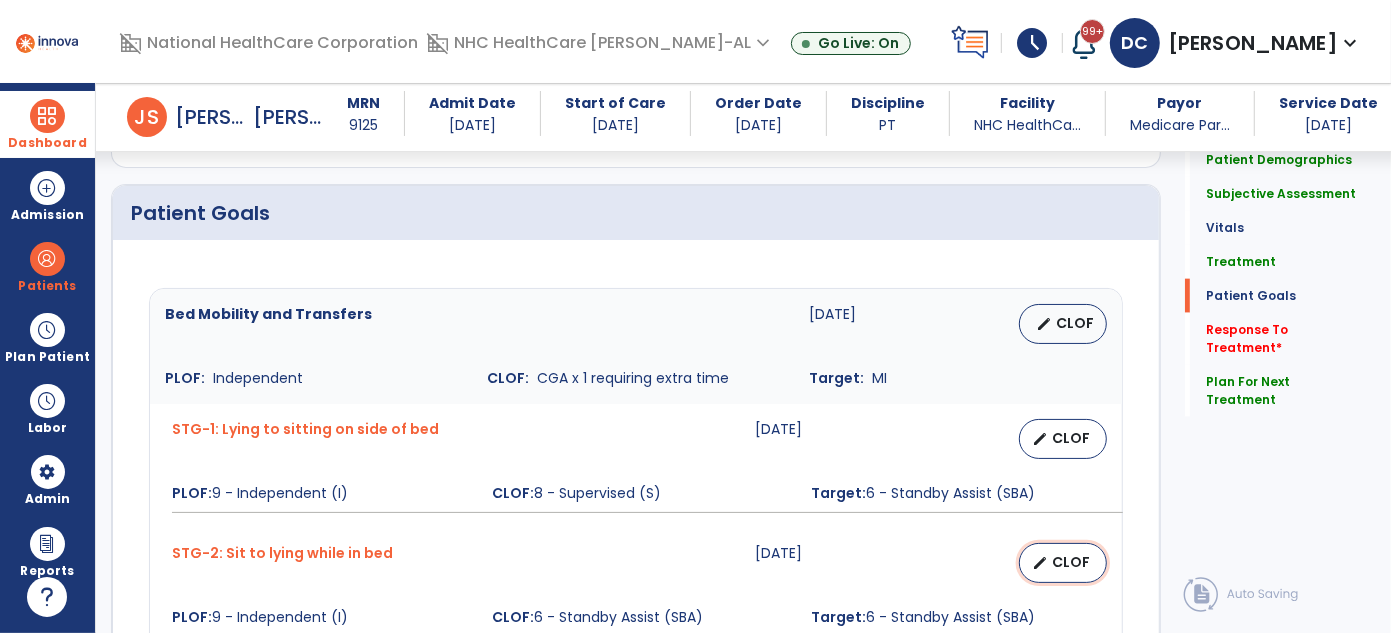 click on "edit" at bounding box center (1040, 563) 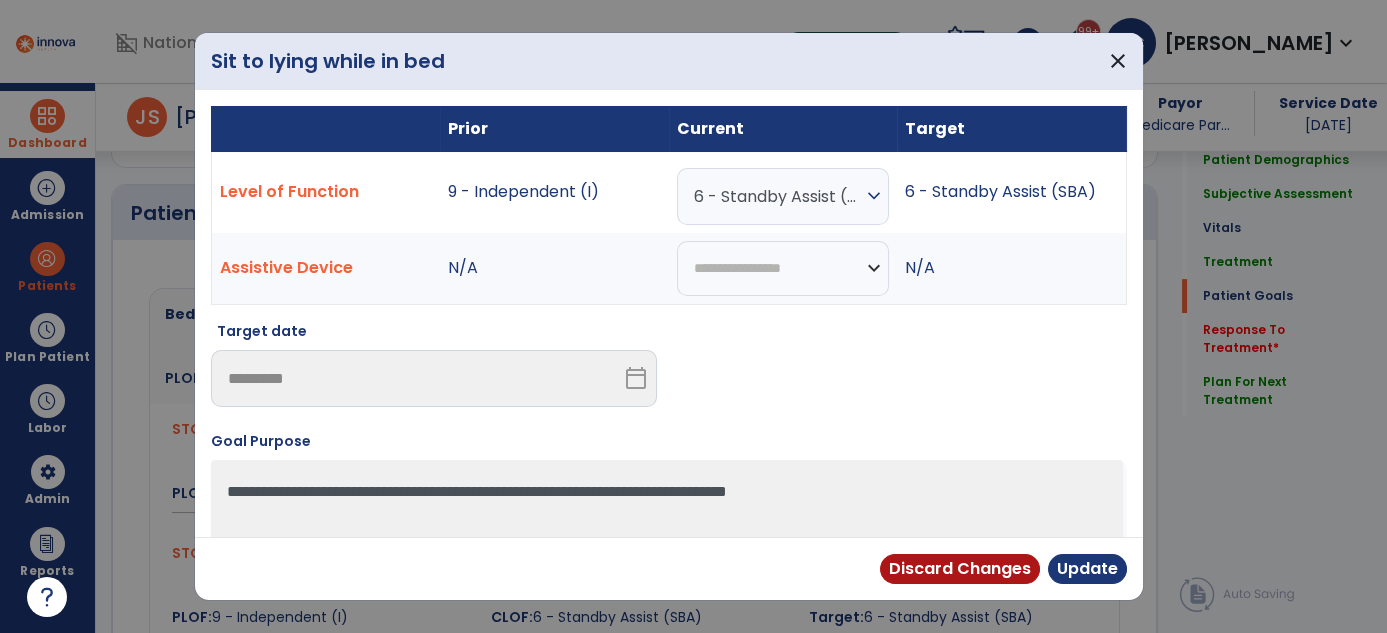 scroll, scrollTop: 1613, scrollLeft: 0, axis: vertical 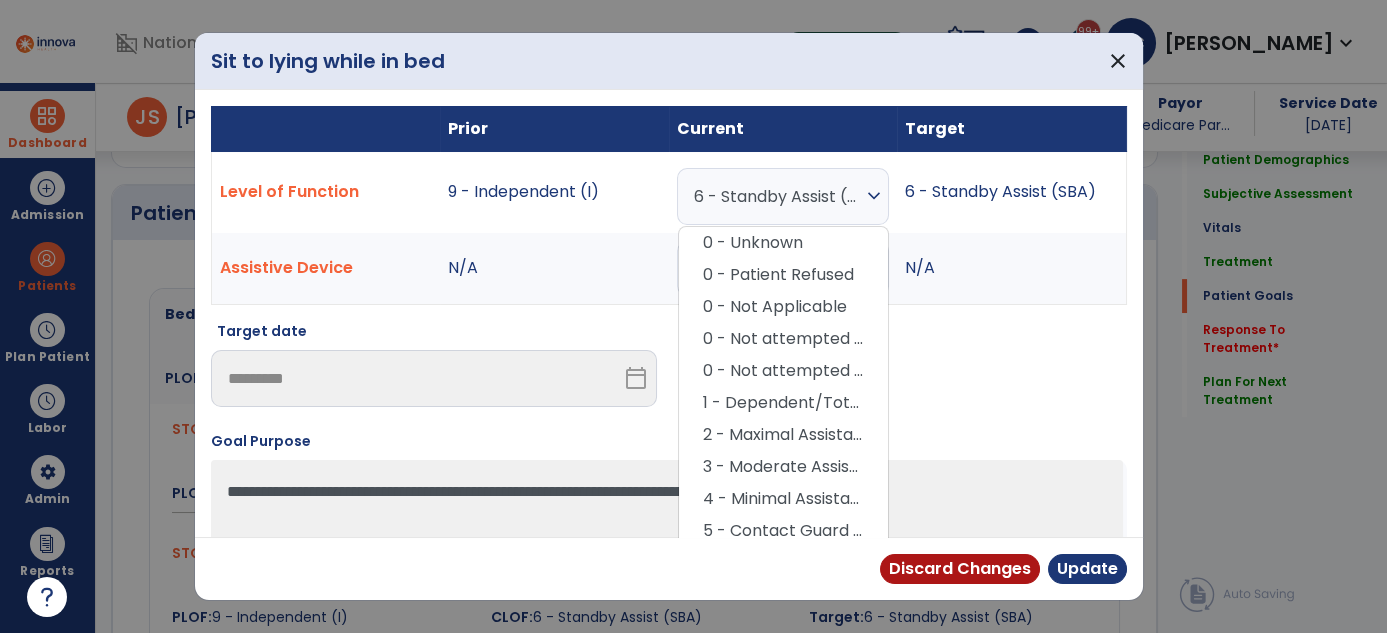 click at bounding box center (904, 372) 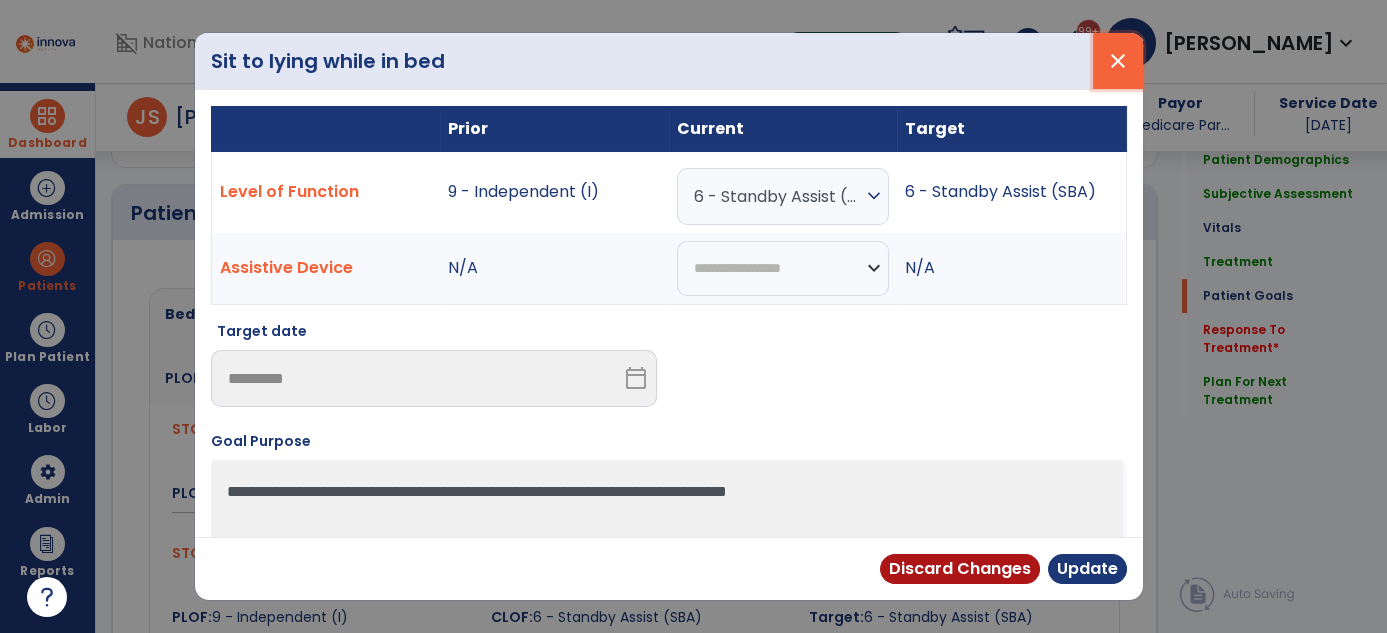 click on "close" at bounding box center (1118, 61) 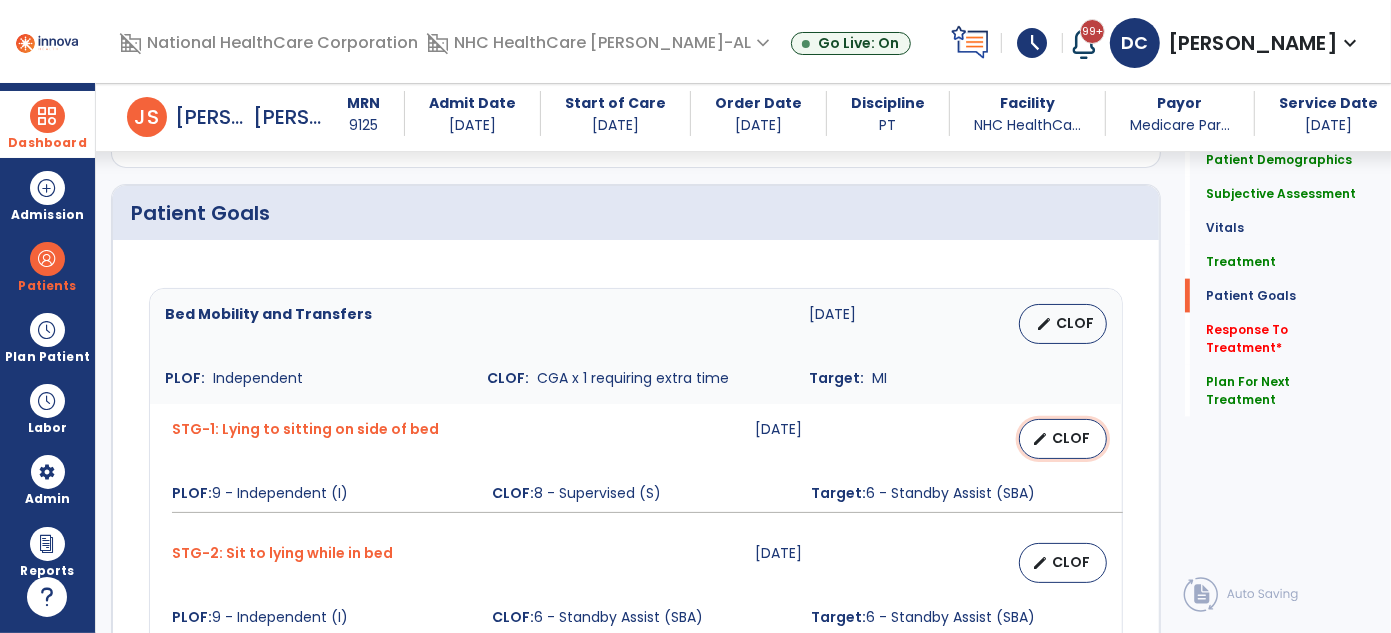 click on "CLOF" at bounding box center (1071, 438) 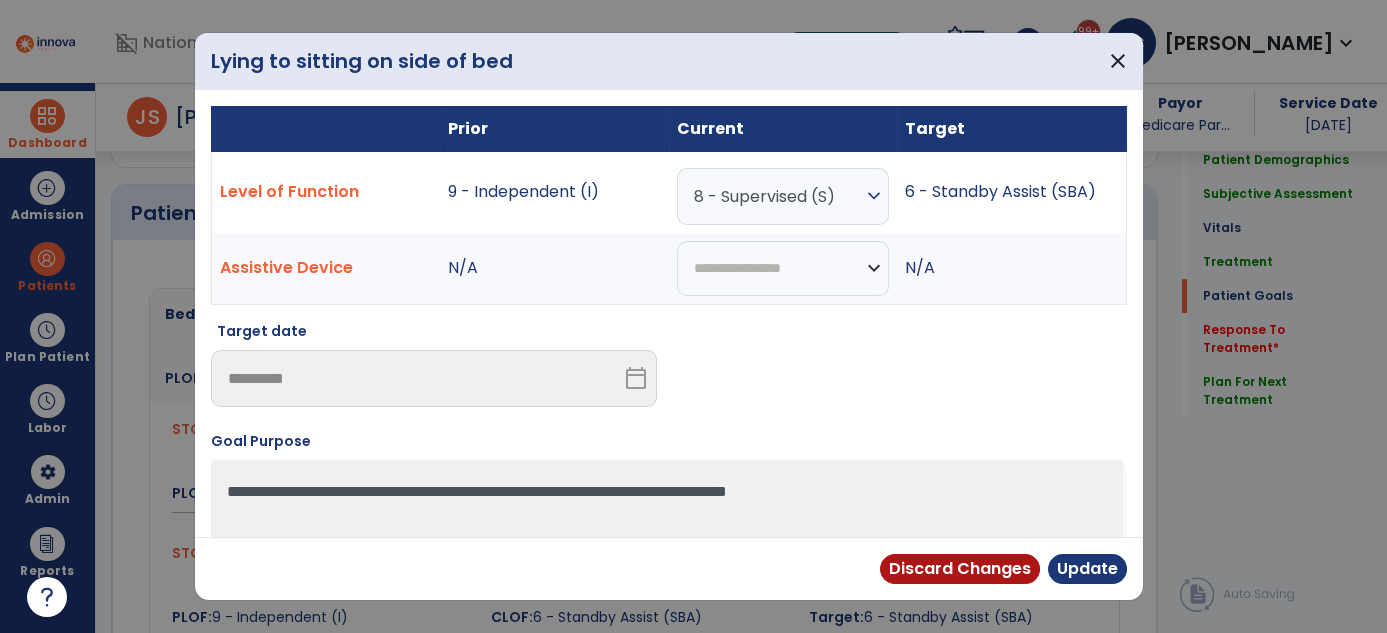 scroll, scrollTop: 1613, scrollLeft: 0, axis: vertical 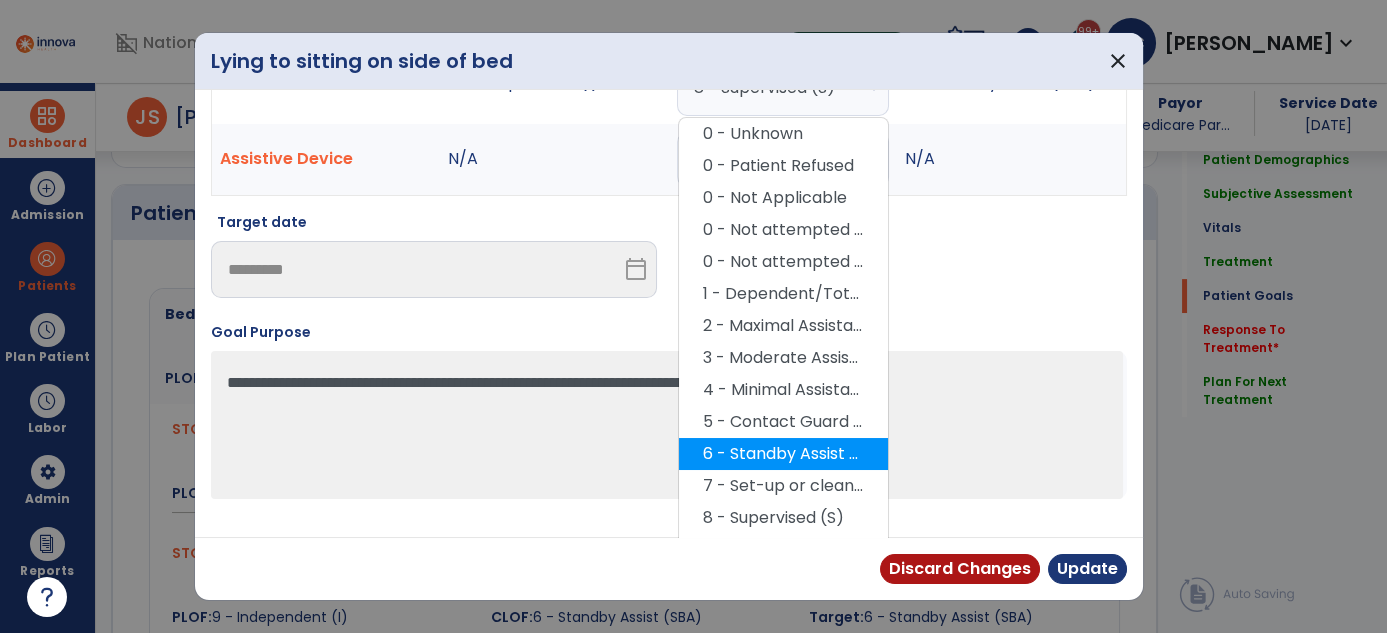 click on "6 - Standby Assist (SBA)" at bounding box center [783, 454] 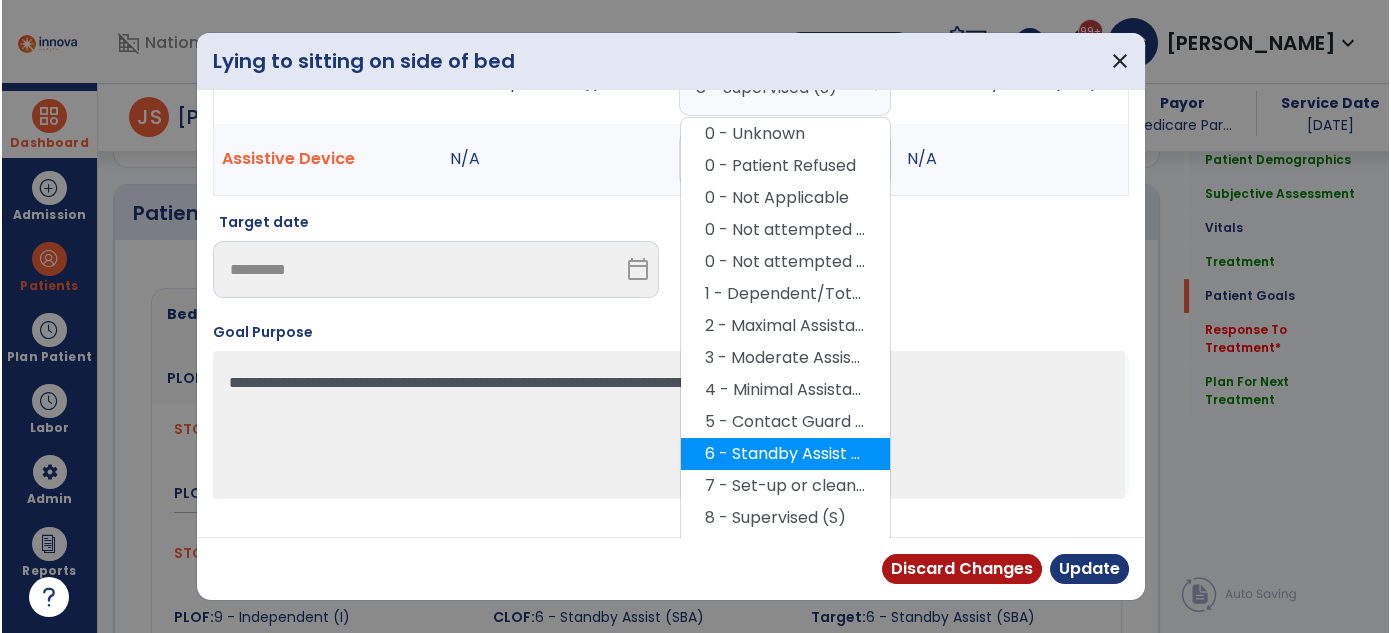 scroll, scrollTop: 82, scrollLeft: 0, axis: vertical 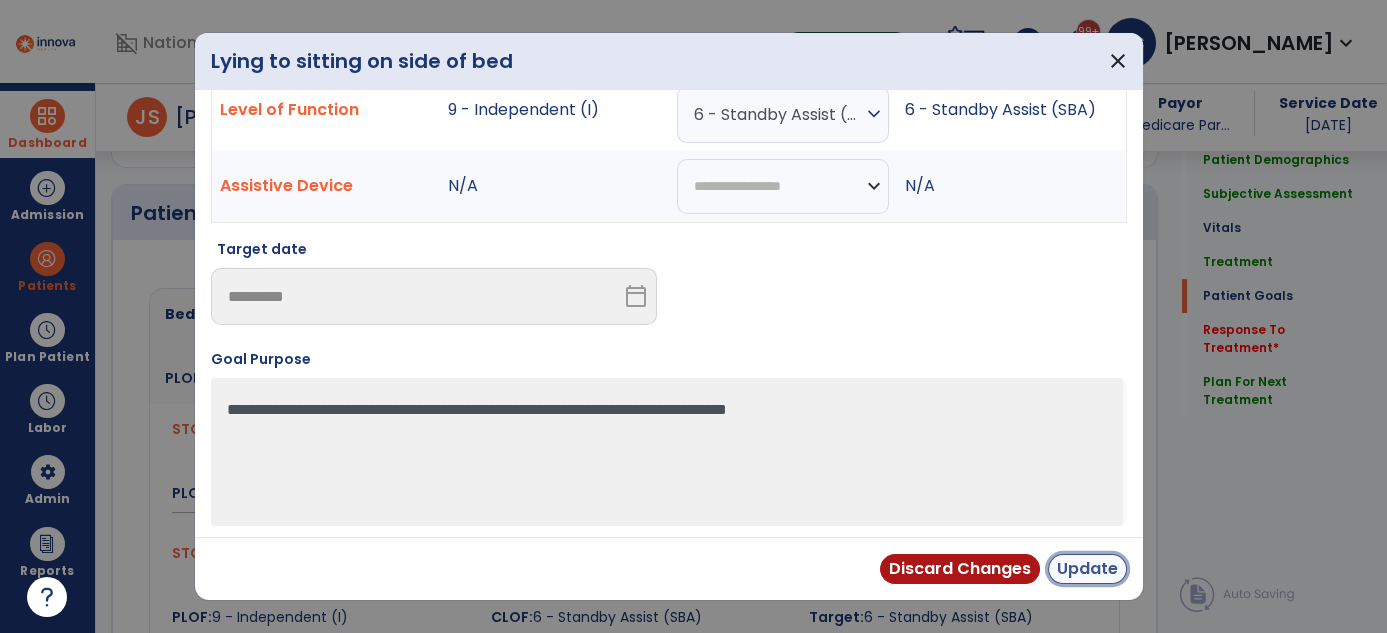 click on "Update" at bounding box center (1087, 569) 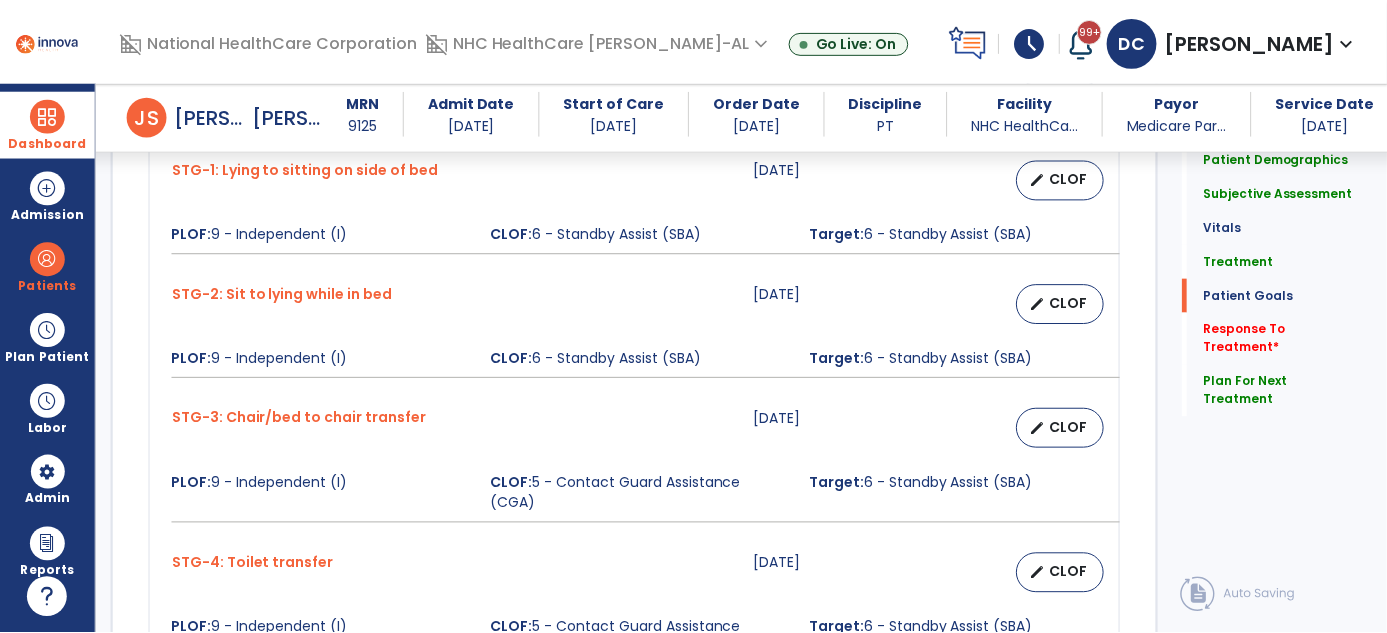 scroll, scrollTop: 2067, scrollLeft: 0, axis: vertical 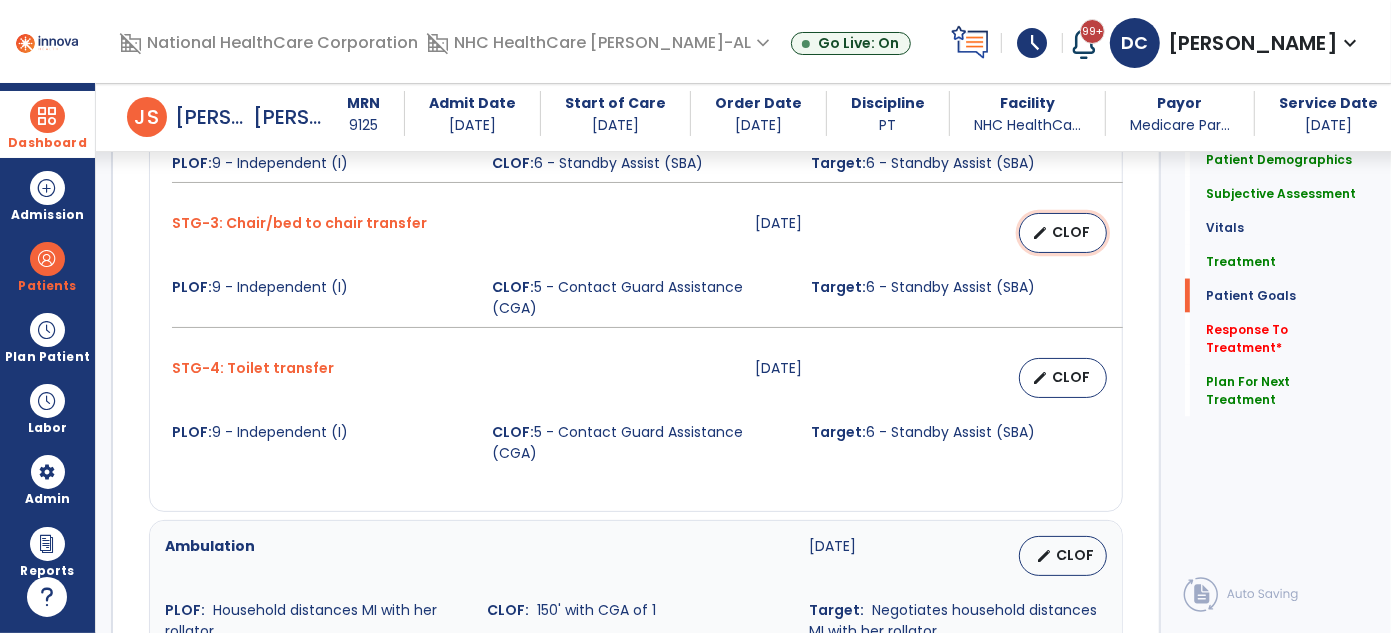 click on "edit   CLOF" at bounding box center (1063, 233) 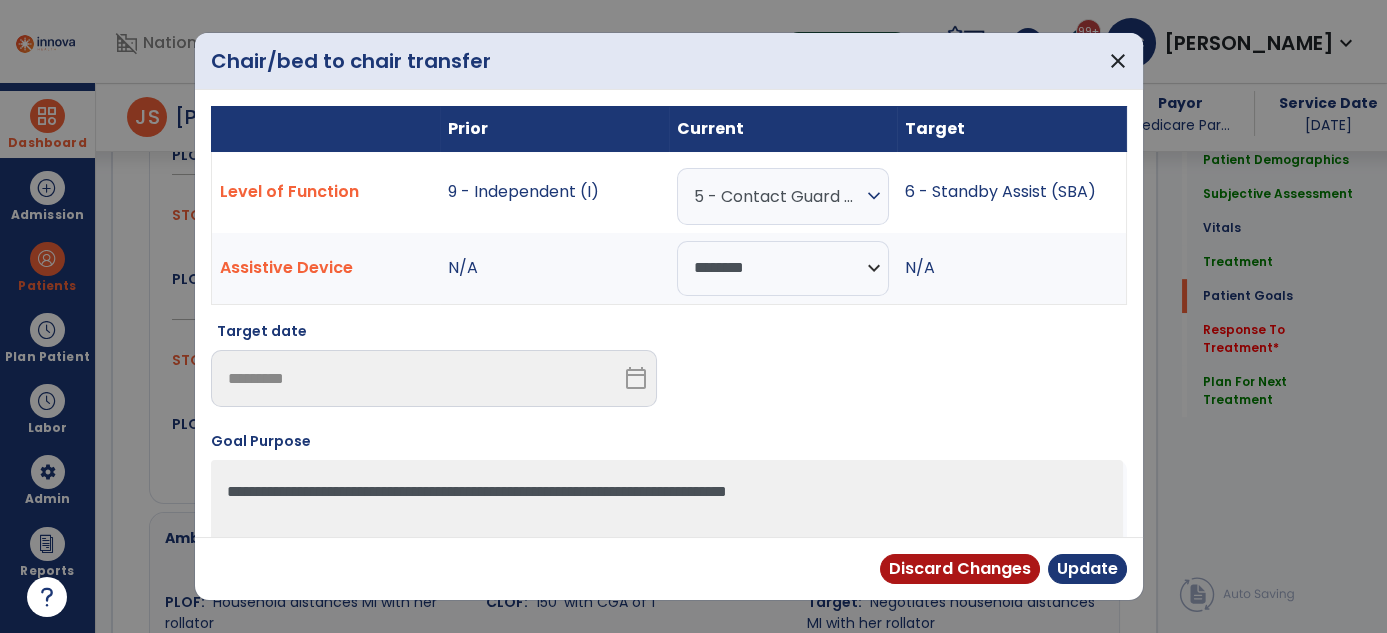 scroll, scrollTop: 2067, scrollLeft: 0, axis: vertical 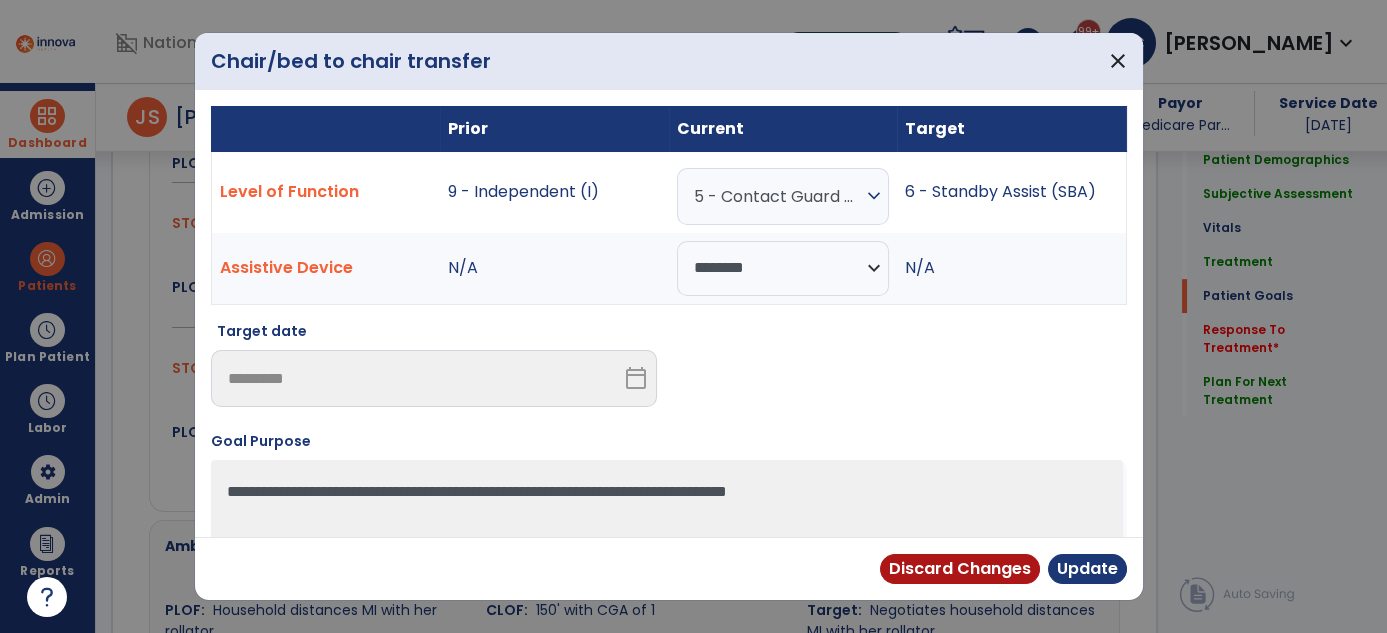 click on "5 - Contact Guard Assistance (CGA)" at bounding box center (778, 196) 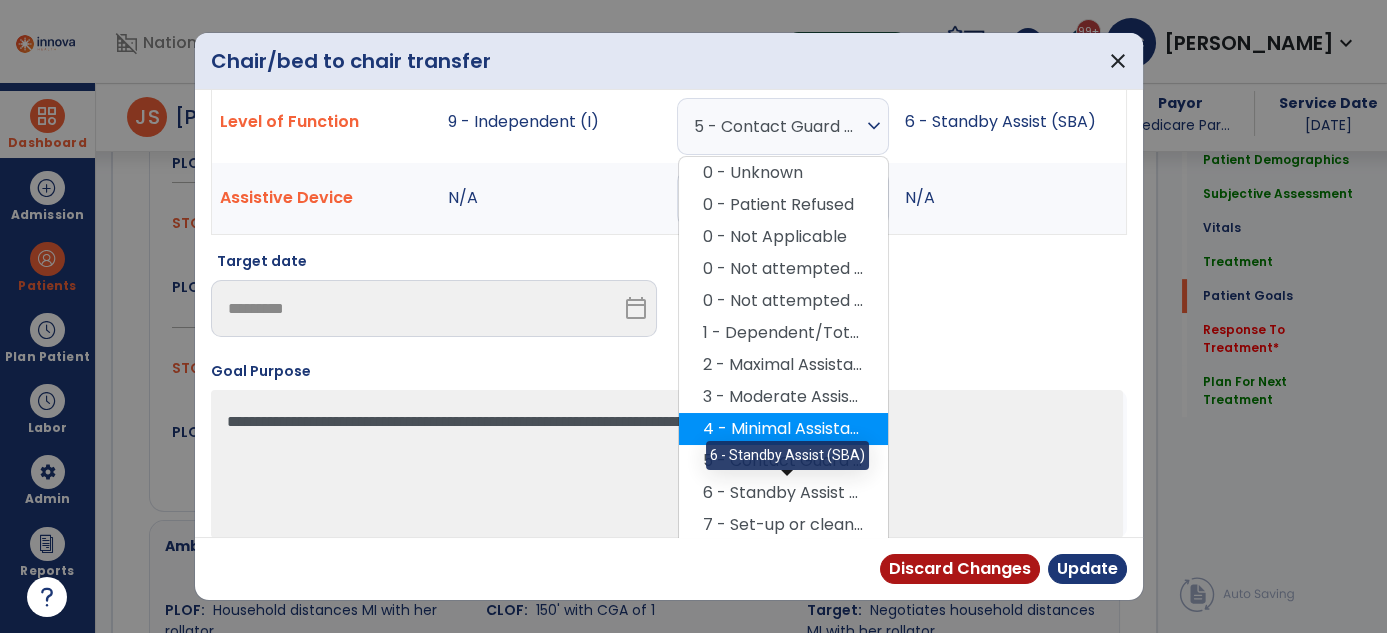 scroll, scrollTop: 72, scrollLeft: 0, axis: vertical 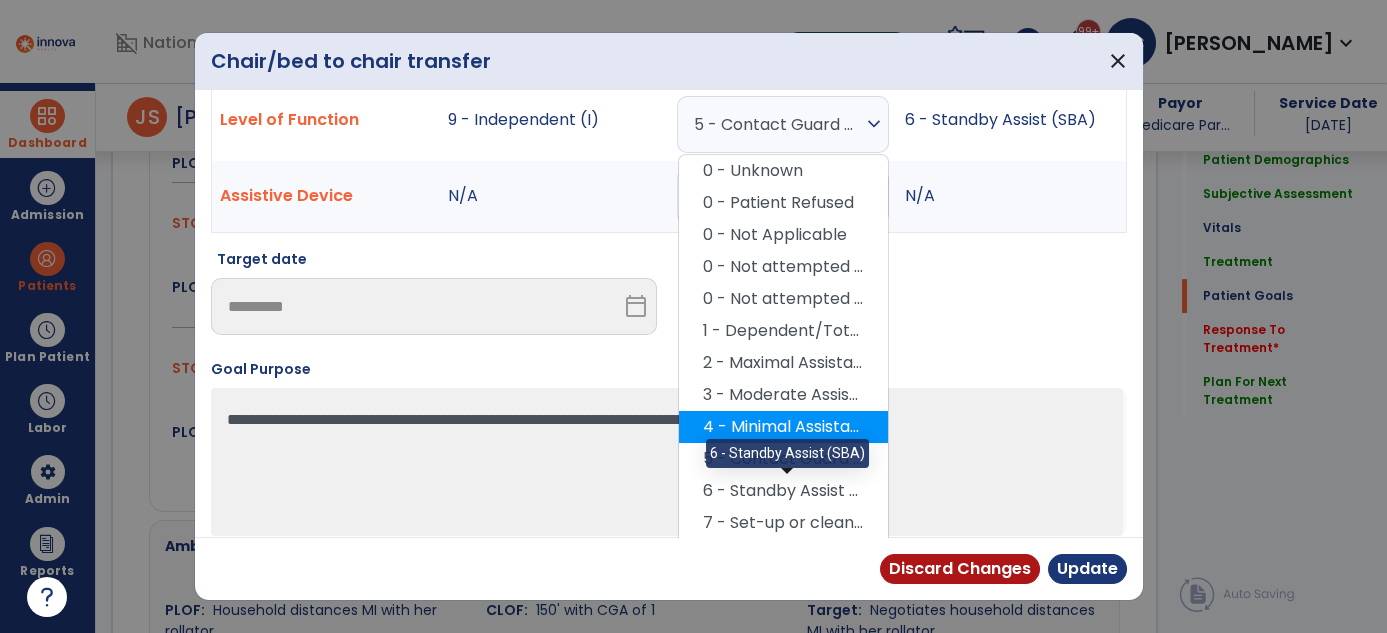 click on "6 - Standby Assist (SBA)" at bounding box center [783, 491] 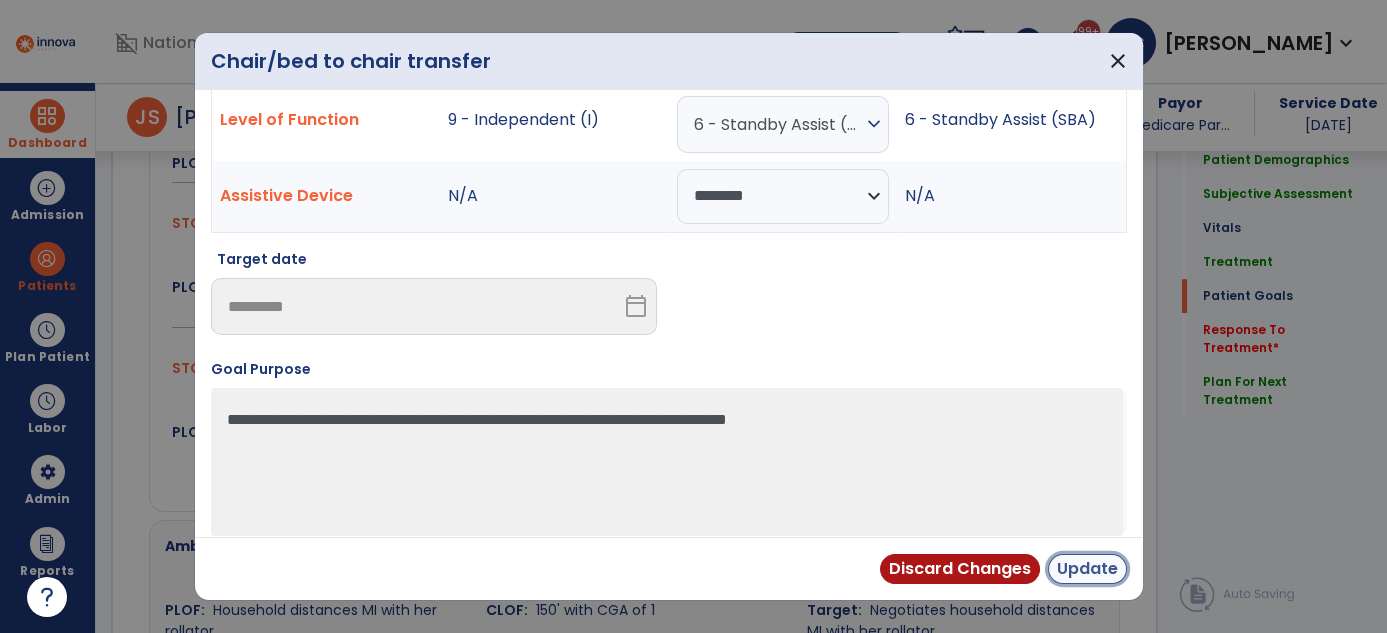 click on "Update" at bounding box center (1087, 569) 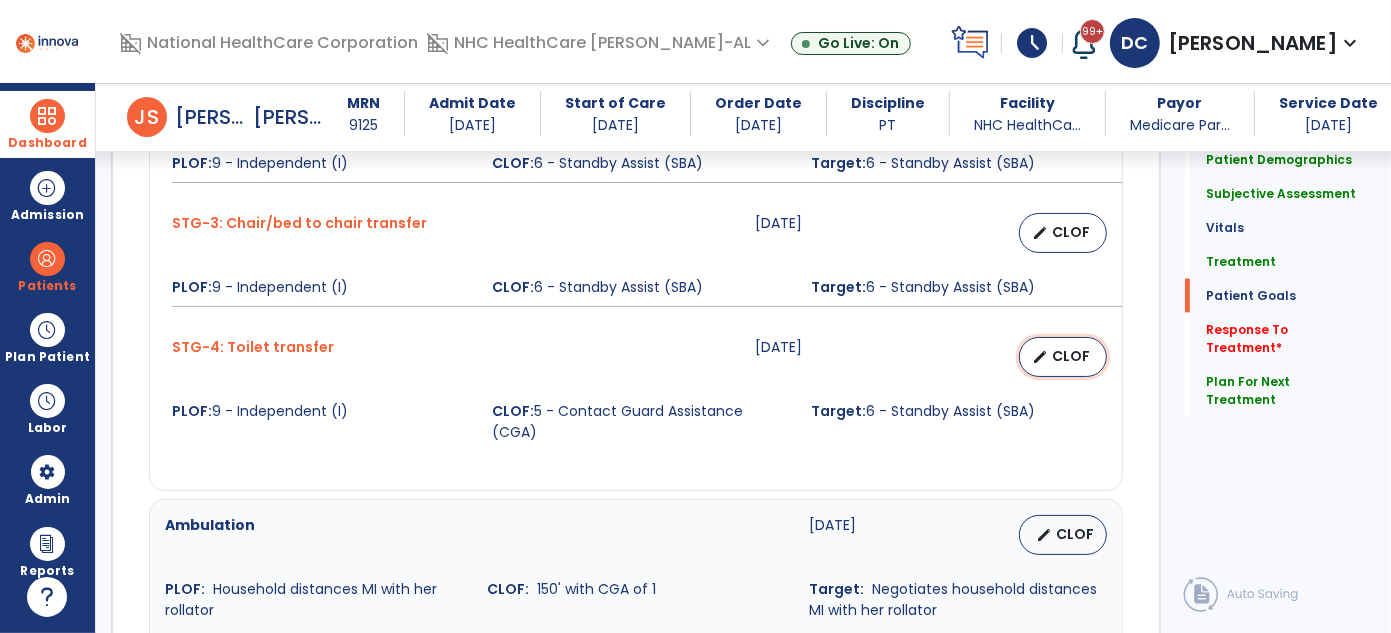 click on "CLOF" at bounding box center (1071, 356) 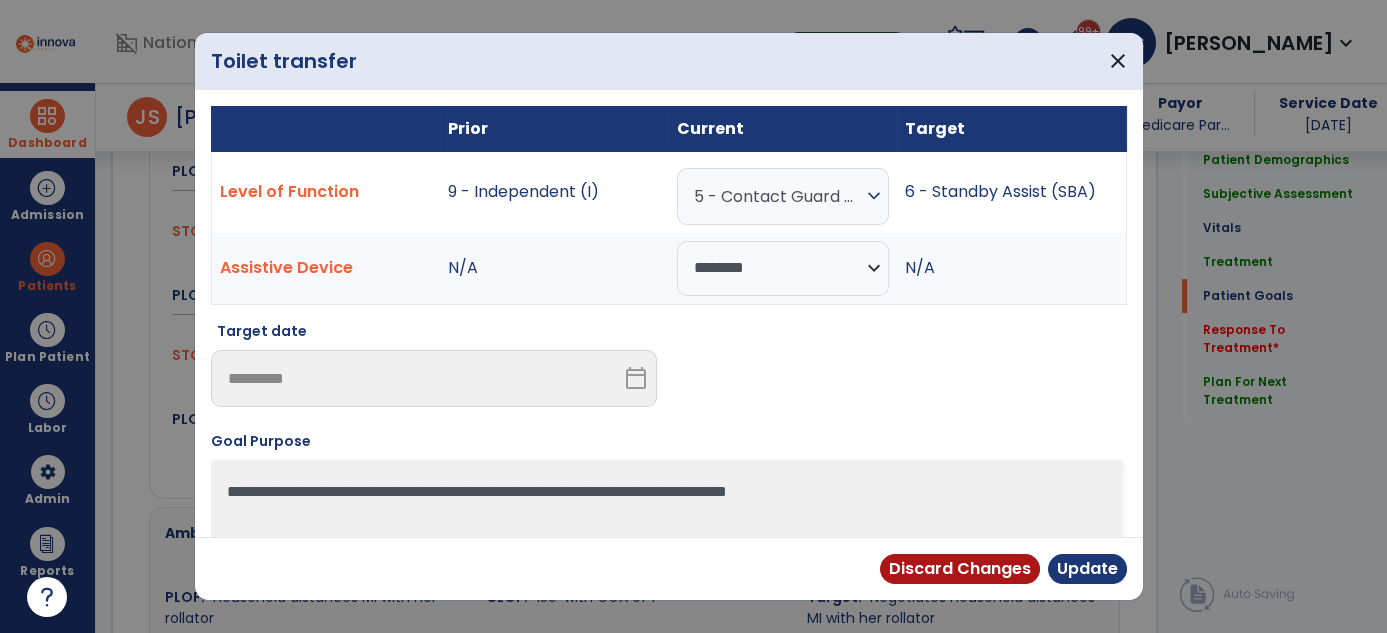 scroll, scrollTop: 2067, scrollLeft: 0, axis: vertical 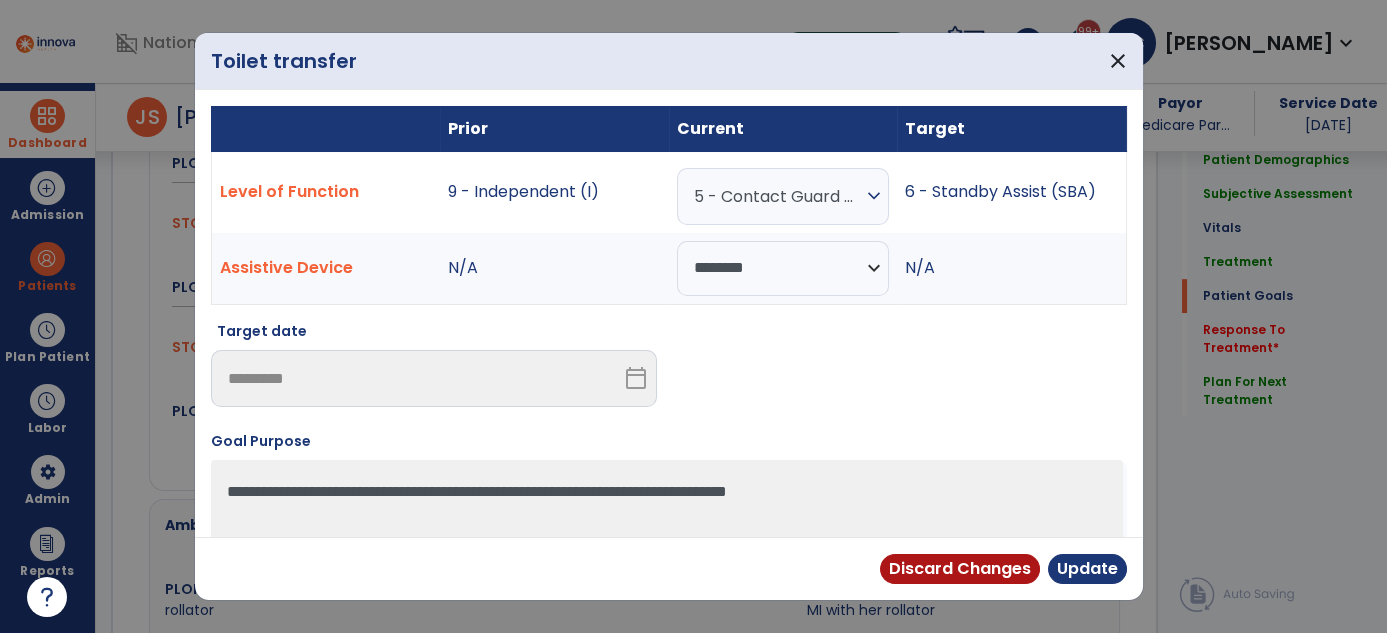 click on "expand_more" at bounding box center [874, 196] 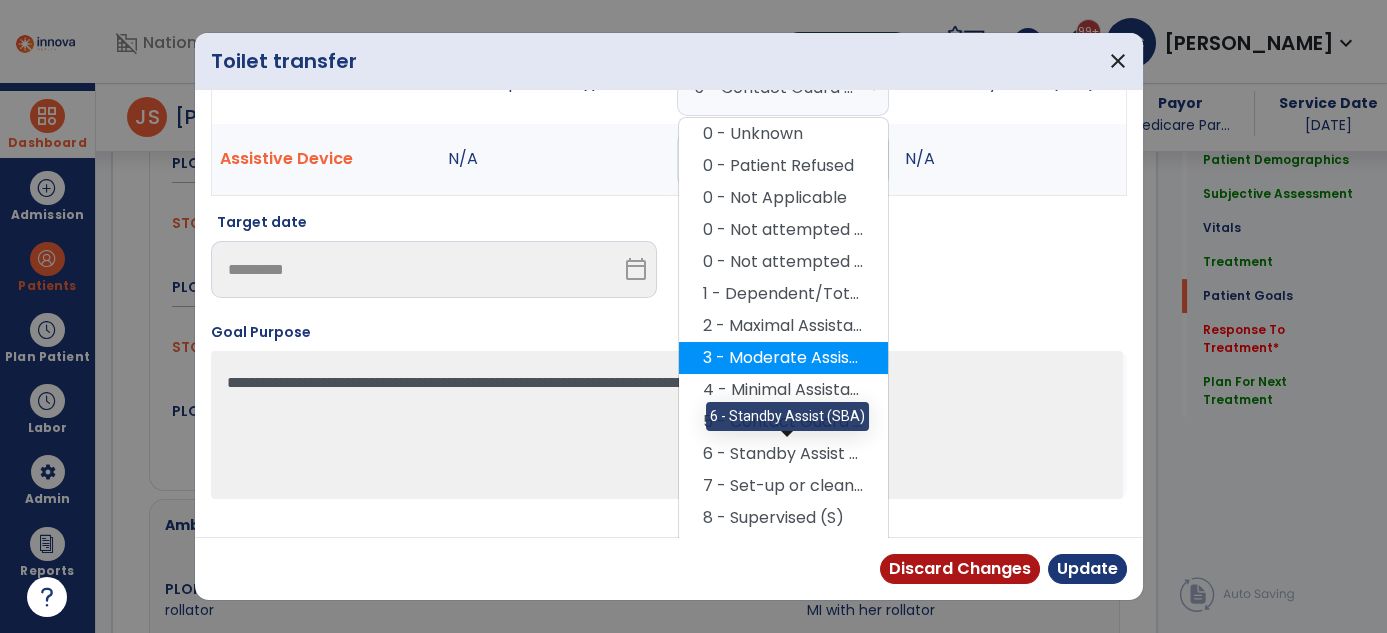 click on "6 - Standby Assist (SBA)" at bounding box center (783, 454) 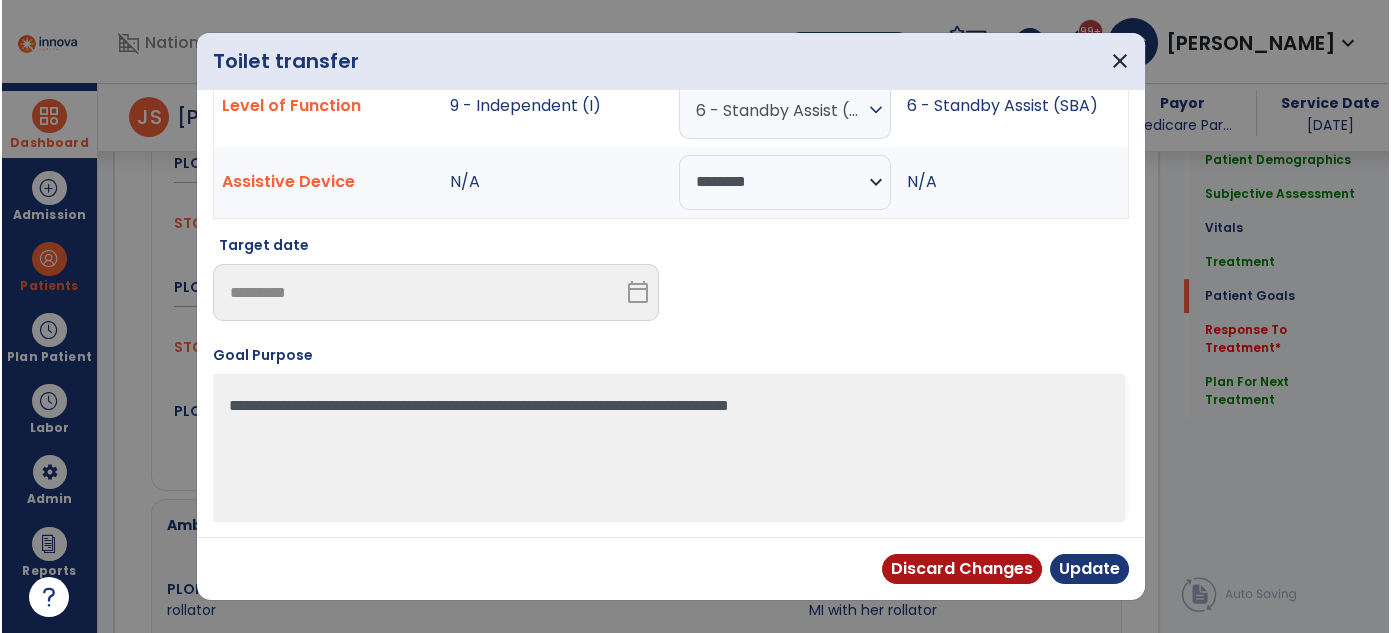 scroll, scrollTop: 82, scrollLeft: 0, axis: vertical 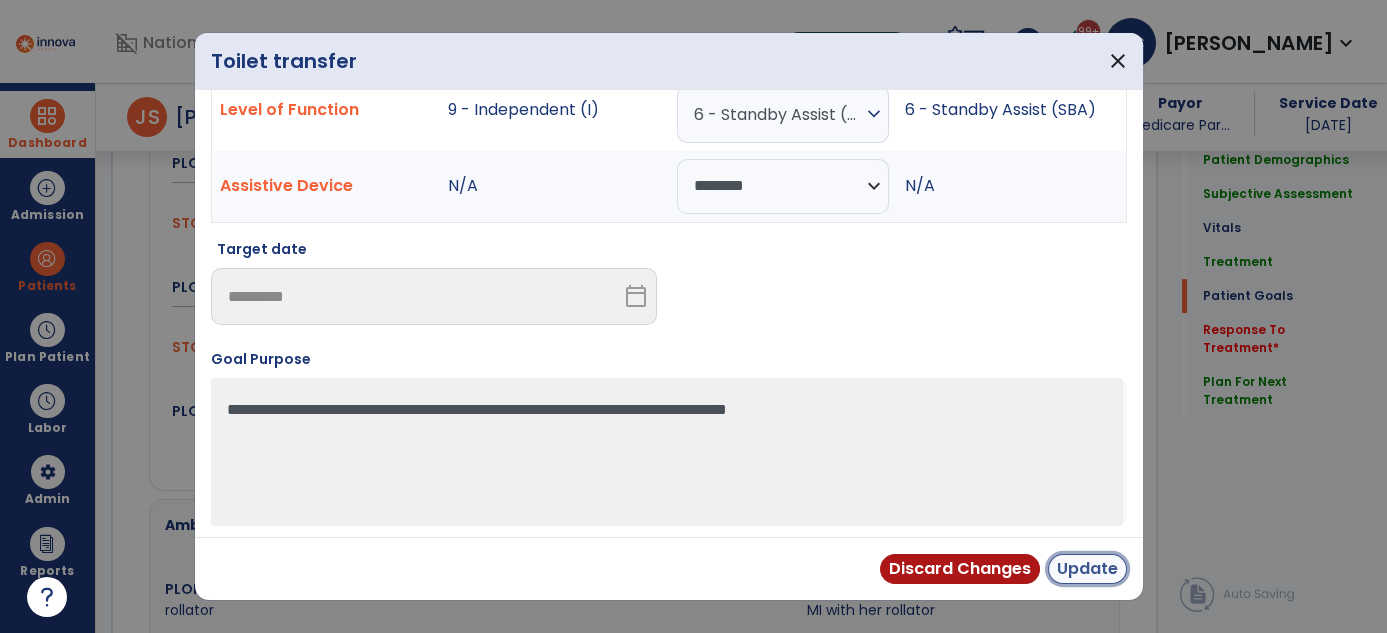 click on "Update" at bounding box center (1087, 569) 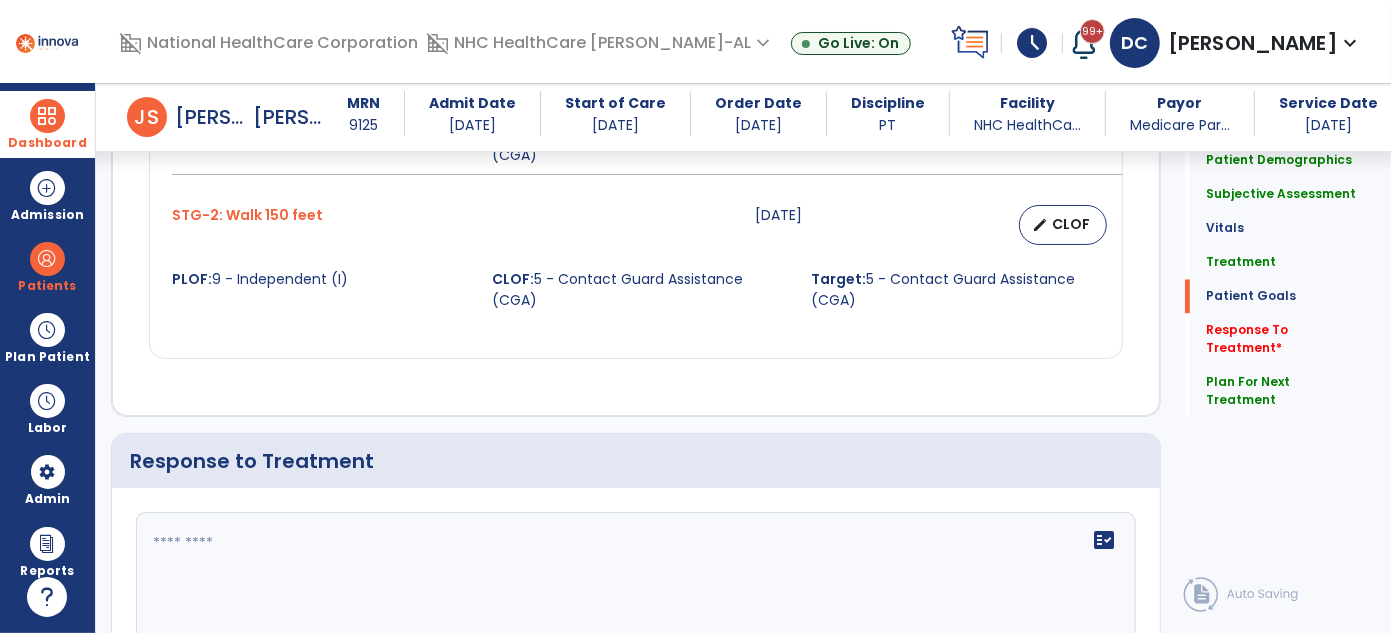 scroll, scrollTop: 2660, scrollLeft: 0, axis: vertical 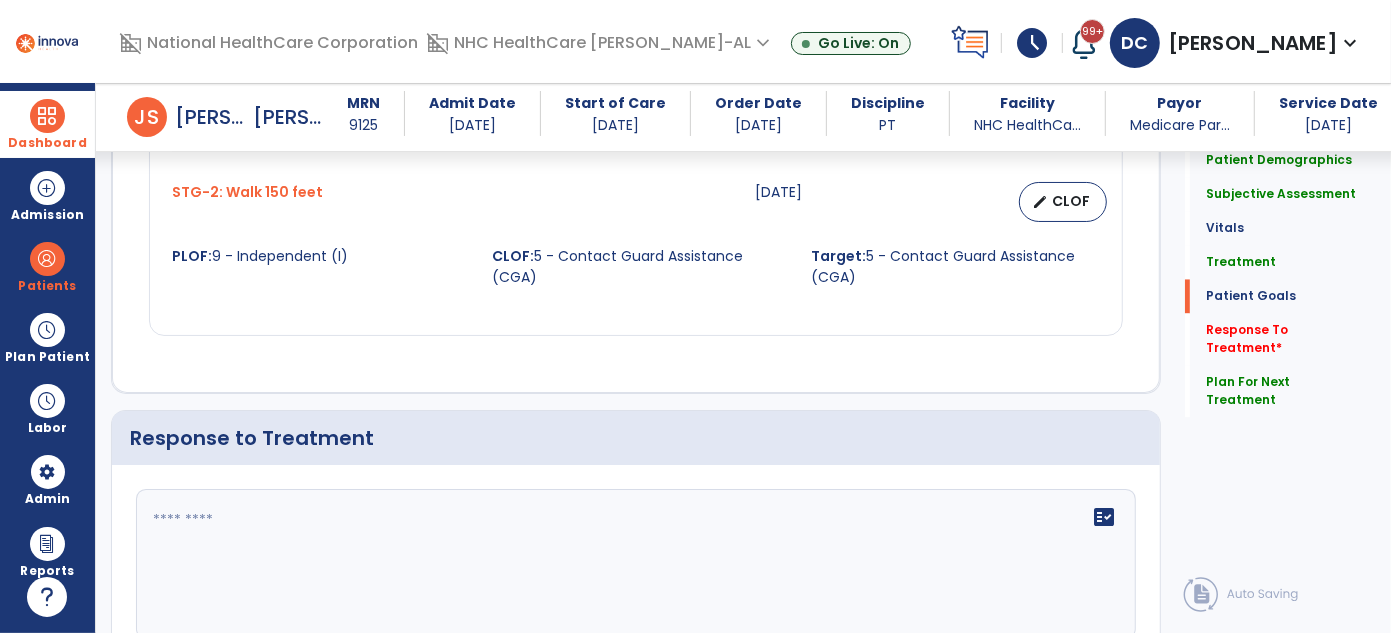 click on "fact_check" 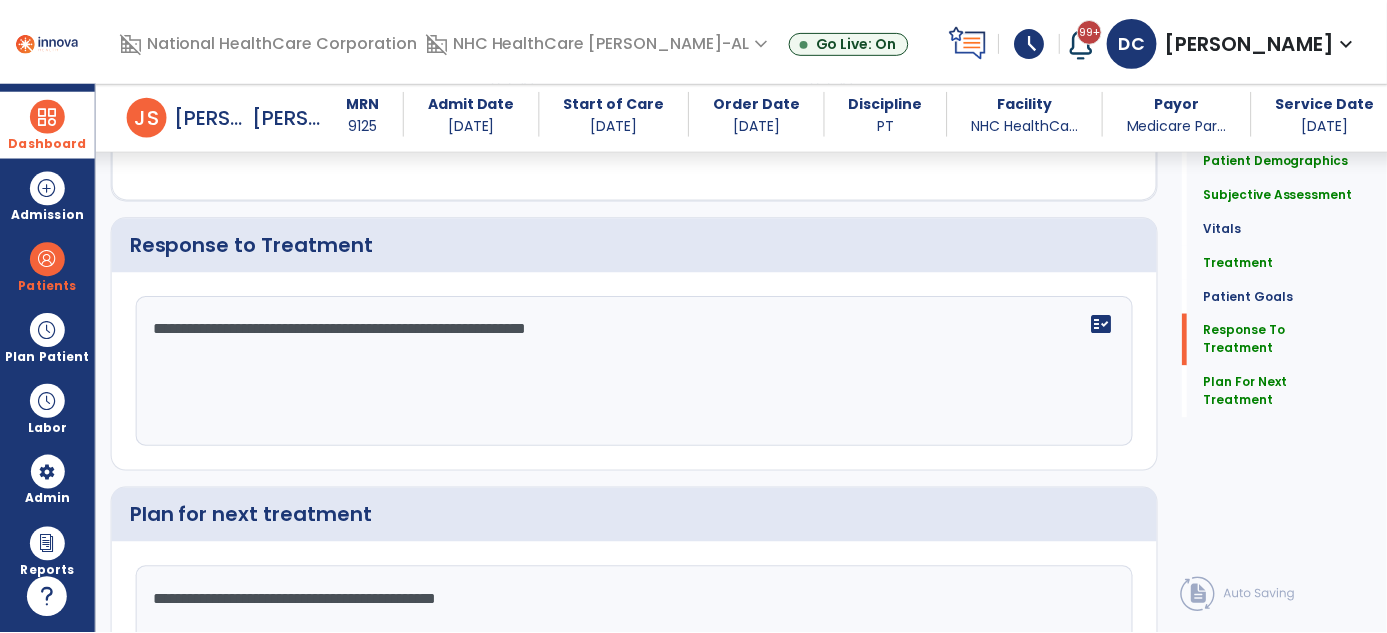 scroll, scrollTop: 2990, scrollLeft: 0, axis: vertical 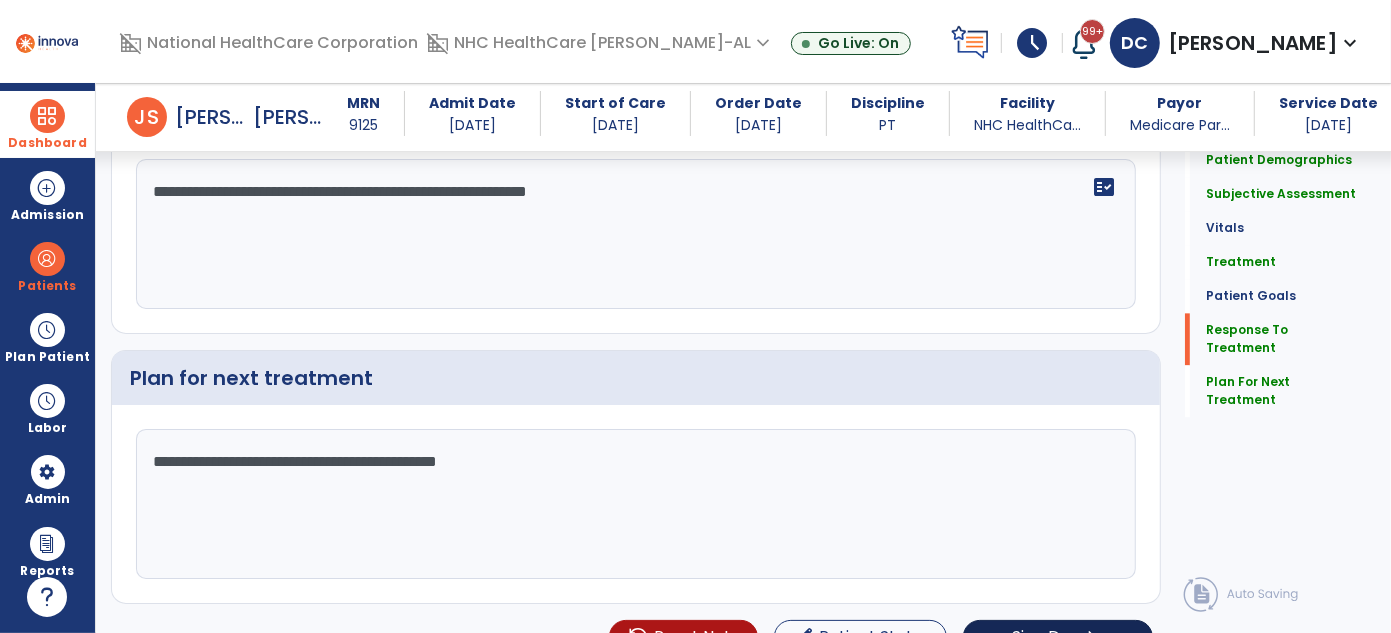 type on "**********" 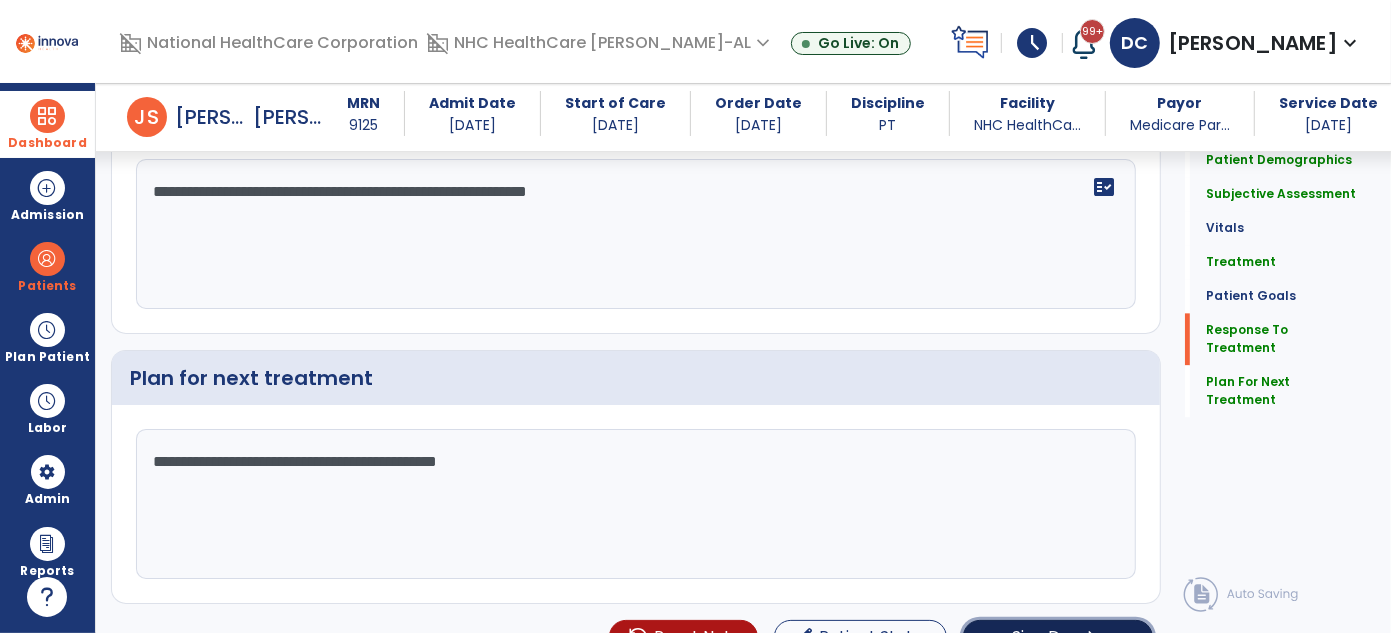 click on "Sign Doc  chevron_right" 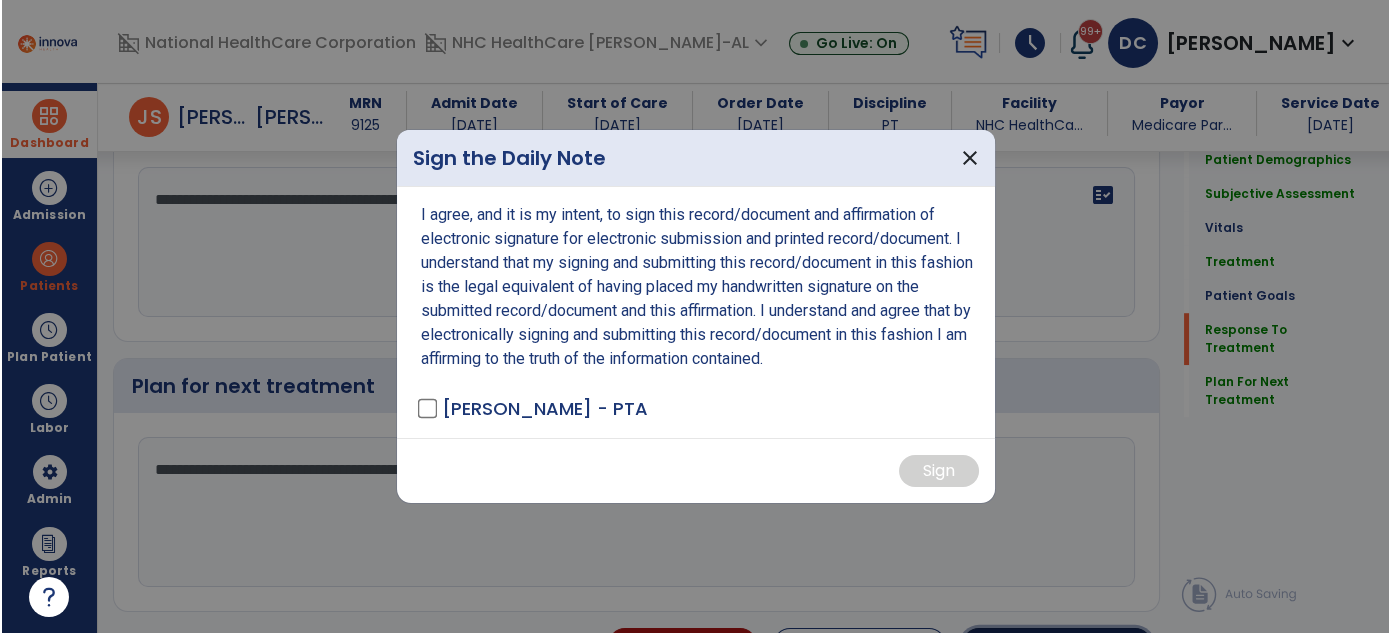 scroll, scrollTop: 2990, scrollLeft: 0, axis: vertical 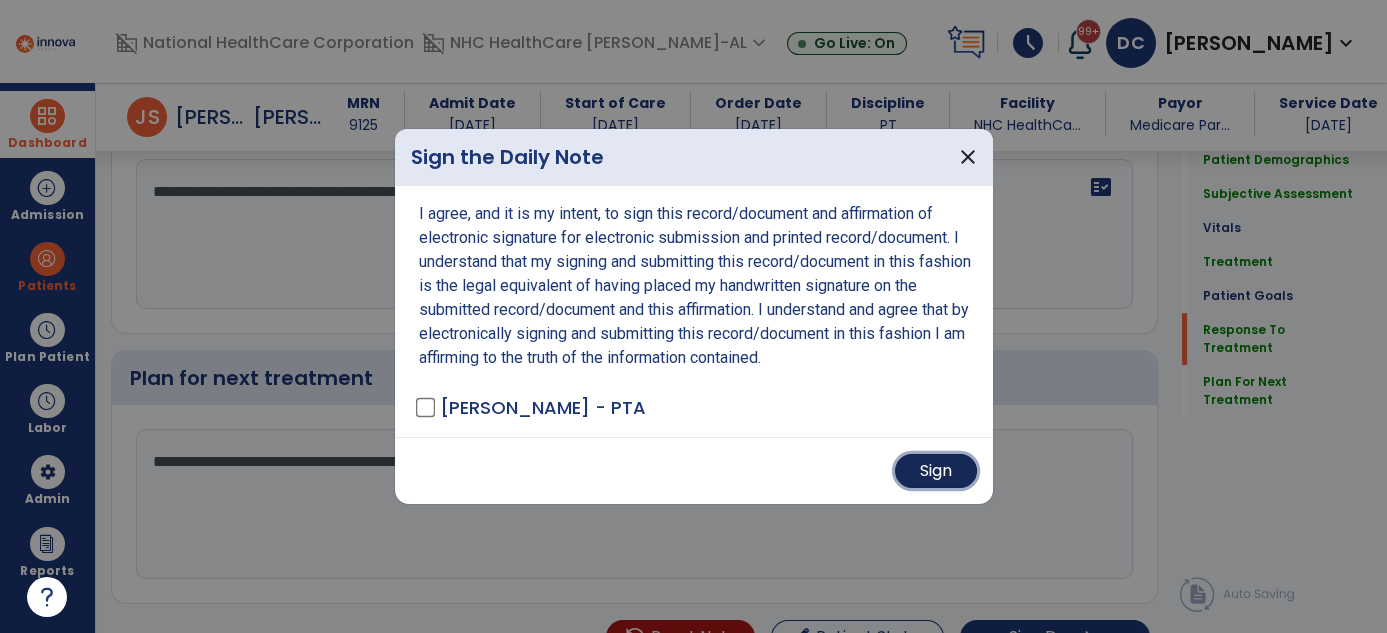 click on "Sign" at bounding box center [936, 471] 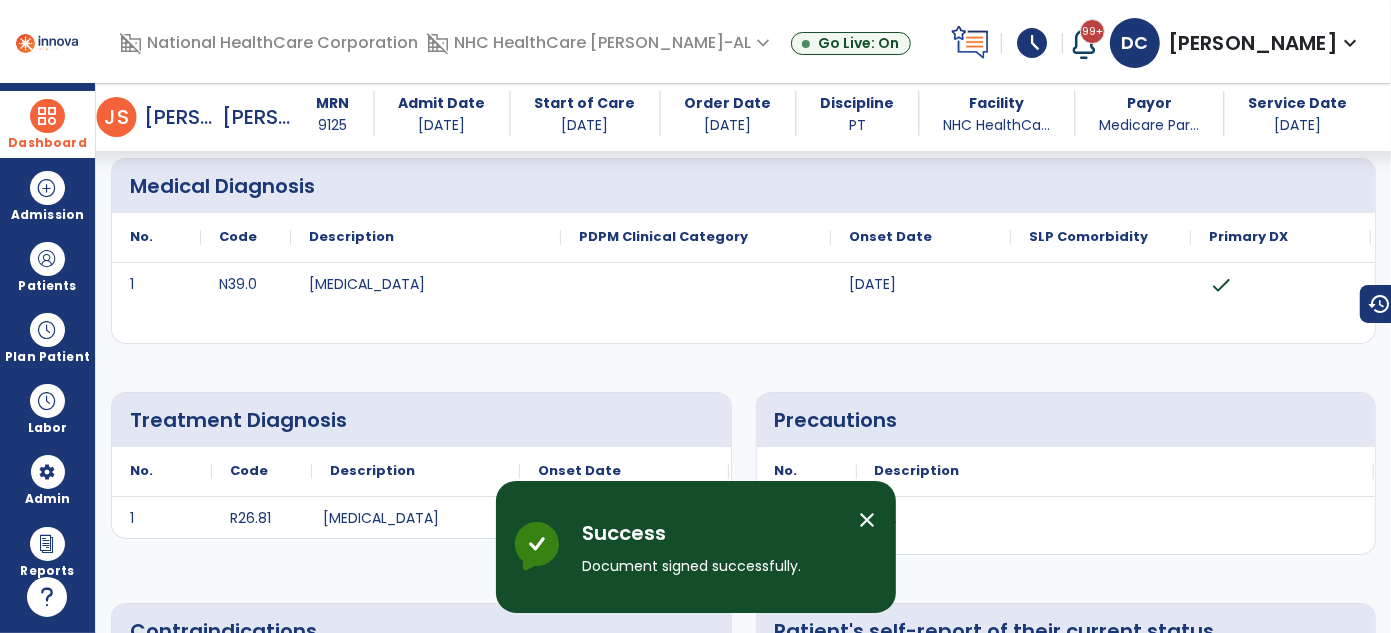 scroll, scrollTop: 28, scrollLeft: 0, axis: vertical 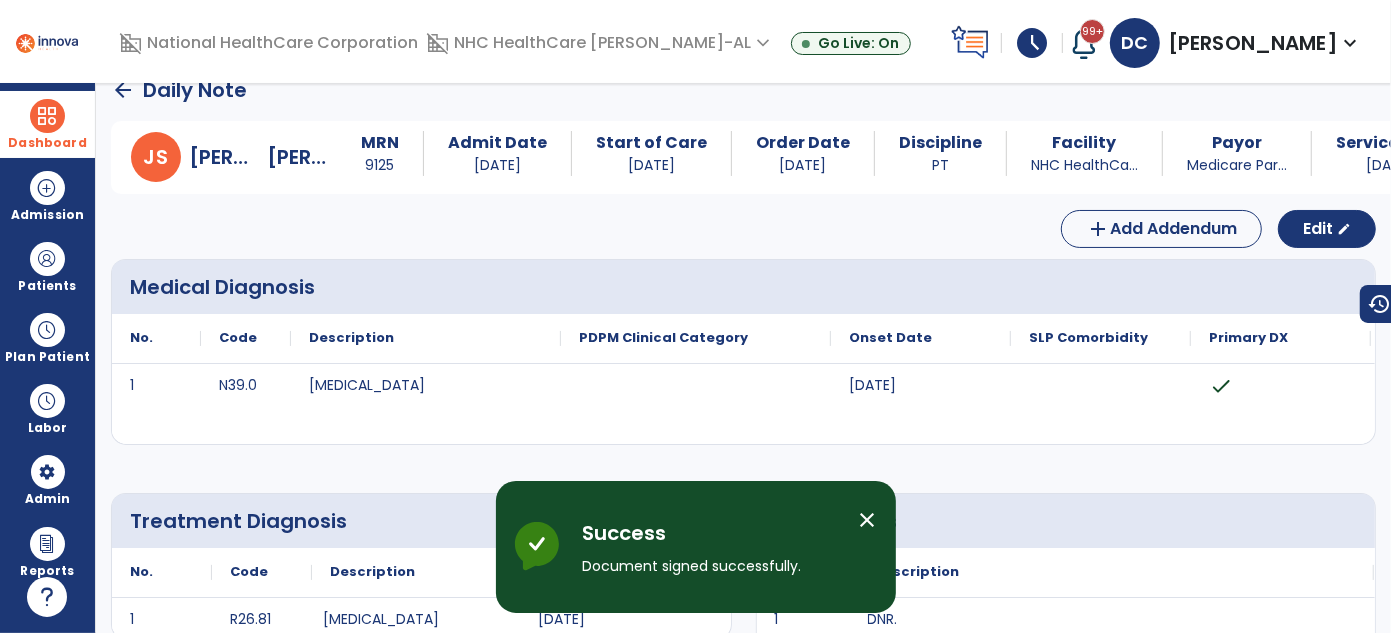 click on "arrow_back" 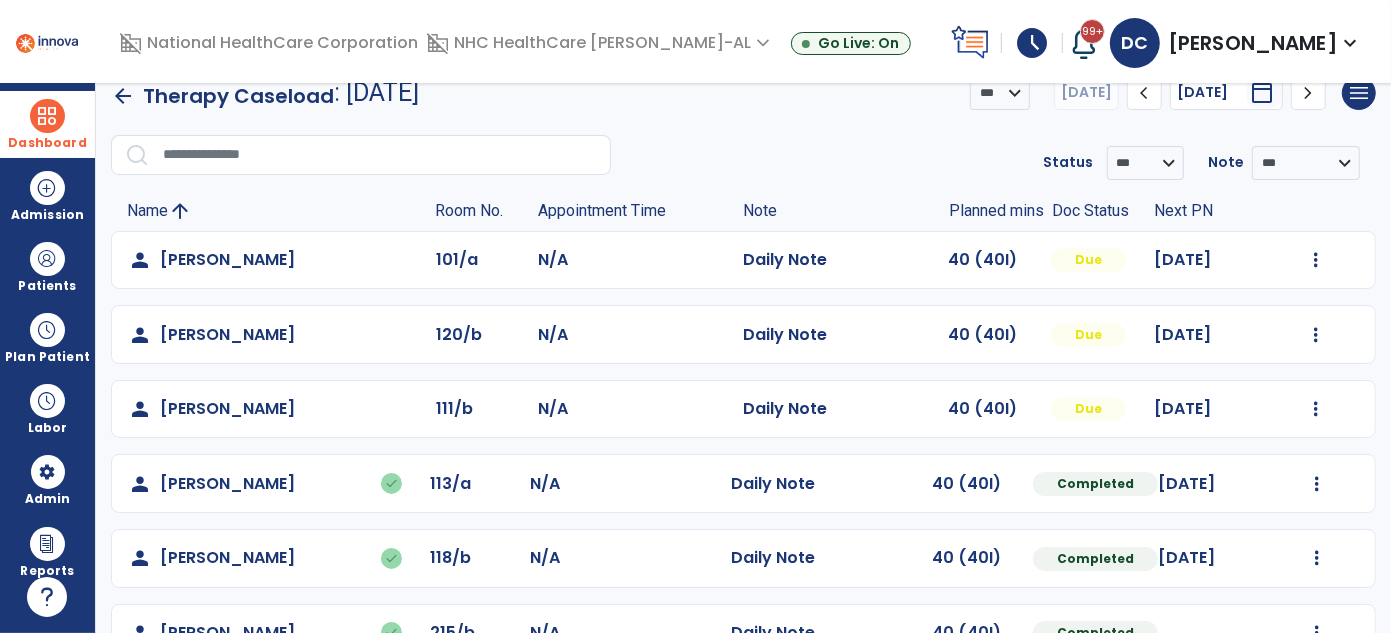 scroll, scrollTop: 0, scrollLeft: 0, axis: both 